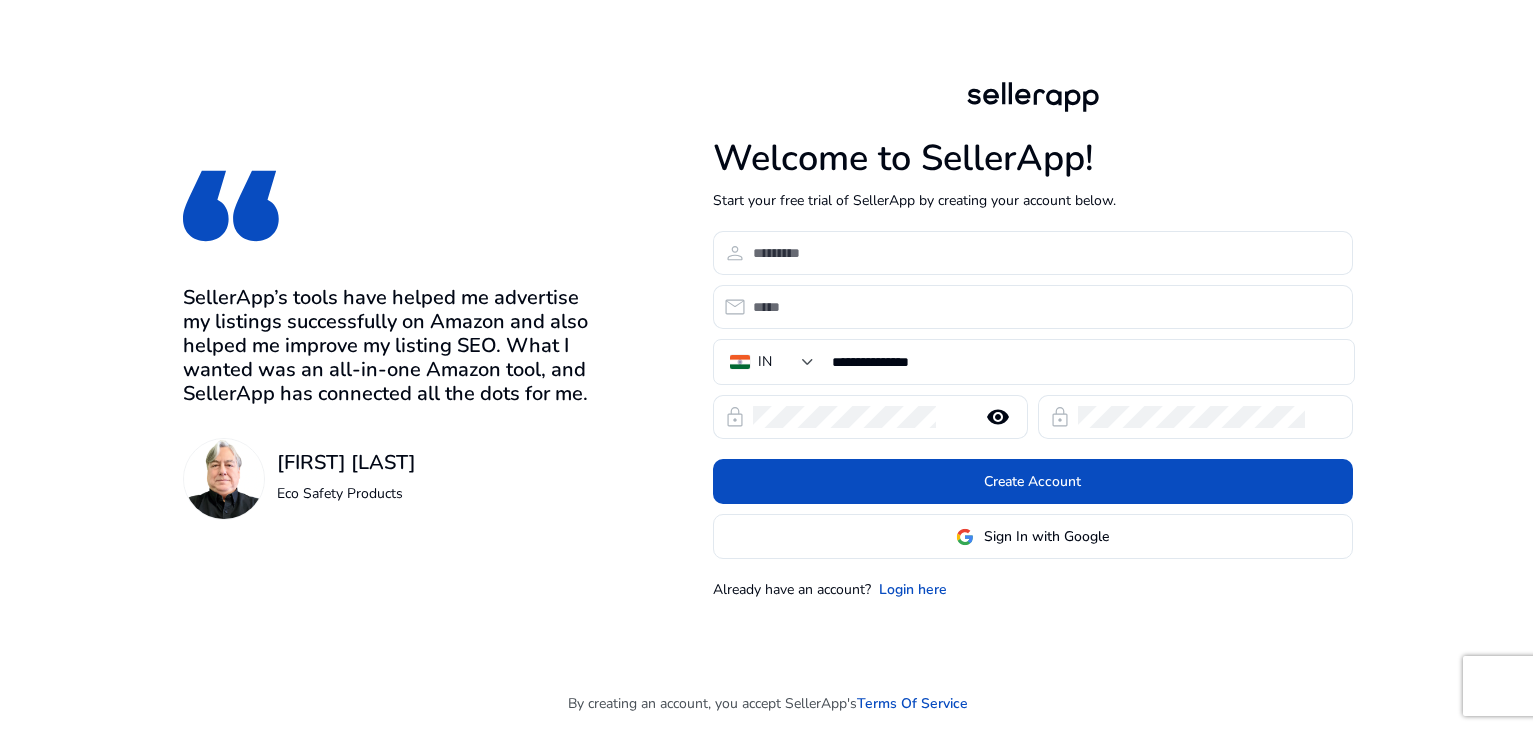 scroll, scrollTop: 0, scrollLeft: 0, axis: both 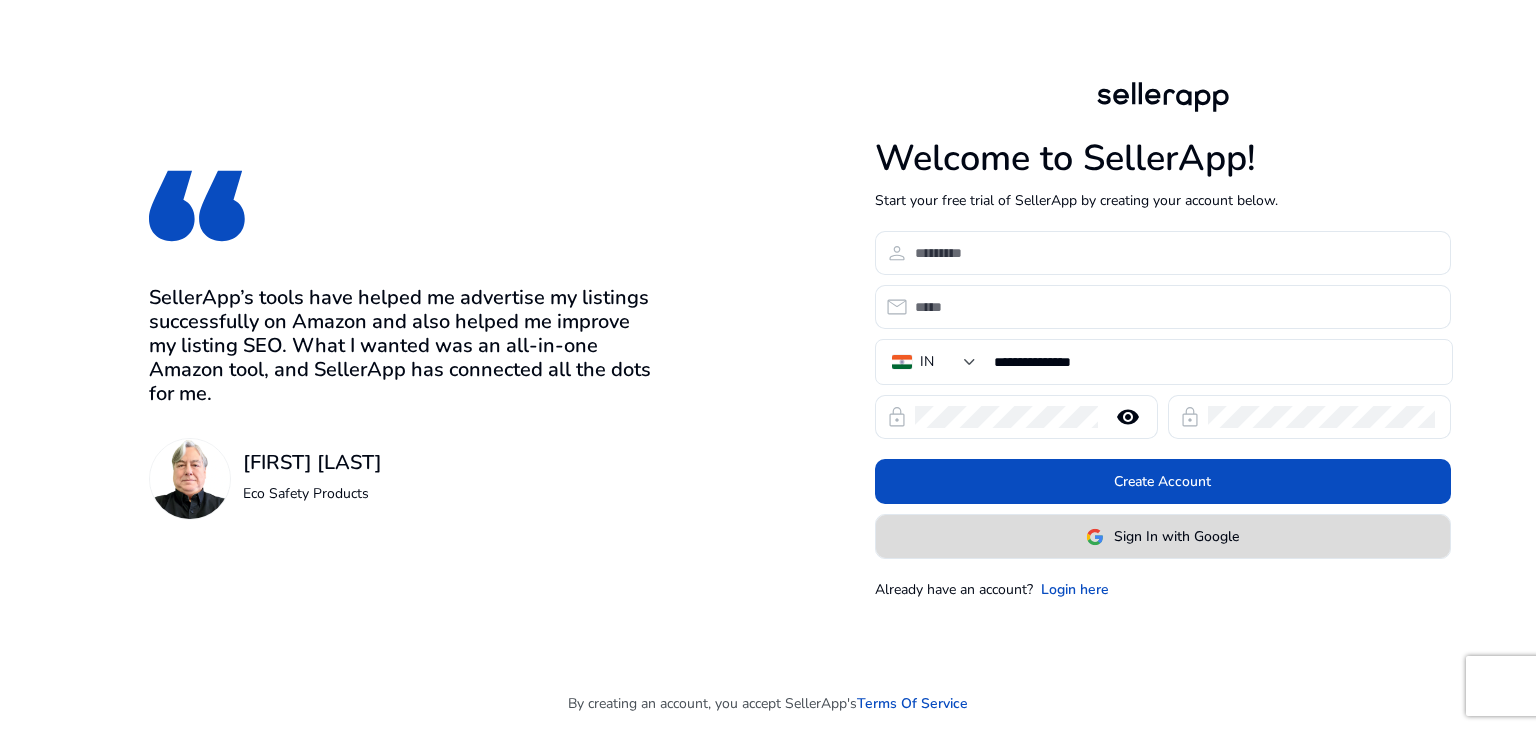 click 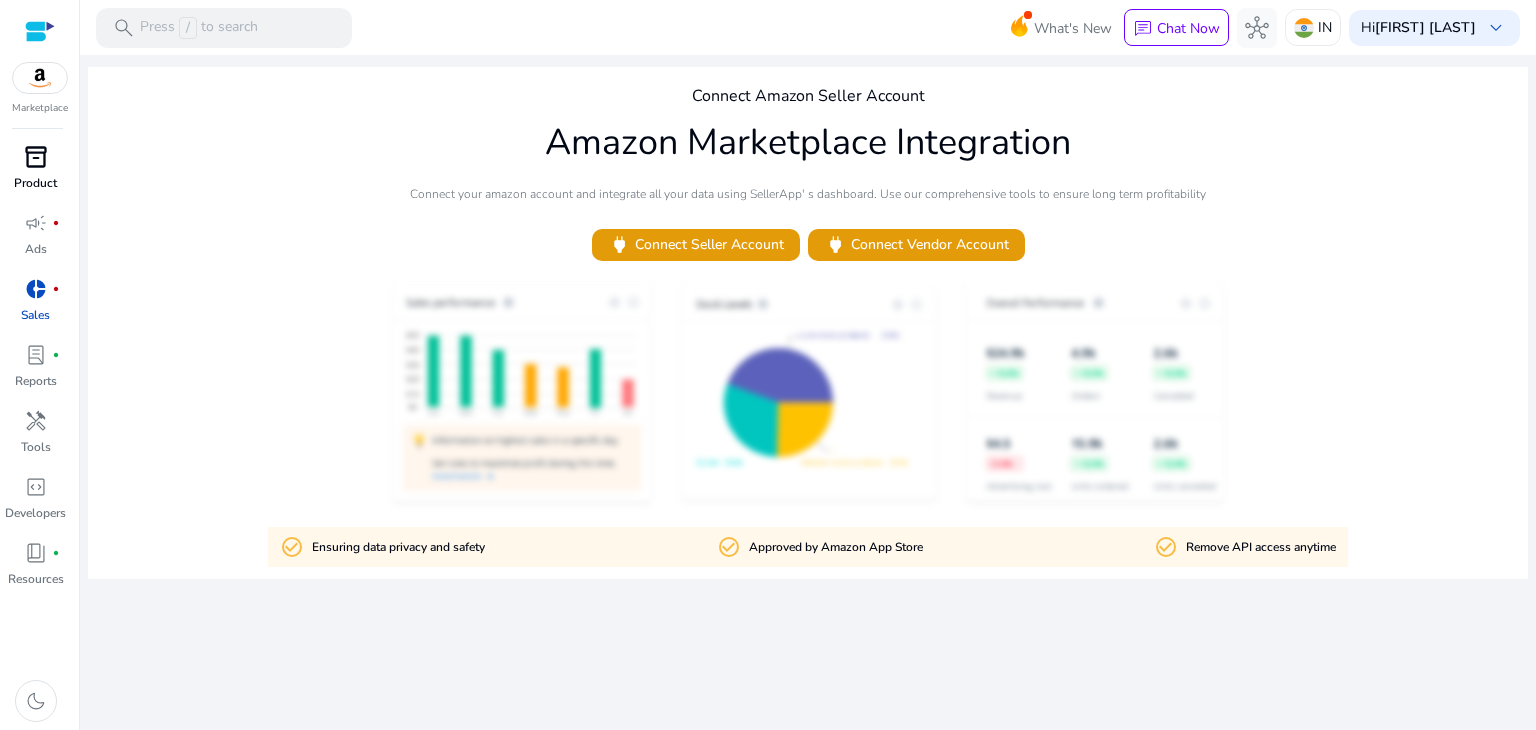 click on "inventory_2" at bounding box center (36, 157) 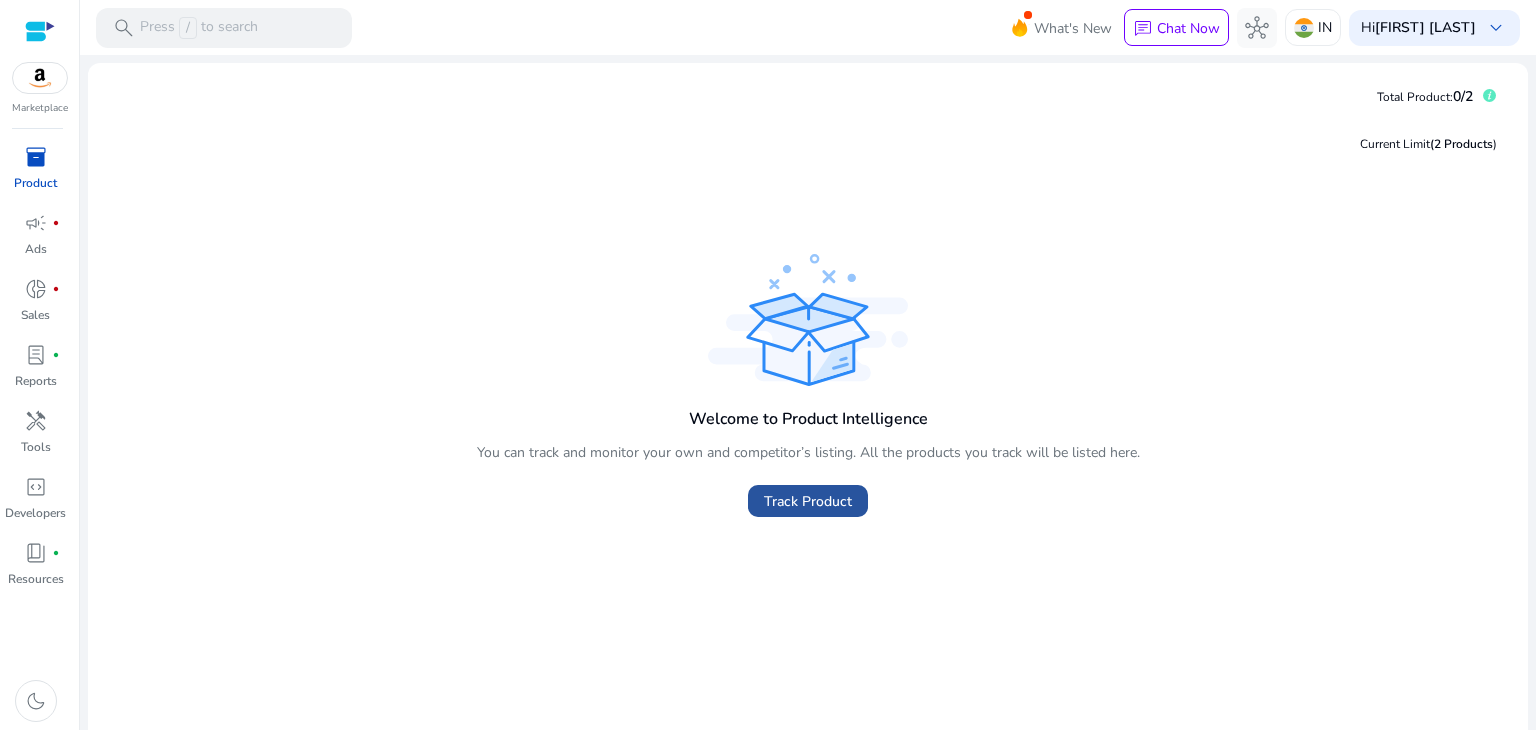 click on "Track Product" 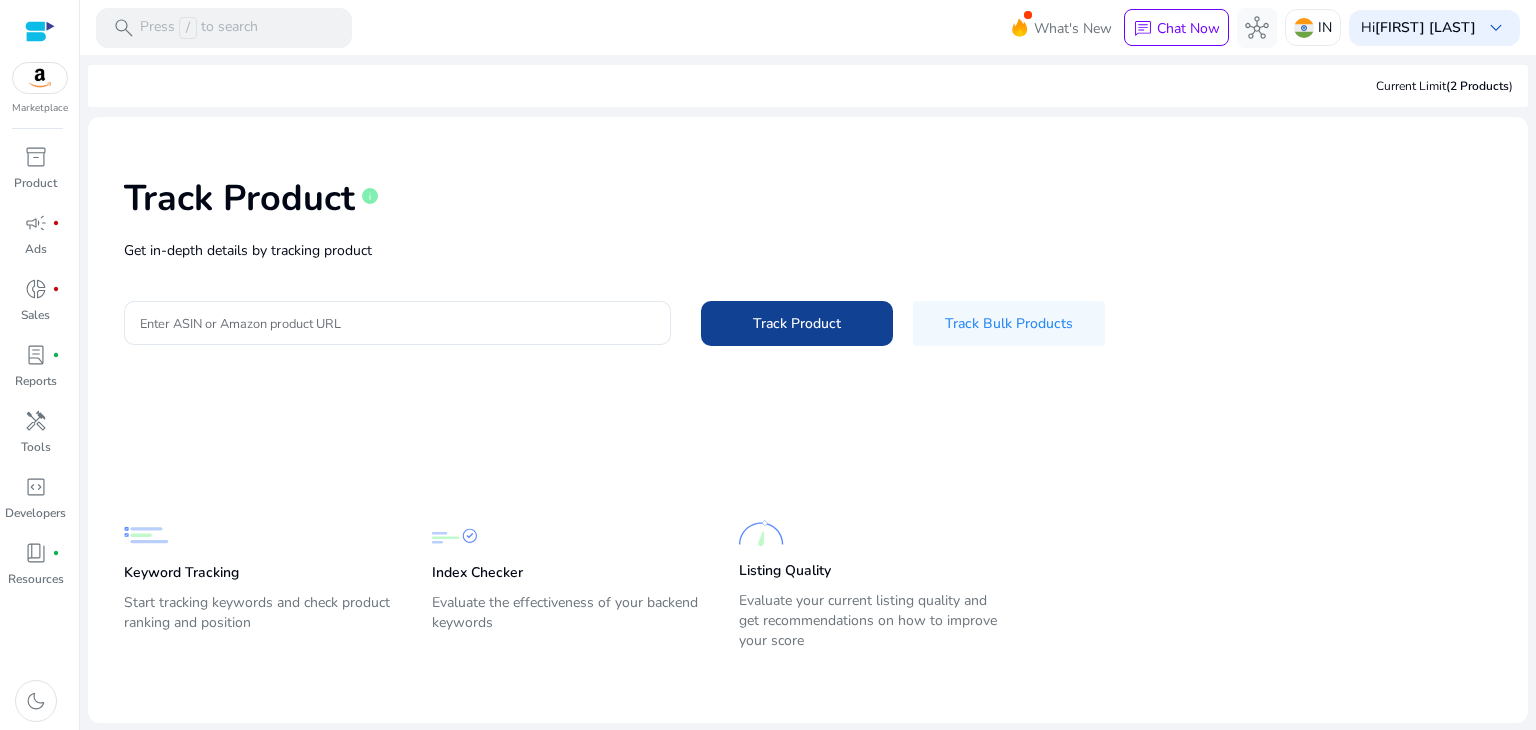 click 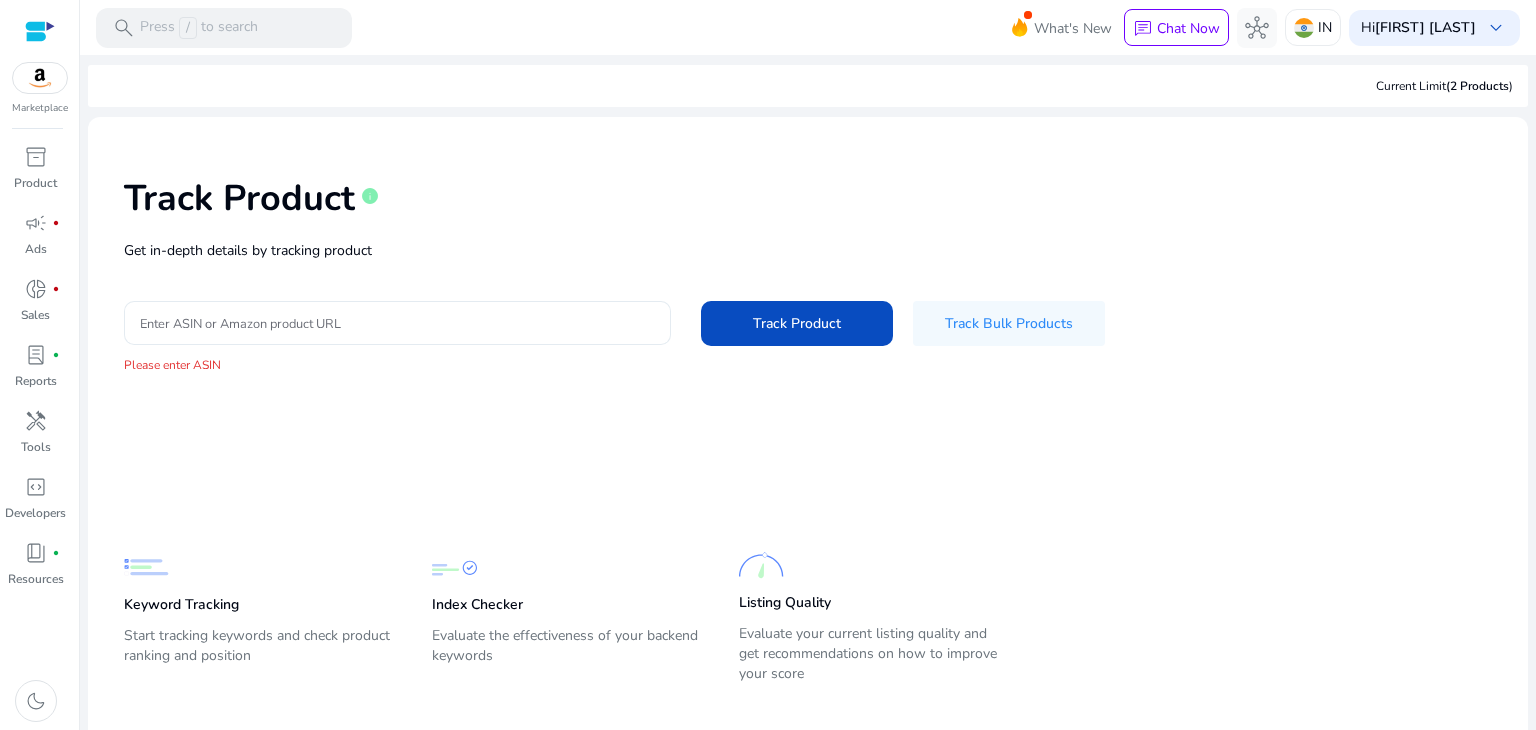 click on "Enter ASIN or Amazon product URL" at bounding box center [397, 323] 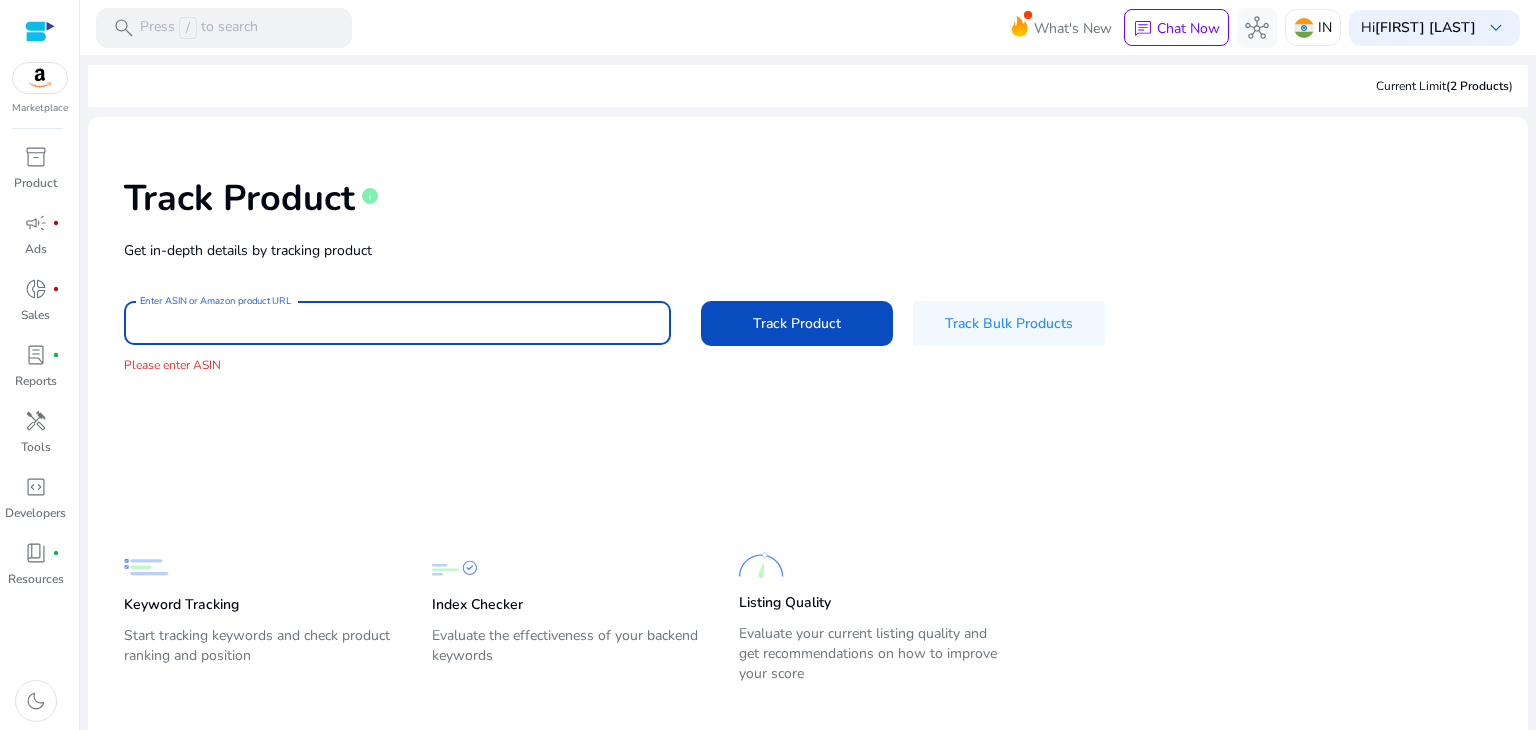 paste on "**********" 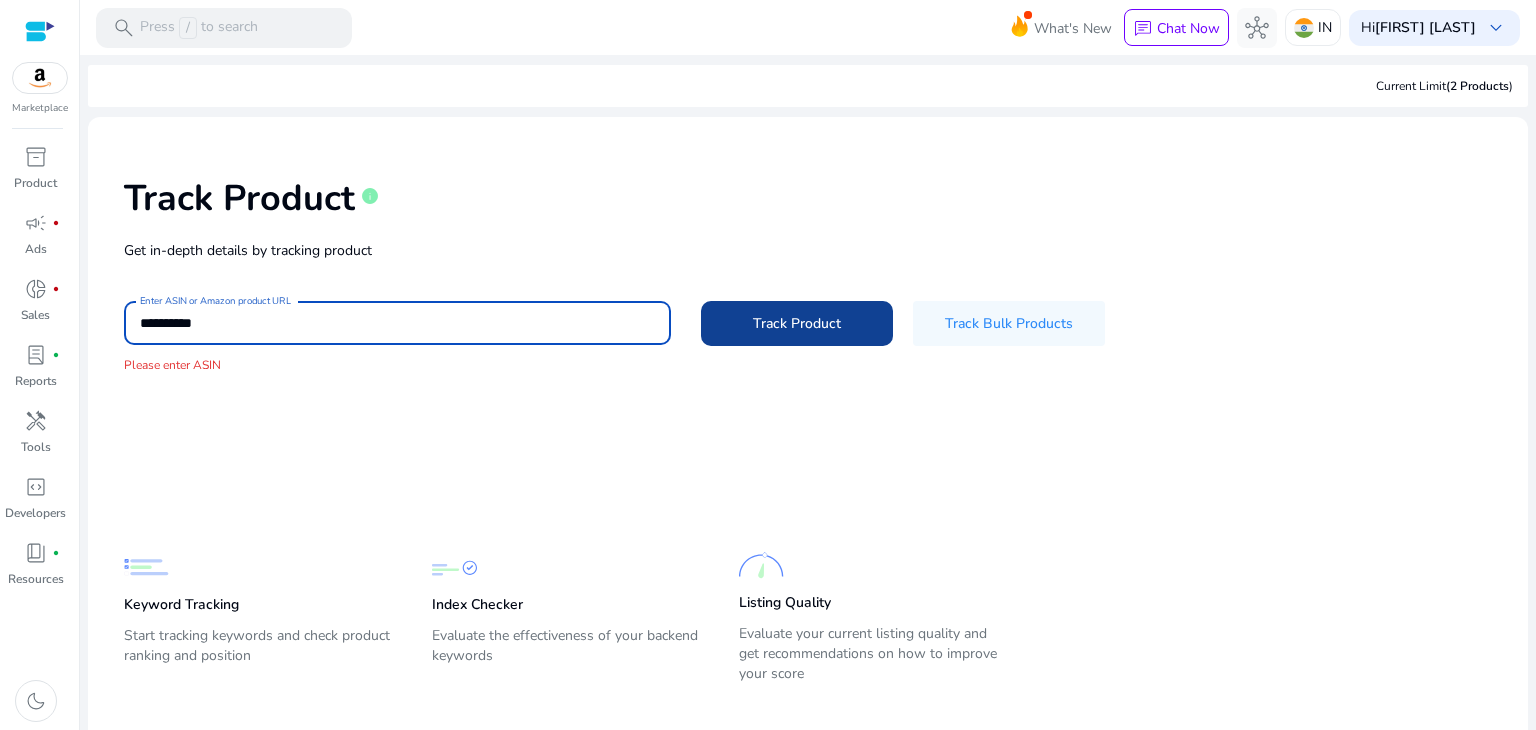 type on "**********" 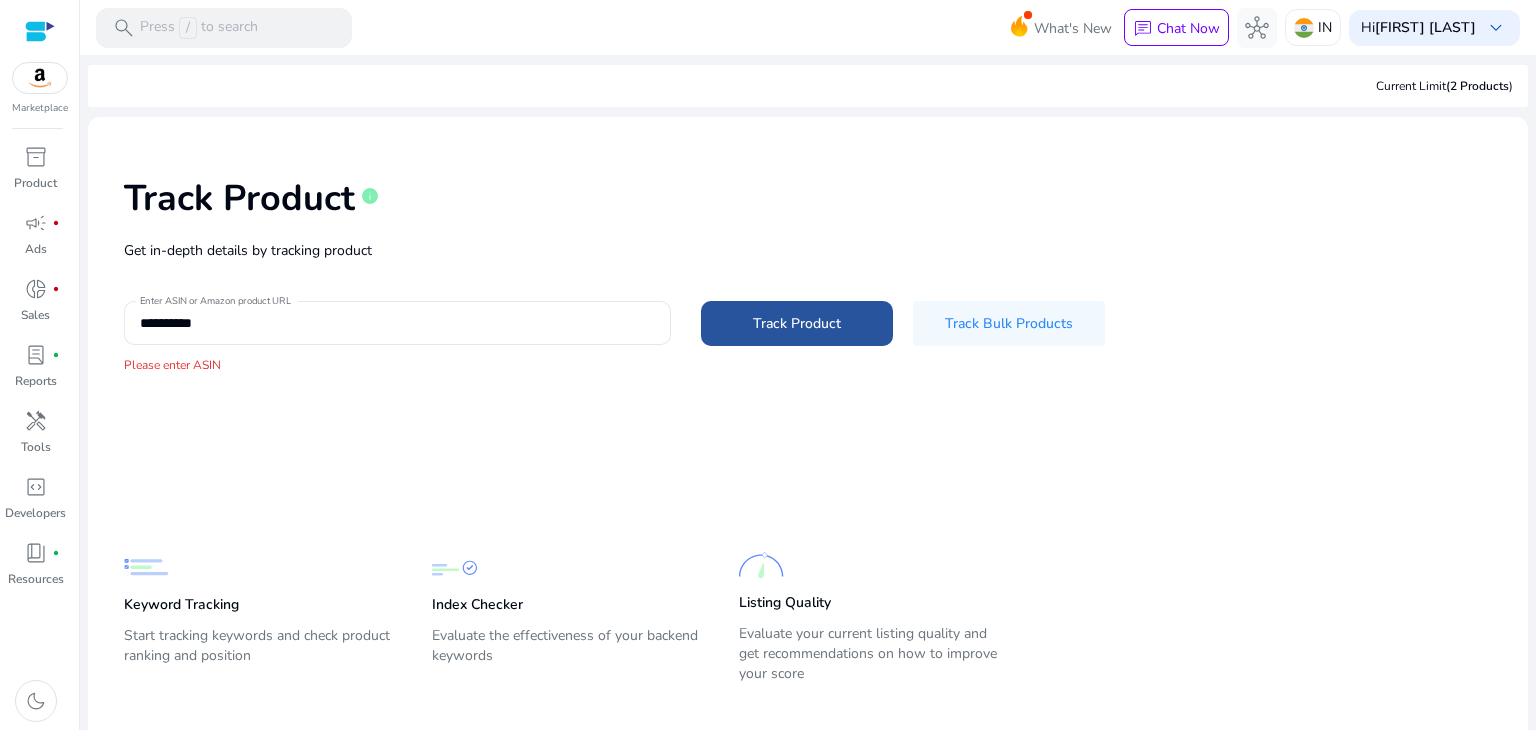click 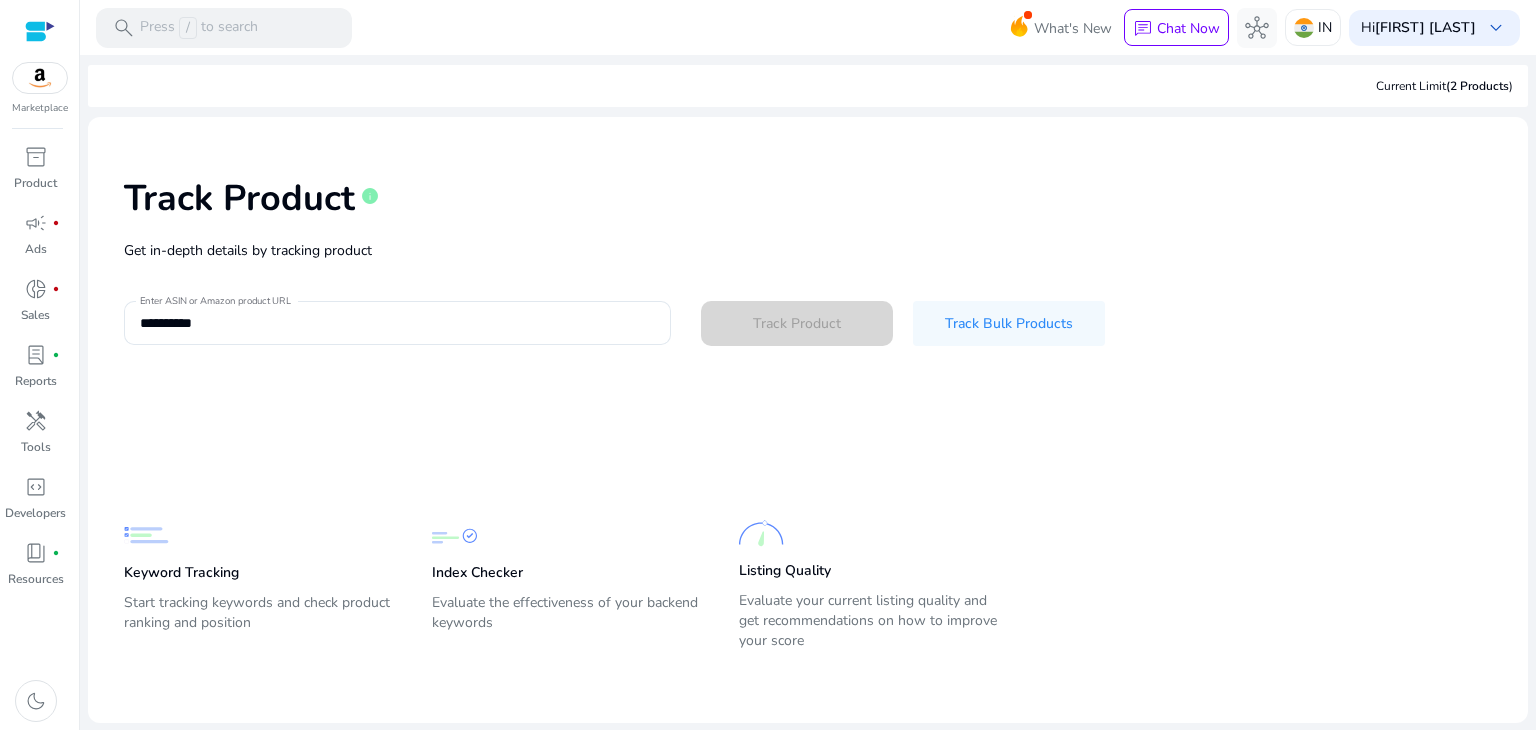 type 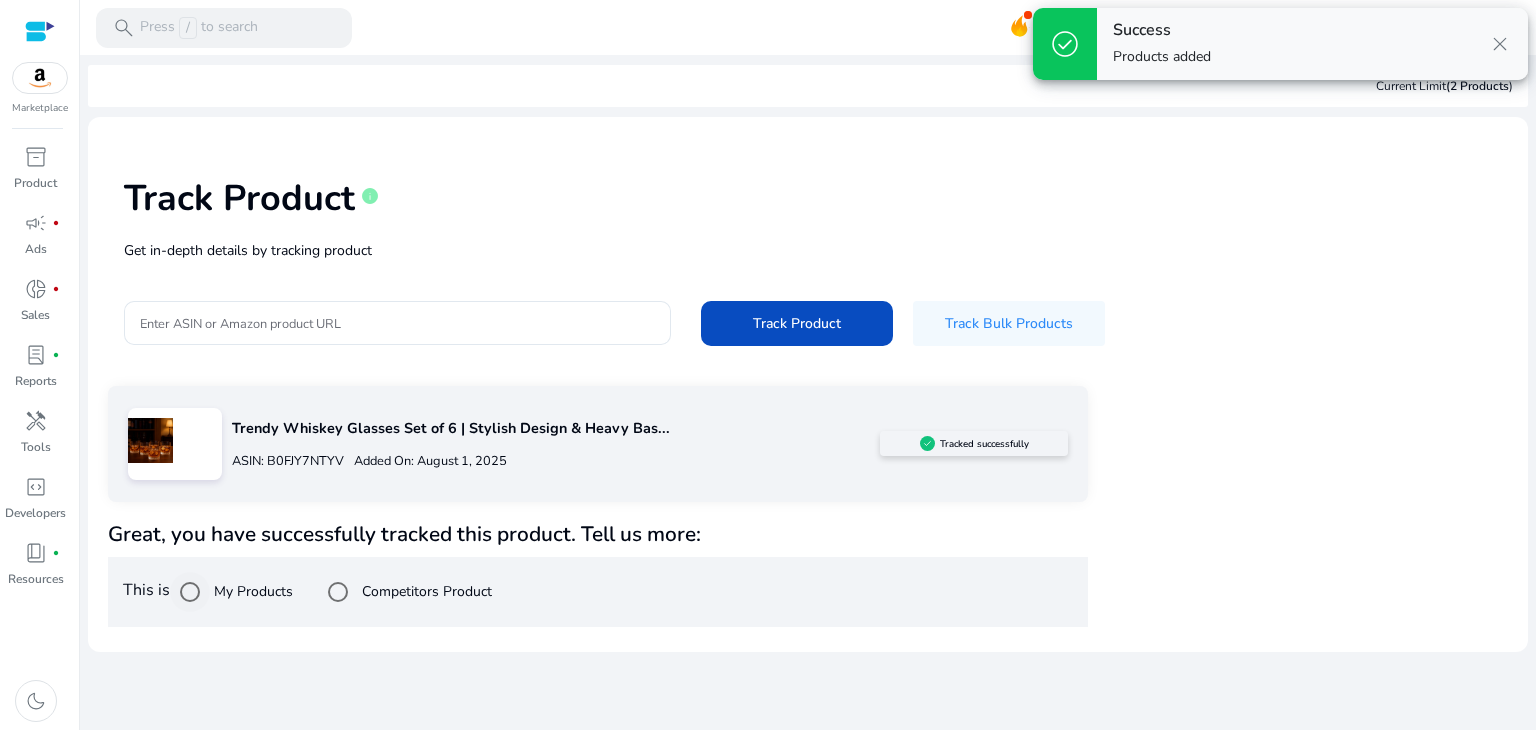 click on "My Products" at bounding box center [251, 591] 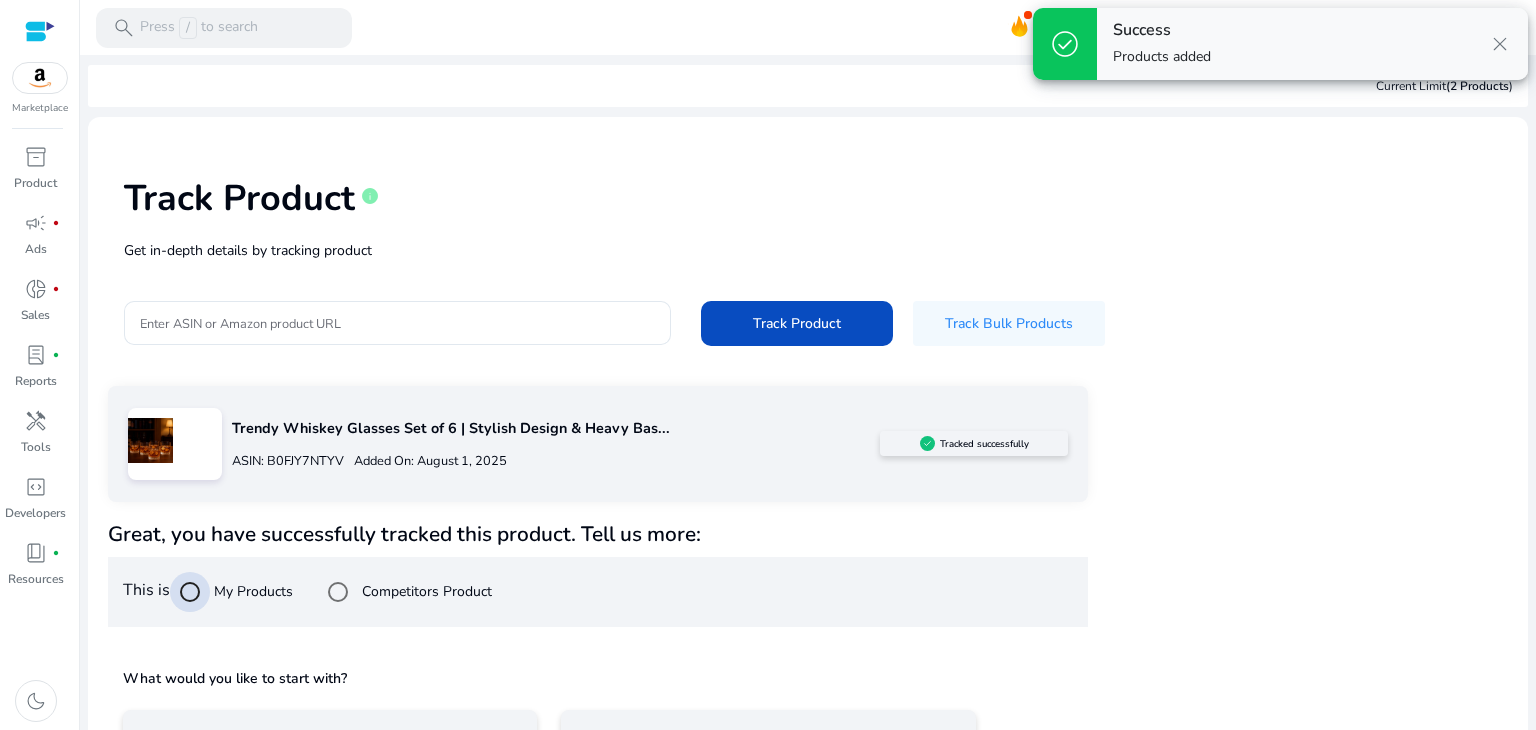 scroll, scrollTop: 144, scrollLeft: 0, axis: vertical 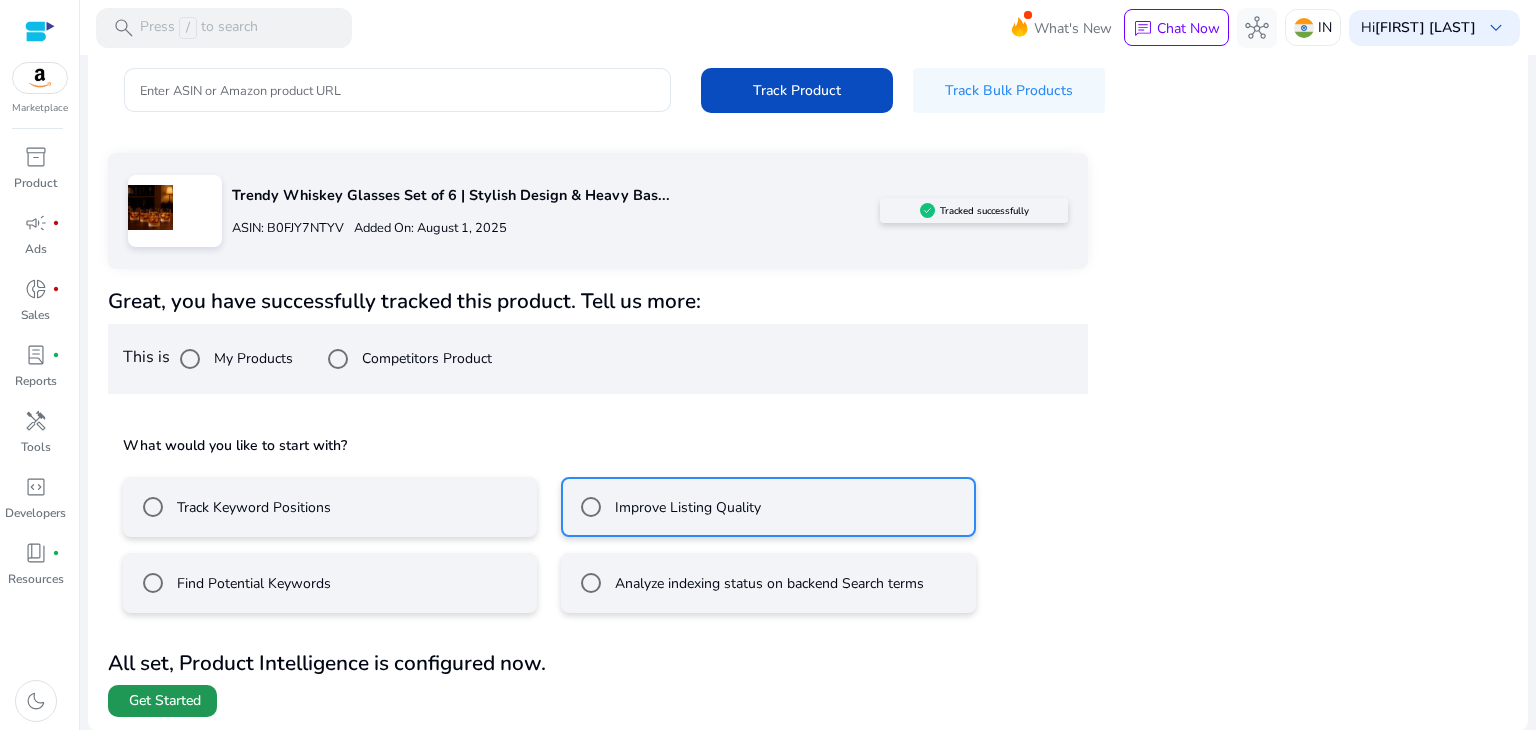 click on "Get Started" at bounding box center (165, 701) 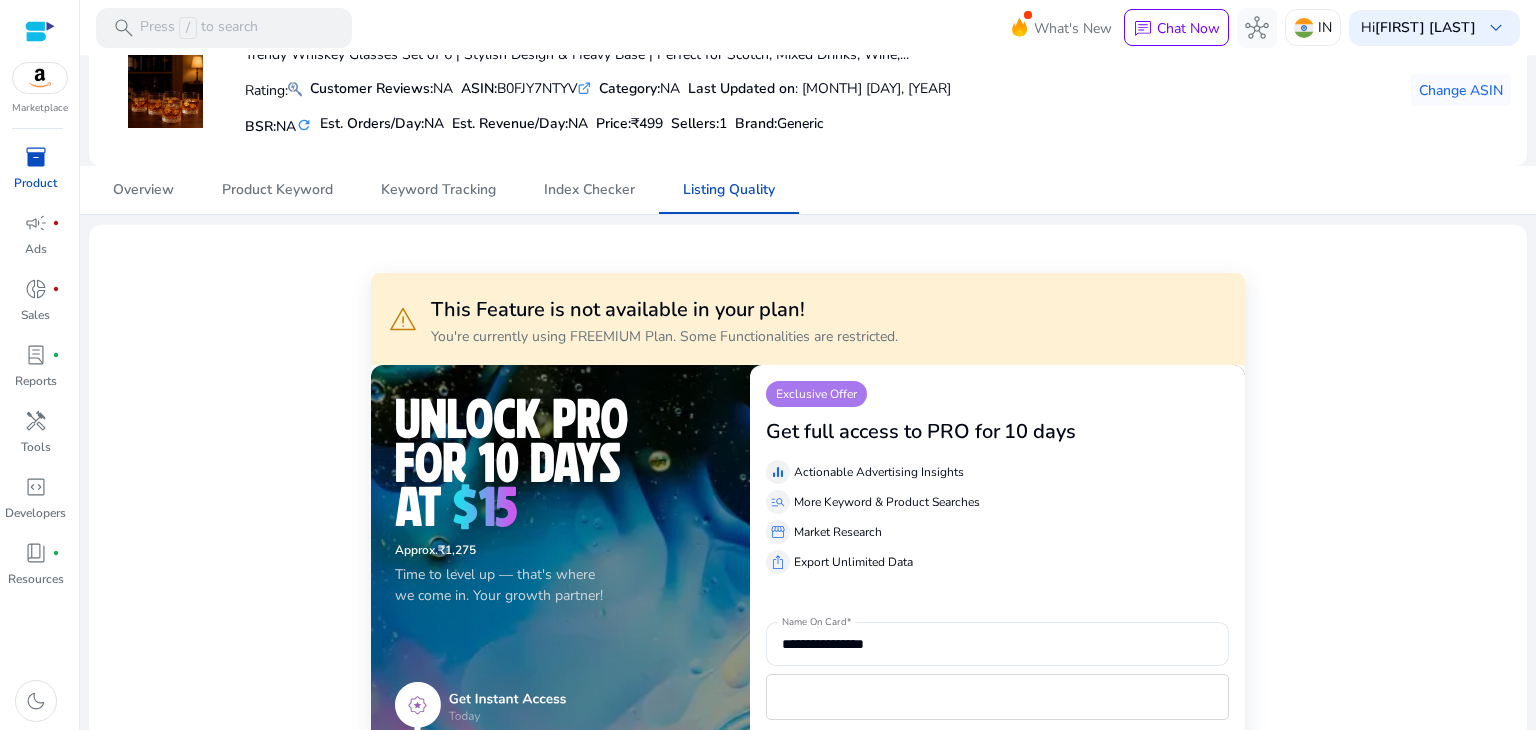 scroll, scrollTop: 112, scrollLeft: 0, axis: vertical 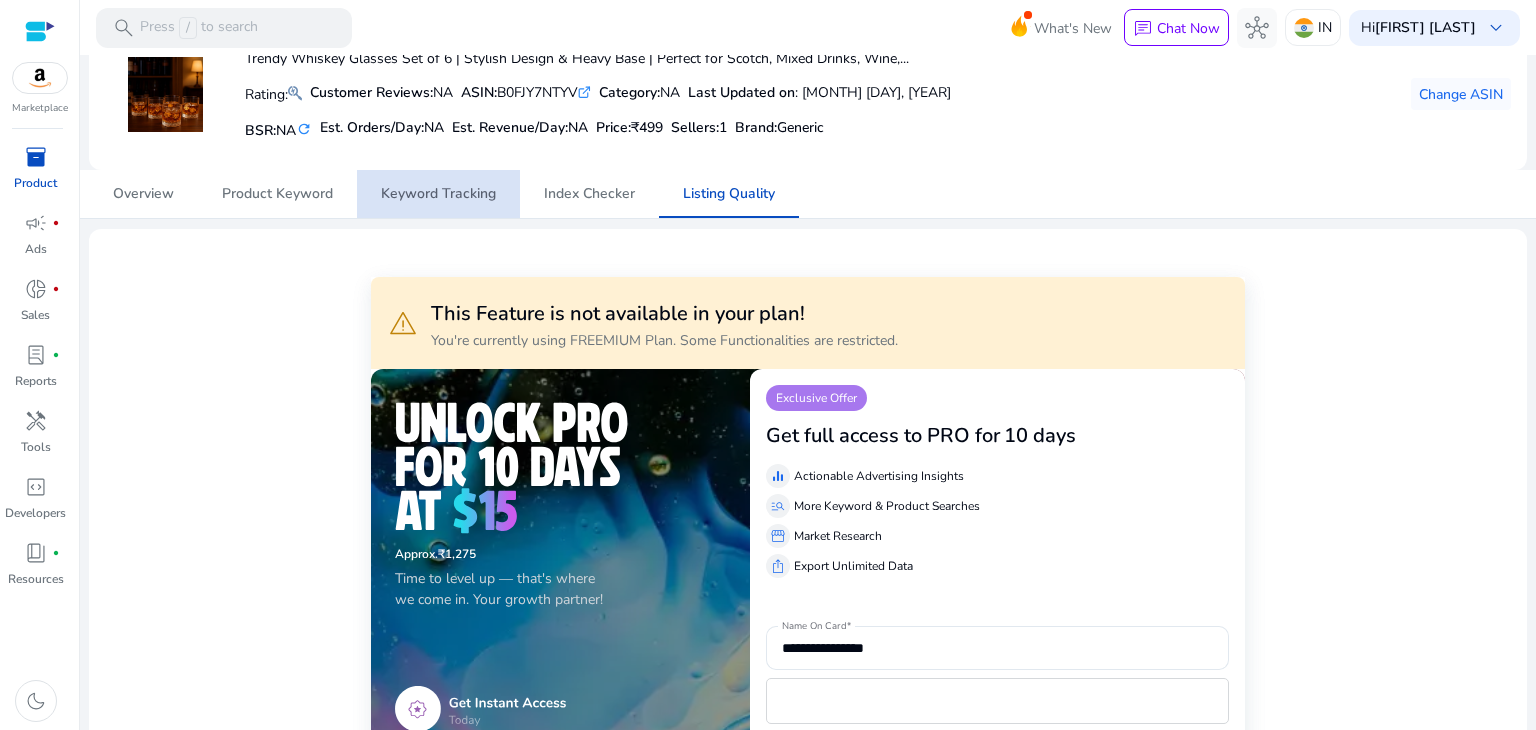 click on "Keyword Tracking" at bounding box center (438, 194) 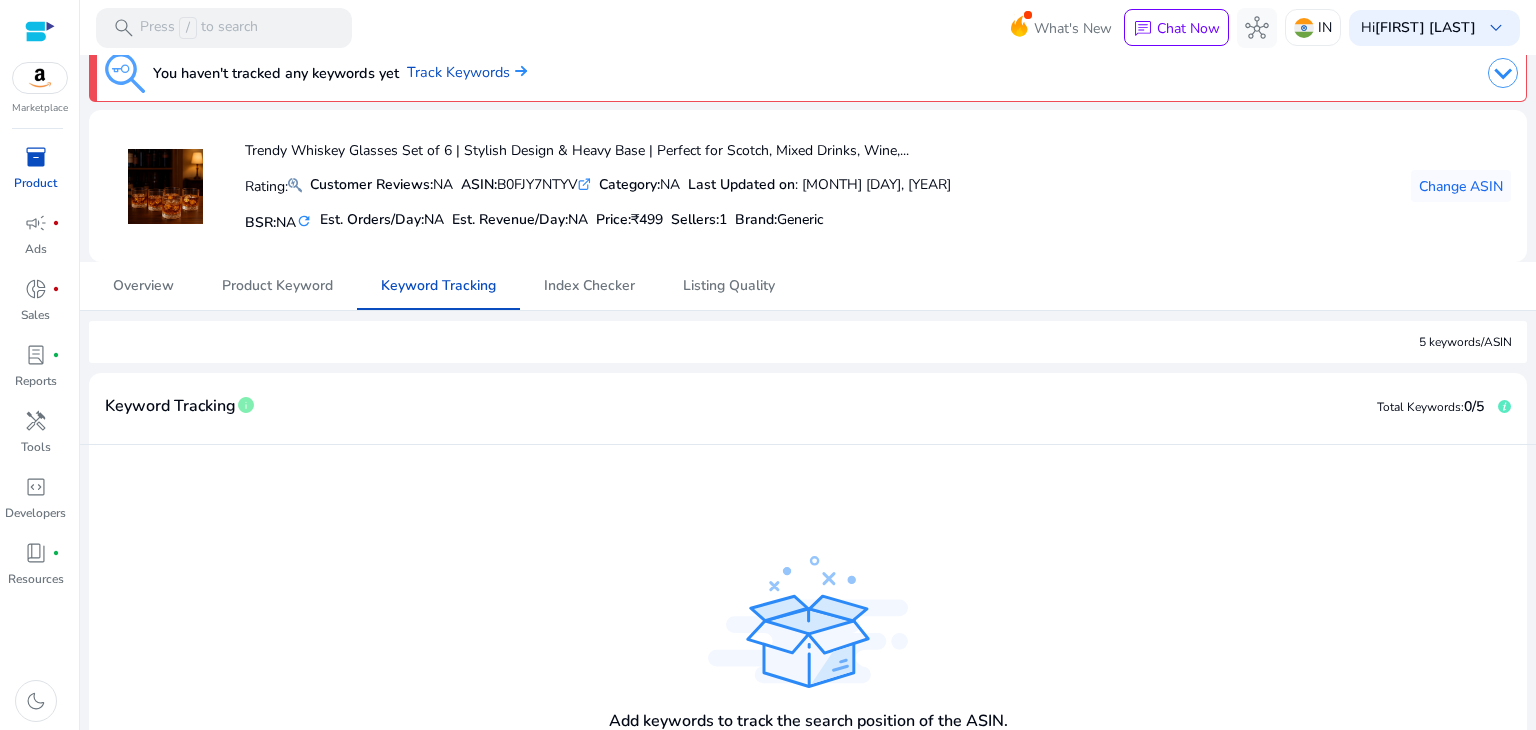 scroll, scrollTop: 196, scrollLeft: 0, axis: vertical 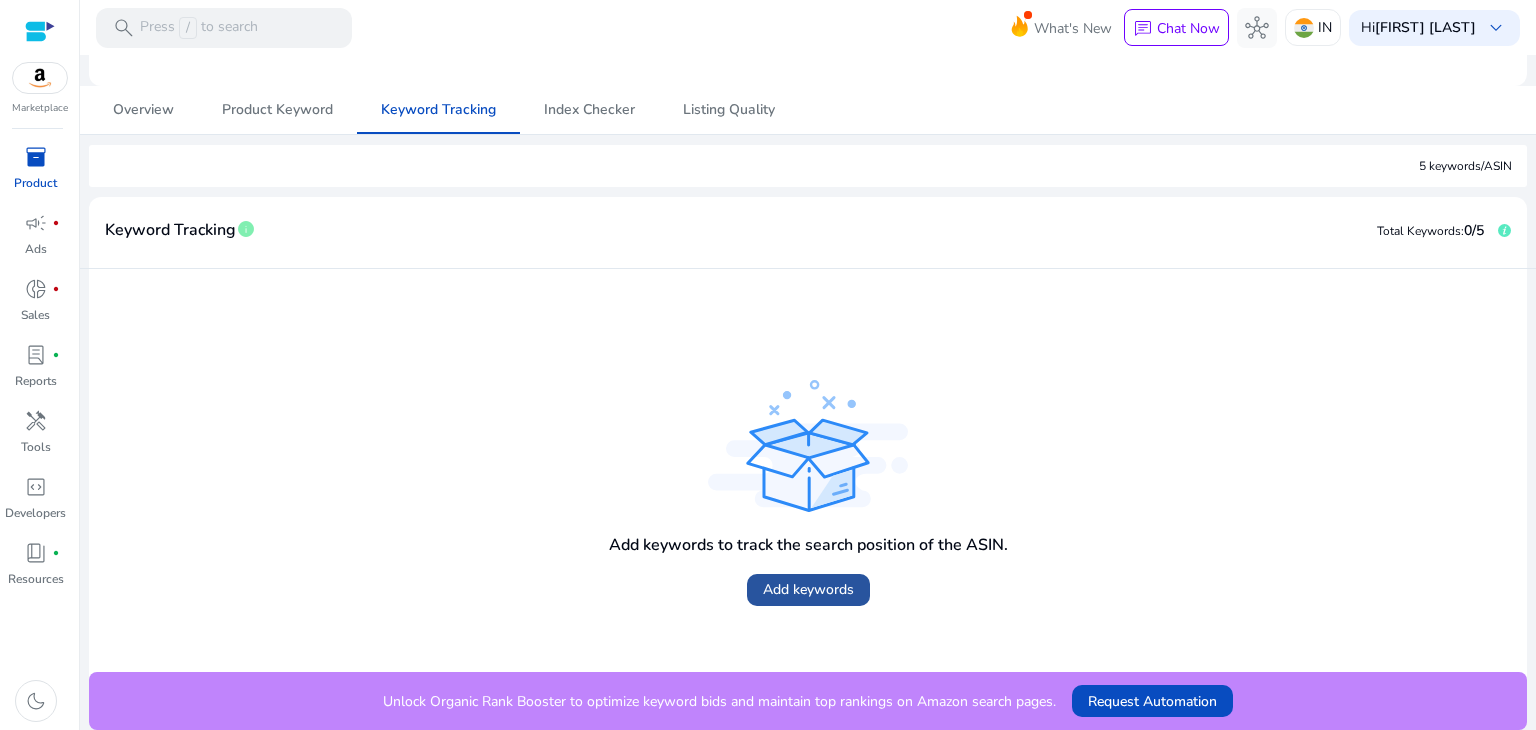 click on "Add keywords" at bounding box center [808, 589] 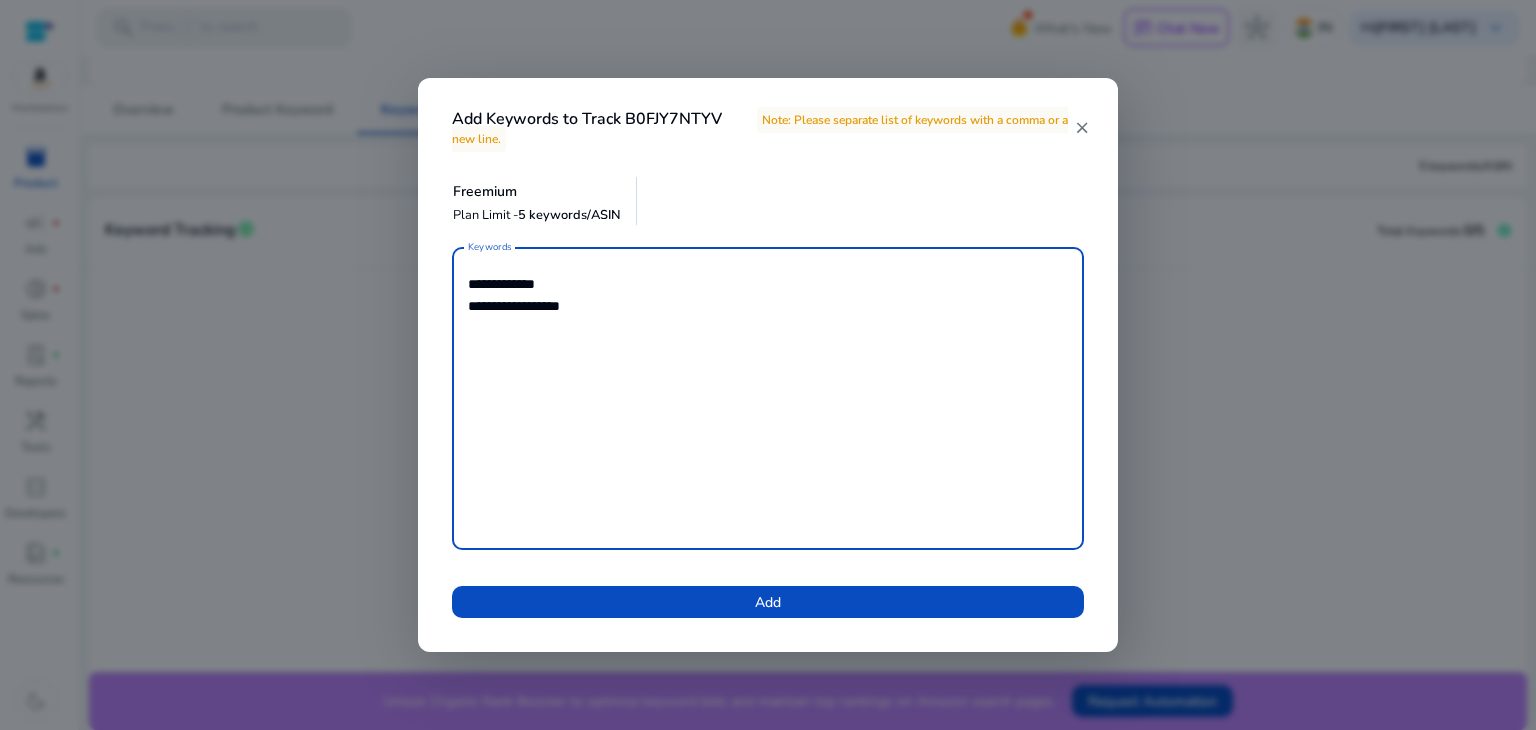 type on "**********" 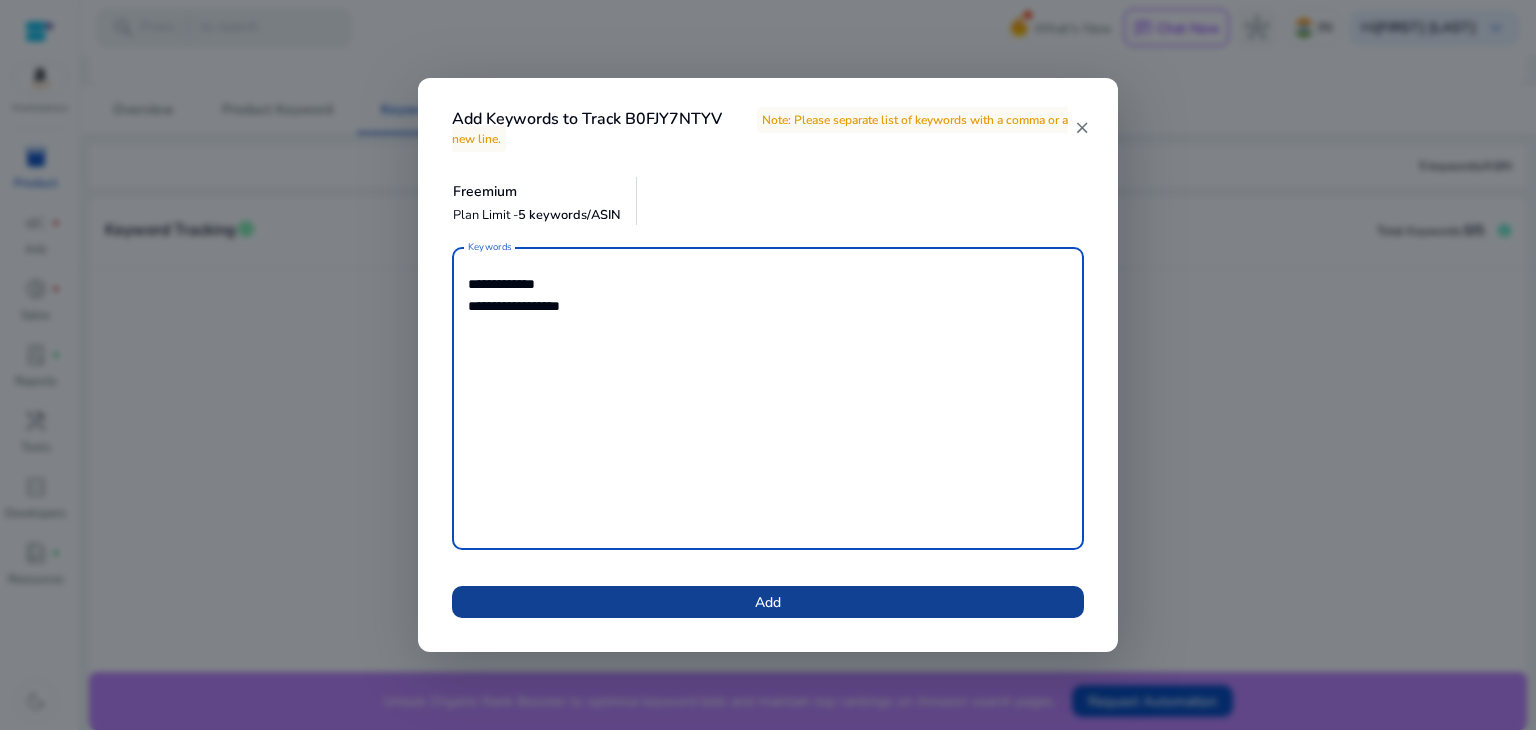 click on "Add" at bounding box center [768, 602] 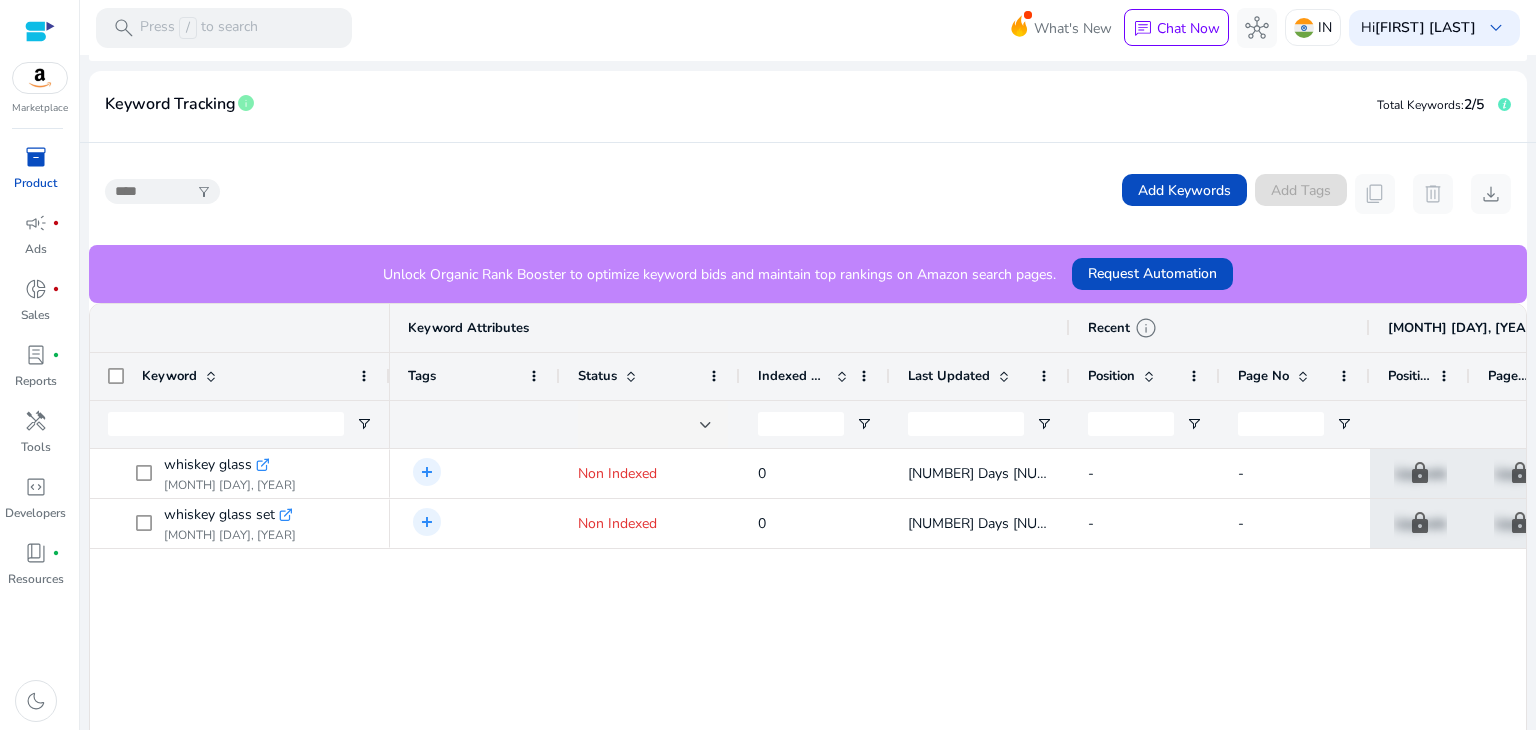 scroll, scrollTop: 415, scrollLeft: 0, axis: vertical 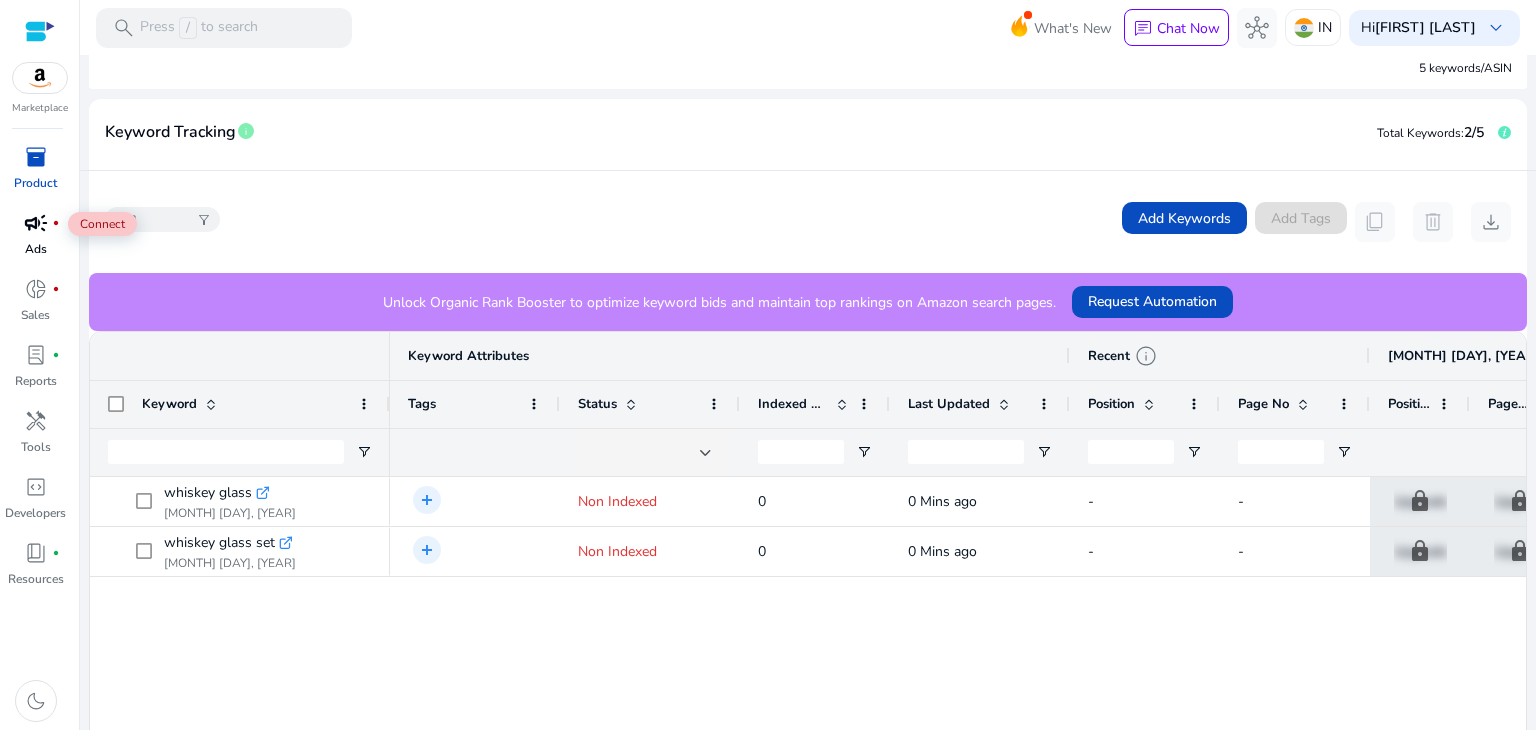 click on "campaign" at bounding box center [36, 223] 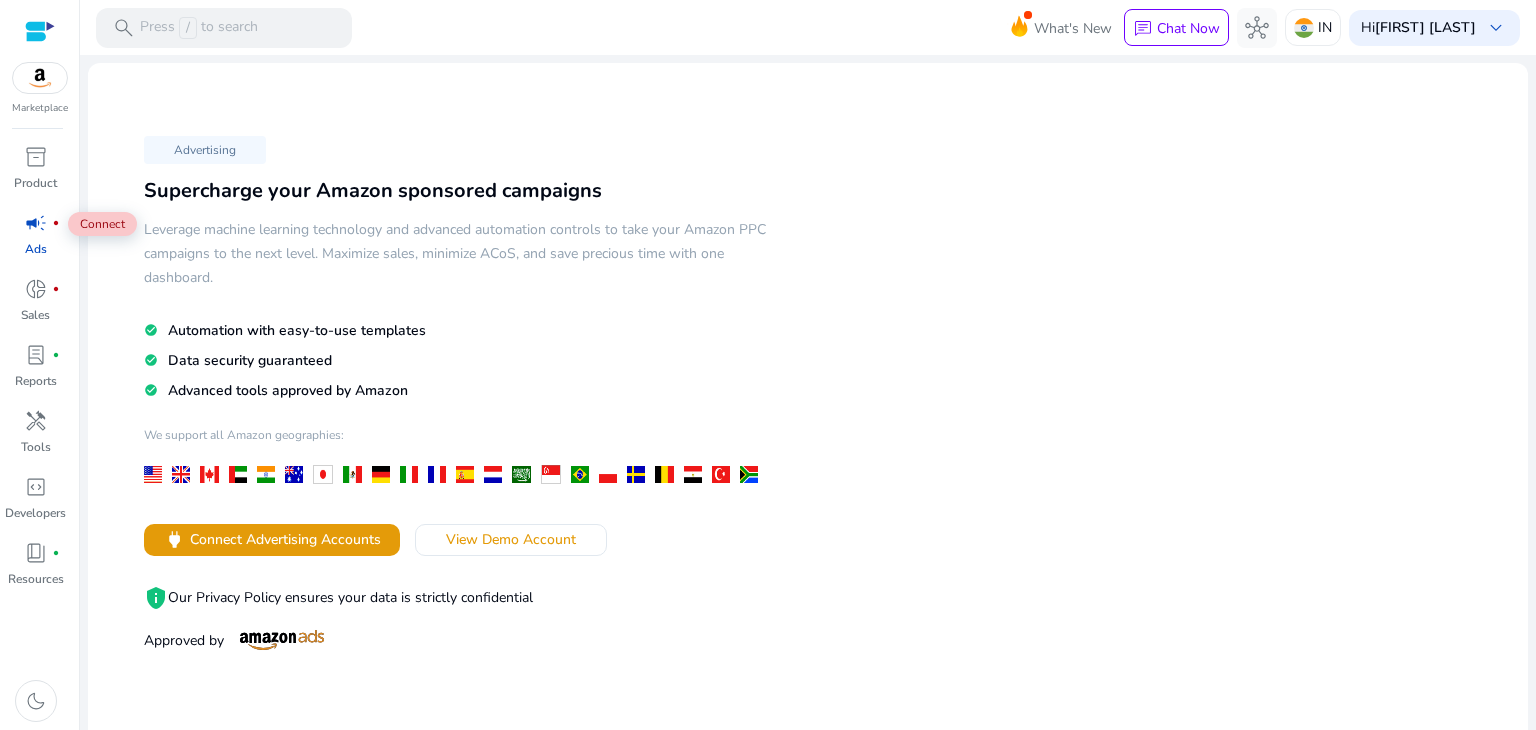 click on "campaign" at bounding box center [36, 223] 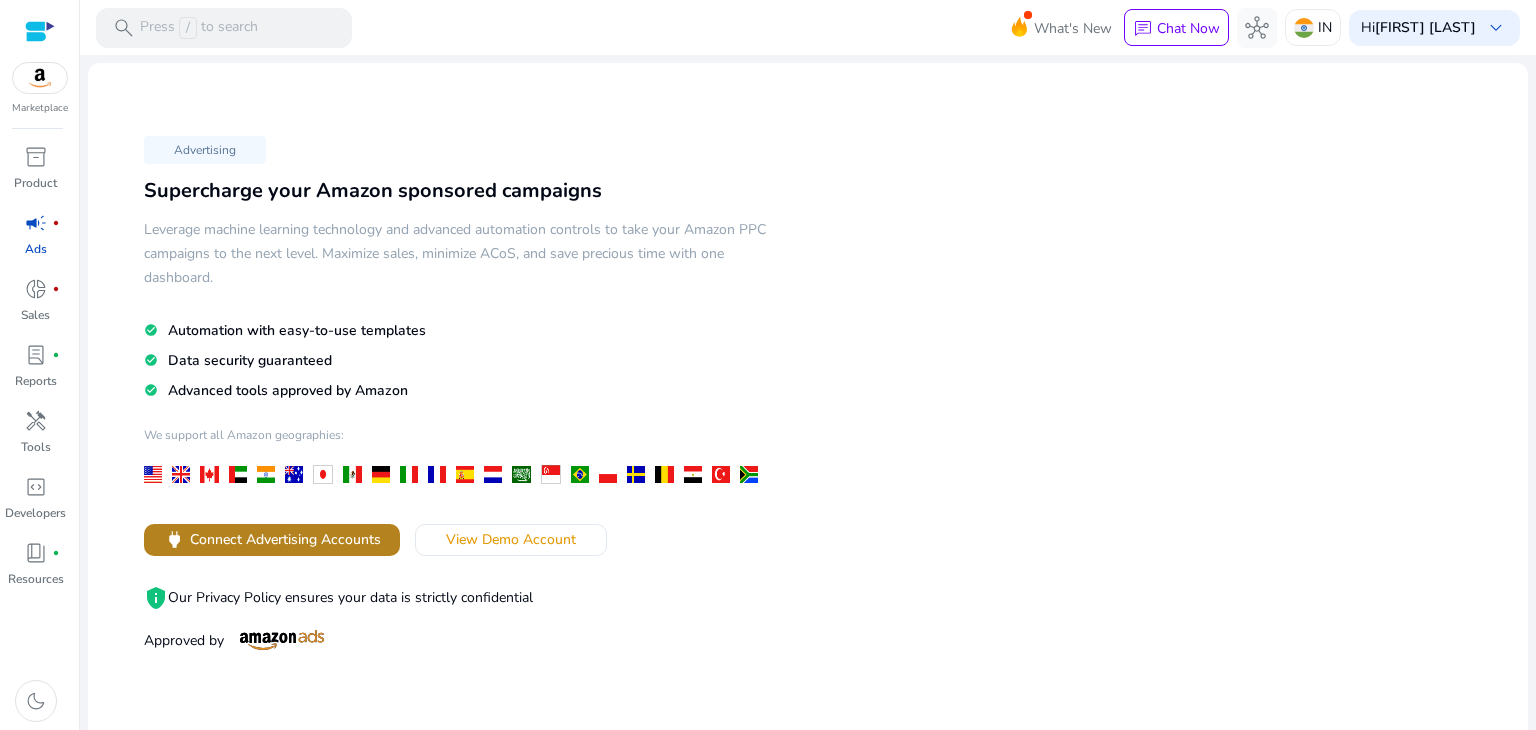 click on "Connect Advertising Accounts" 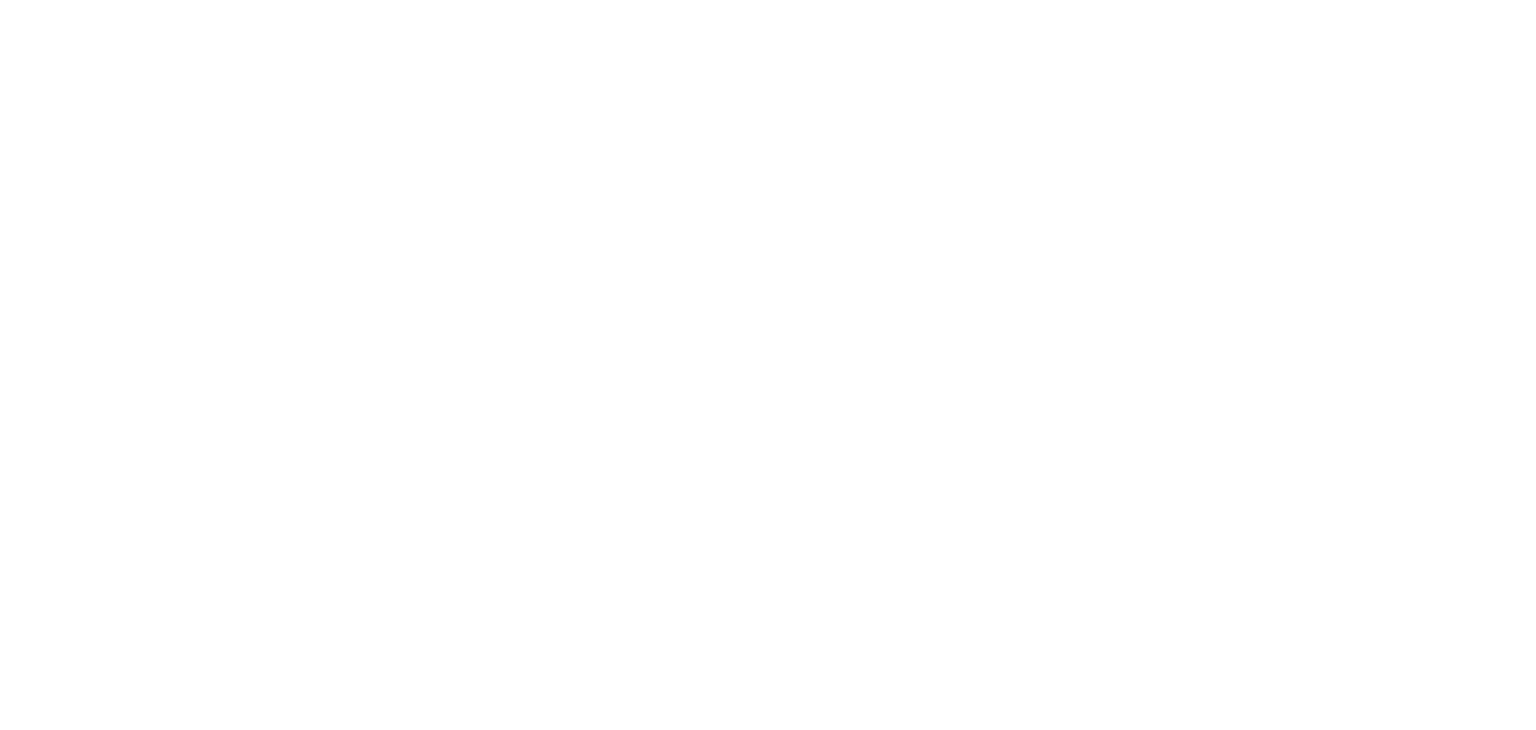 scroll, scrollTop: 0, scrollLeft: 0, axis: both 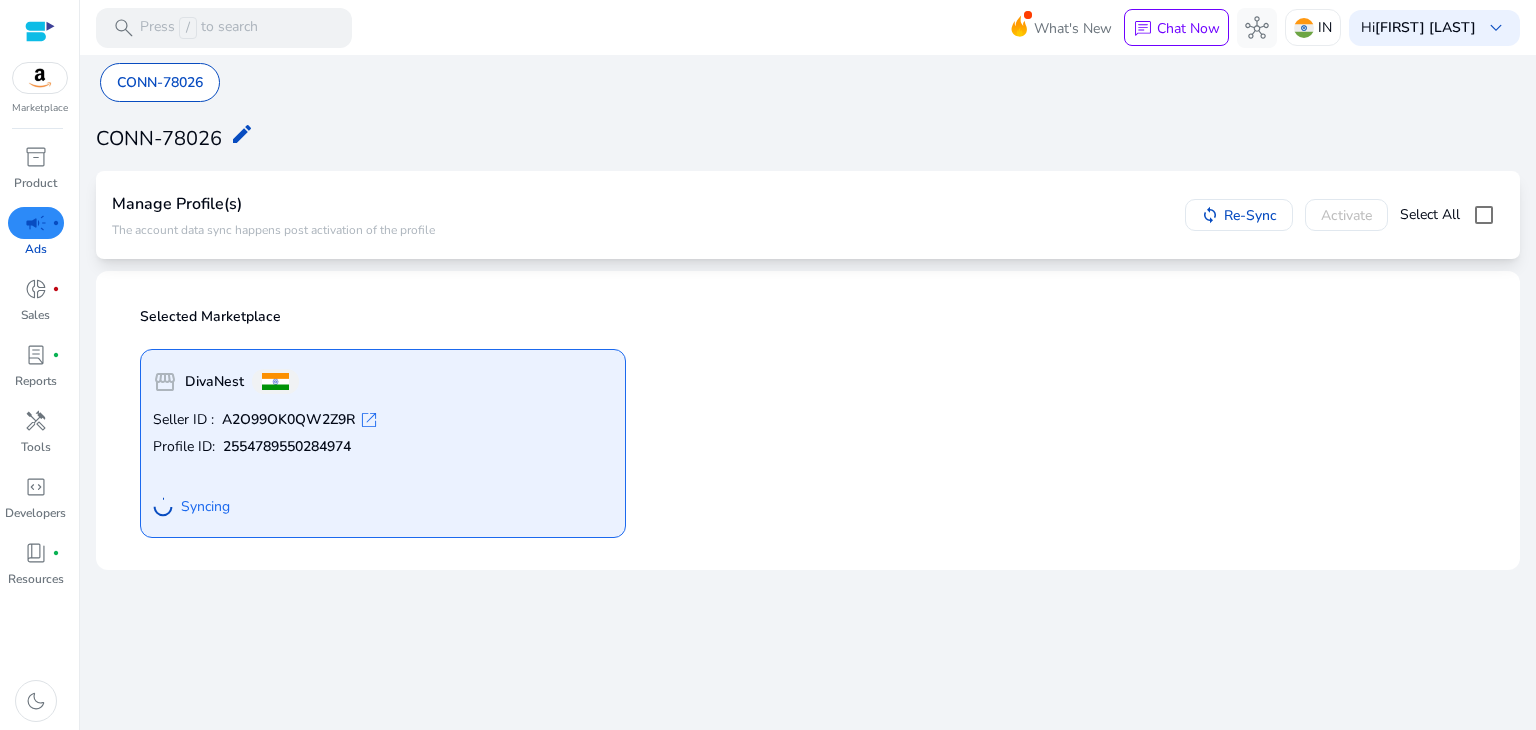 click on "storefront  DivaNest  Seller ID : [SELLER_ID]  open_in_new  Profile ID: [PROFILE_ID] Syncing" 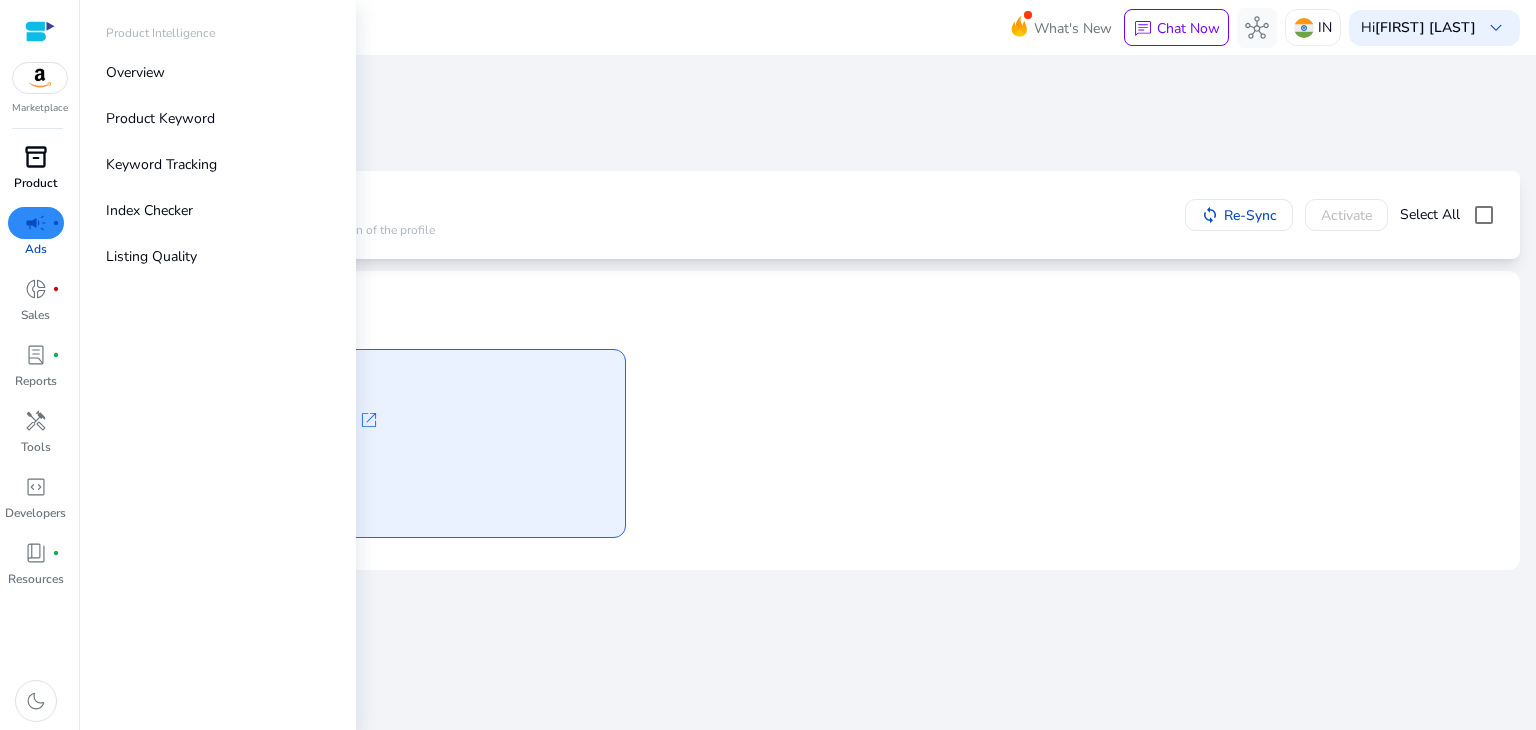 click on "inventory_2" at bounding box center (36, 157) 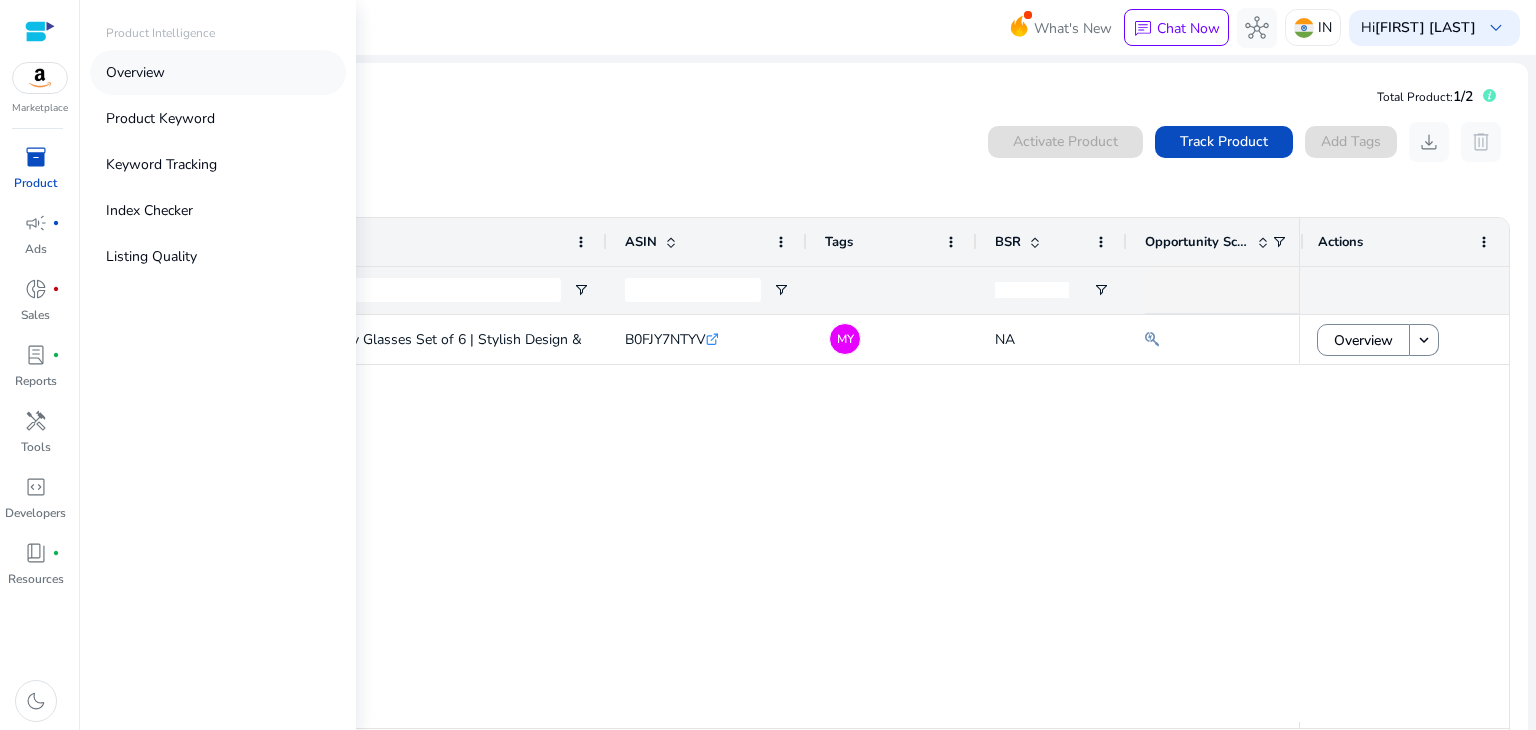 click on "Overview" at bounding box center (135, 72) 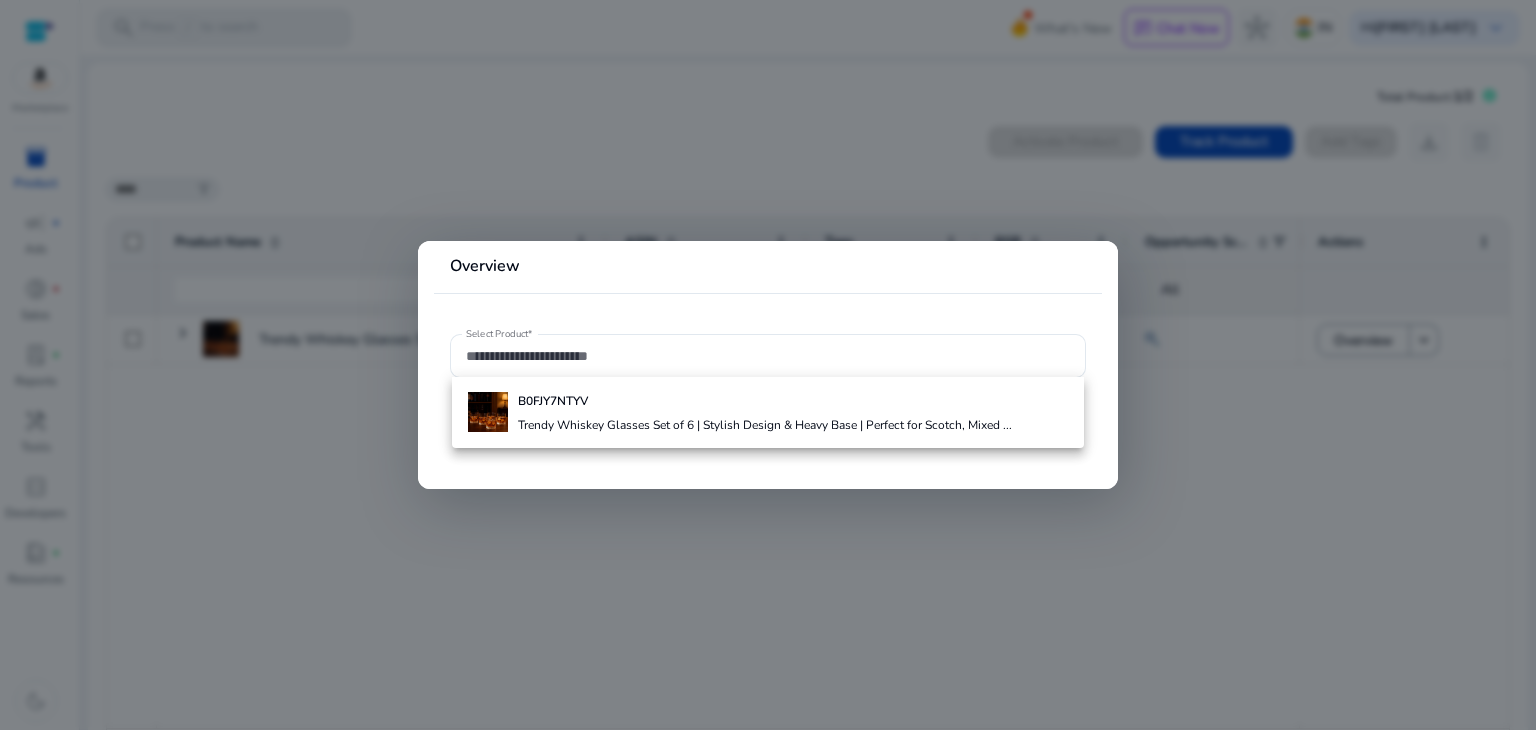 click at bounding box center [768, 365] 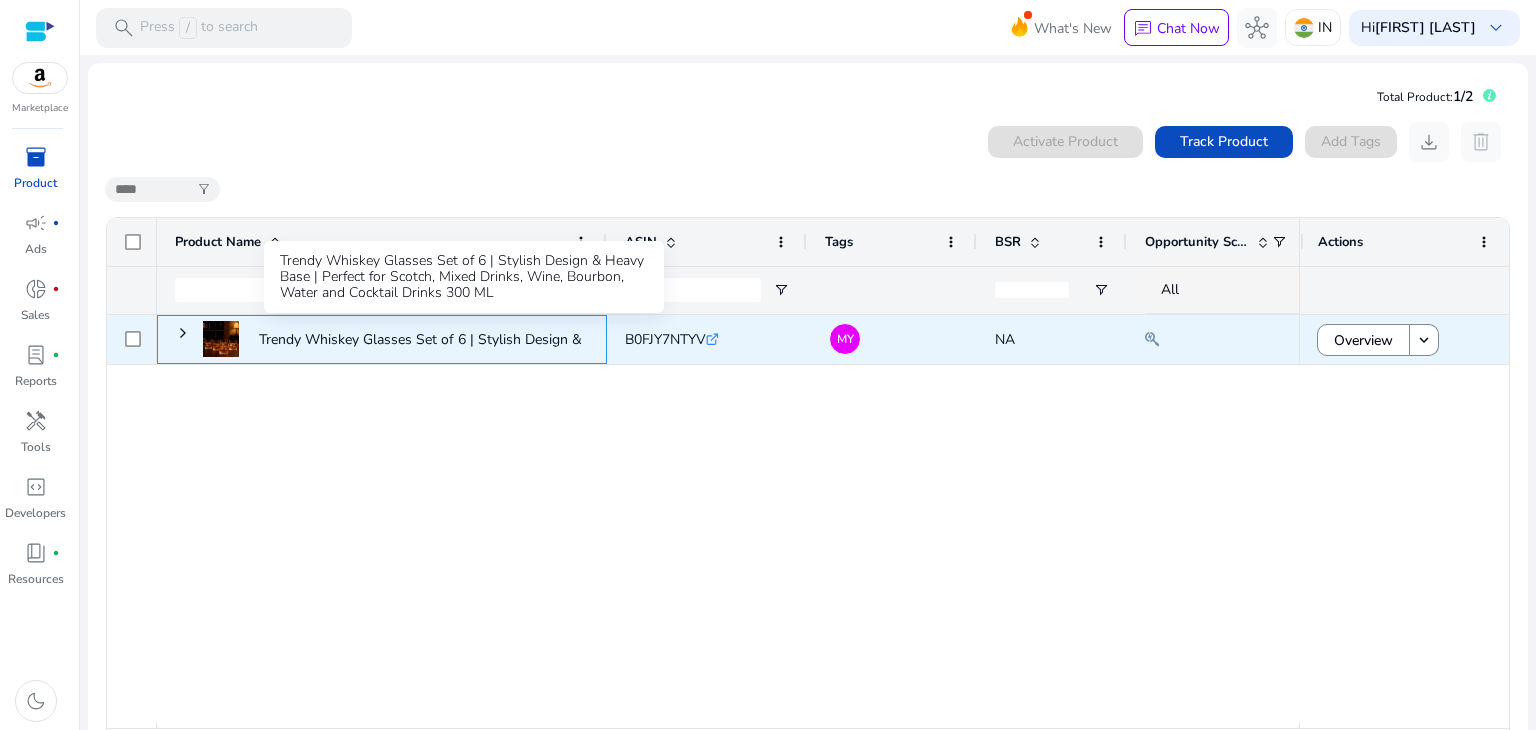 click on "Trendy Whiskey Glasses Set of 6 | Stylish Design & Heavy Base..." 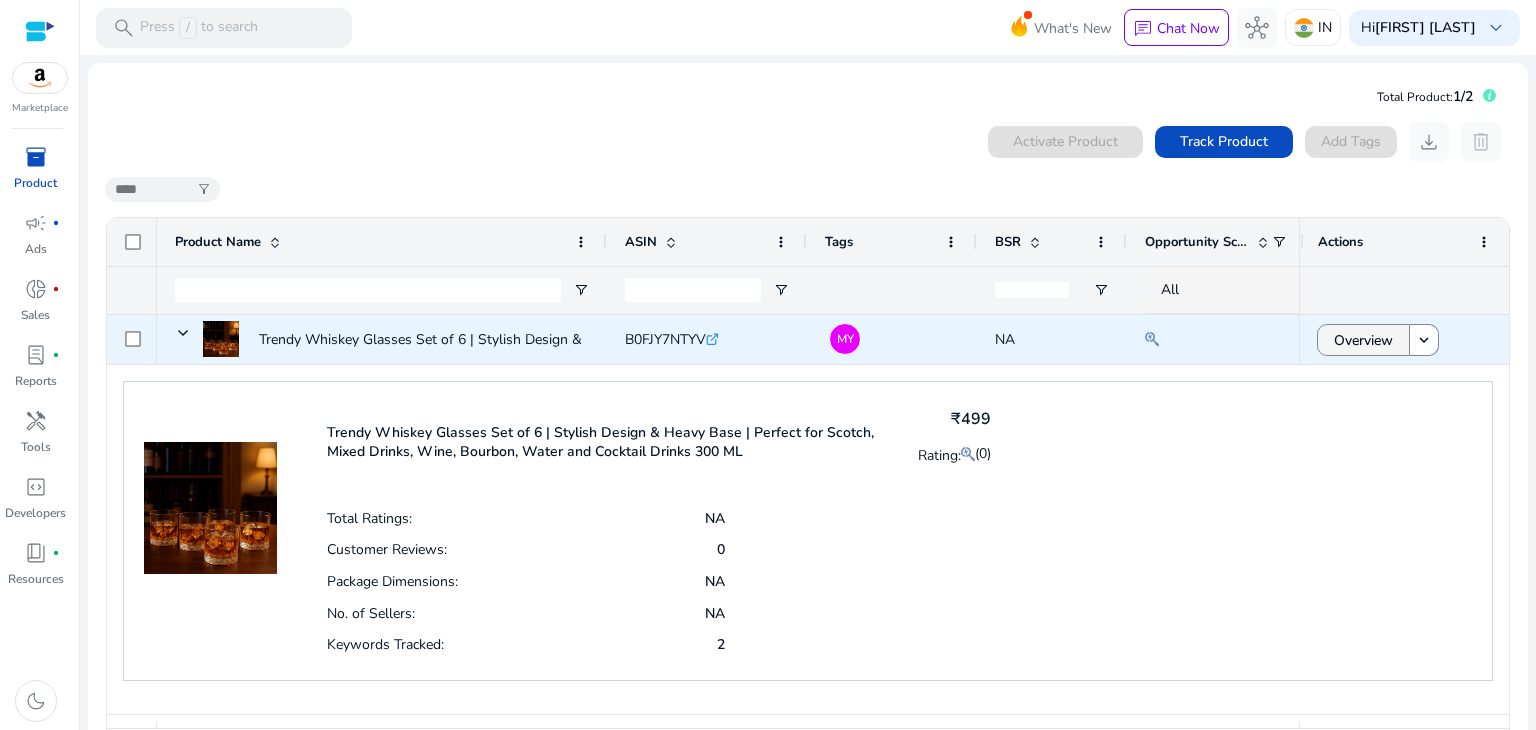 click on "Overview" 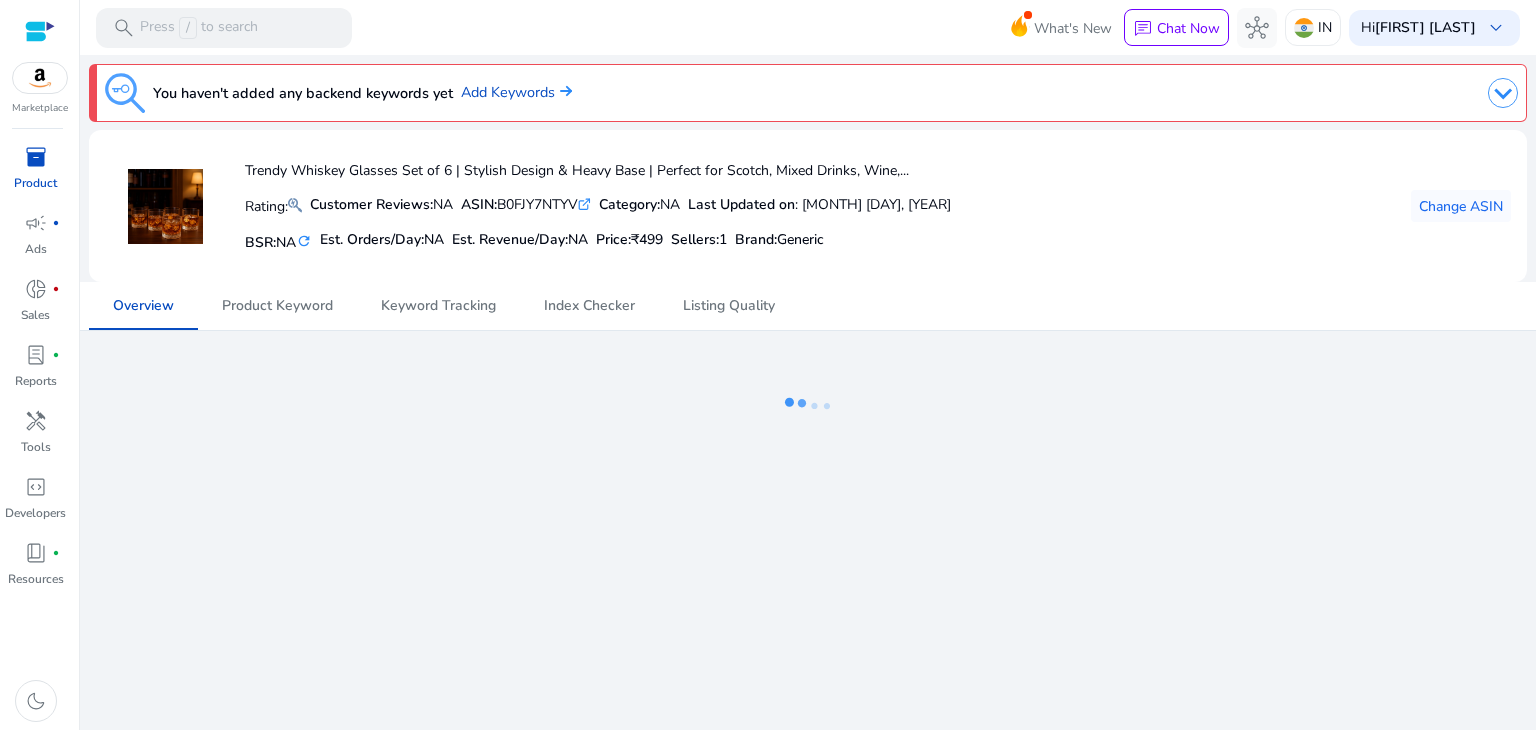 scroll, scrollTop: 0, scrollLeft: 0, axis: both 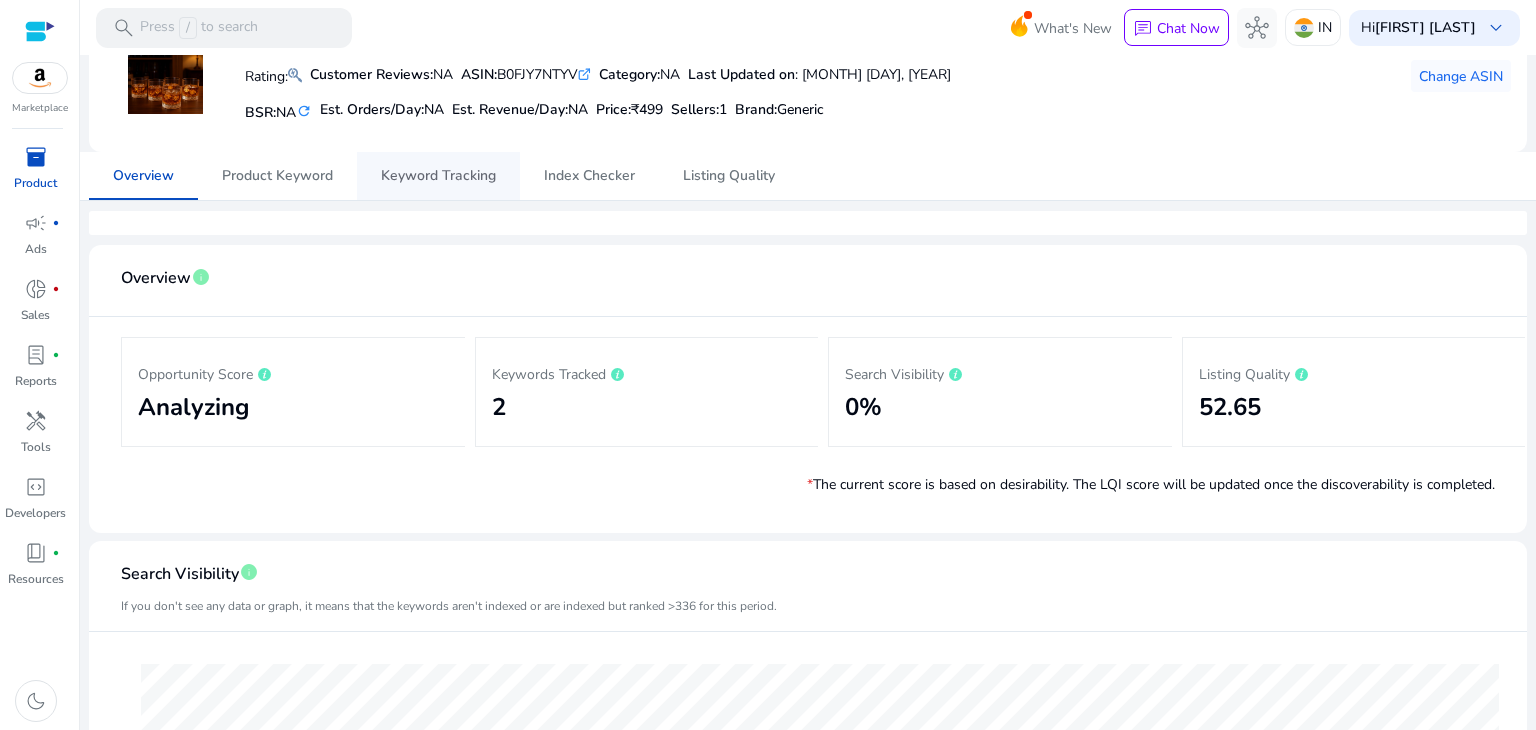 click on "Keyword Tracking" at bounding box center [438, 176] 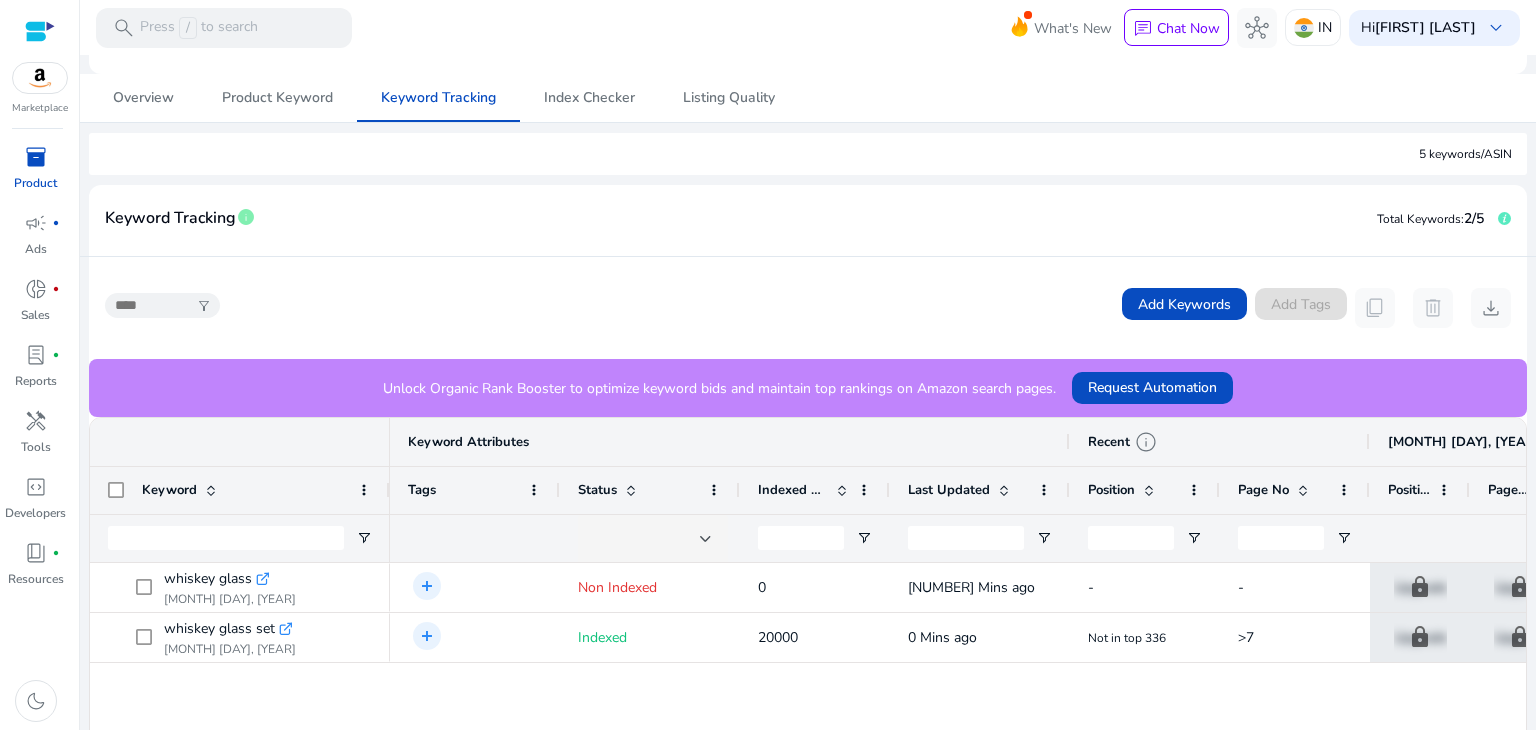 scroll, scrollTop: 211, scrollLeft: 0, axis: vertical 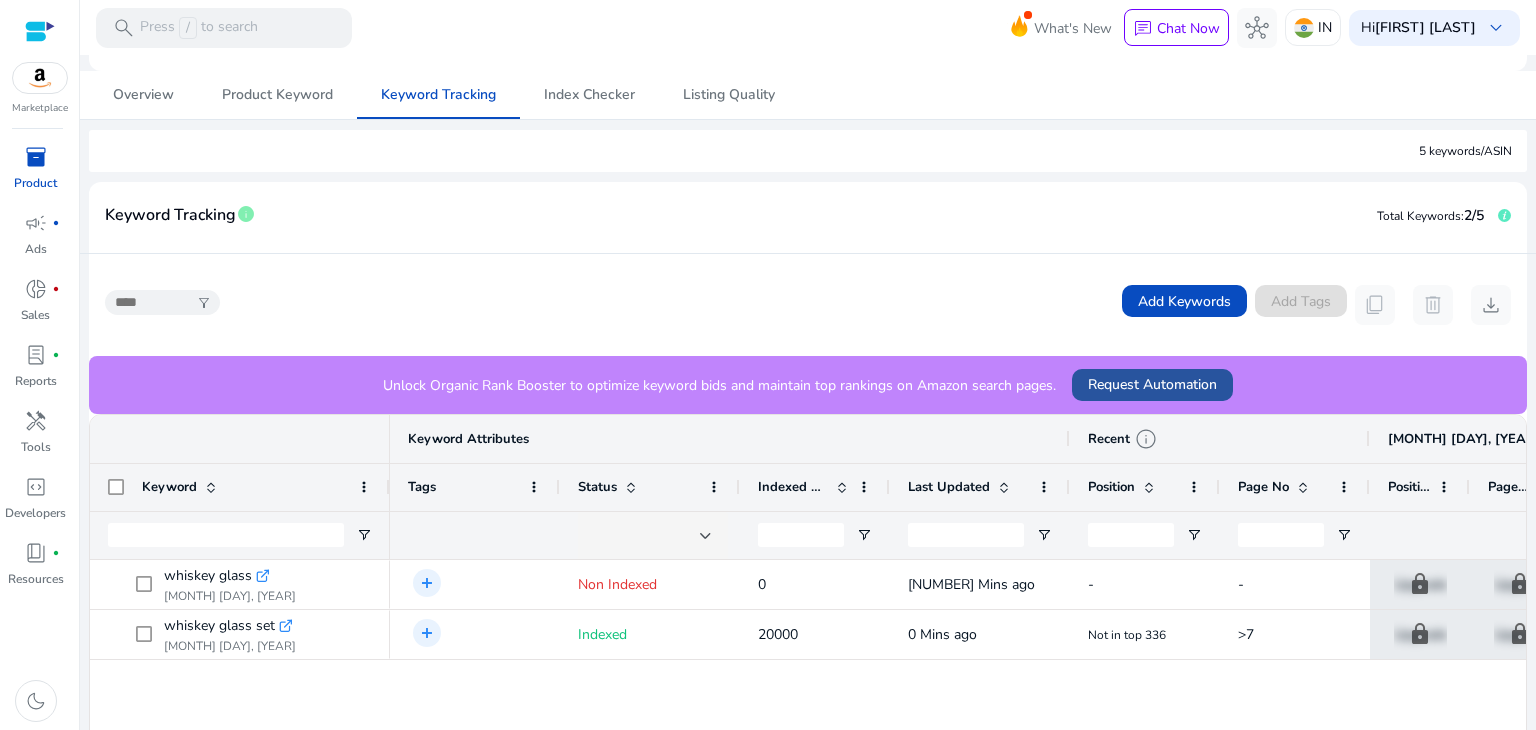 click on "Request Automation" at bounding box center (1152, 384) 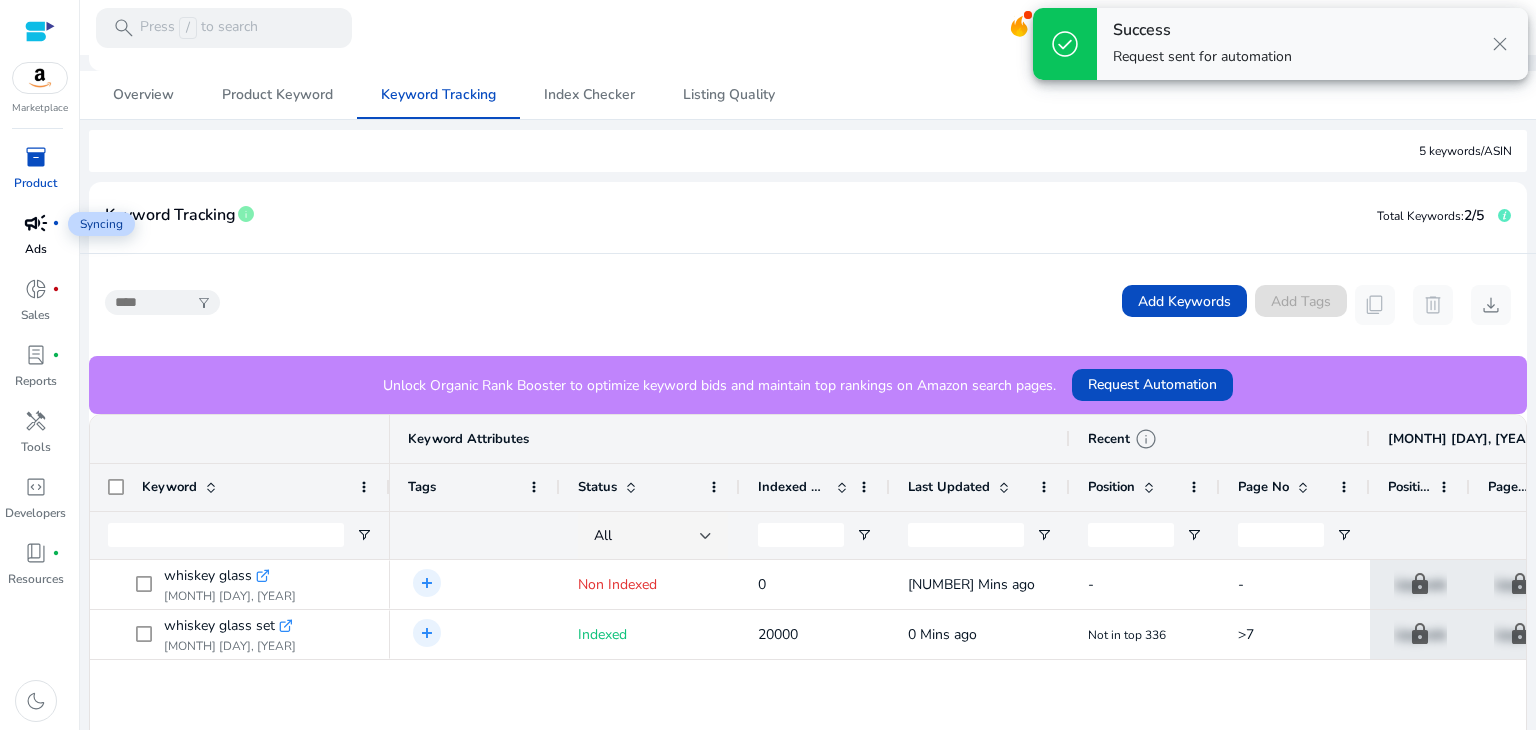 click on "fiber_manual_record" at bounding box center [56, 223] 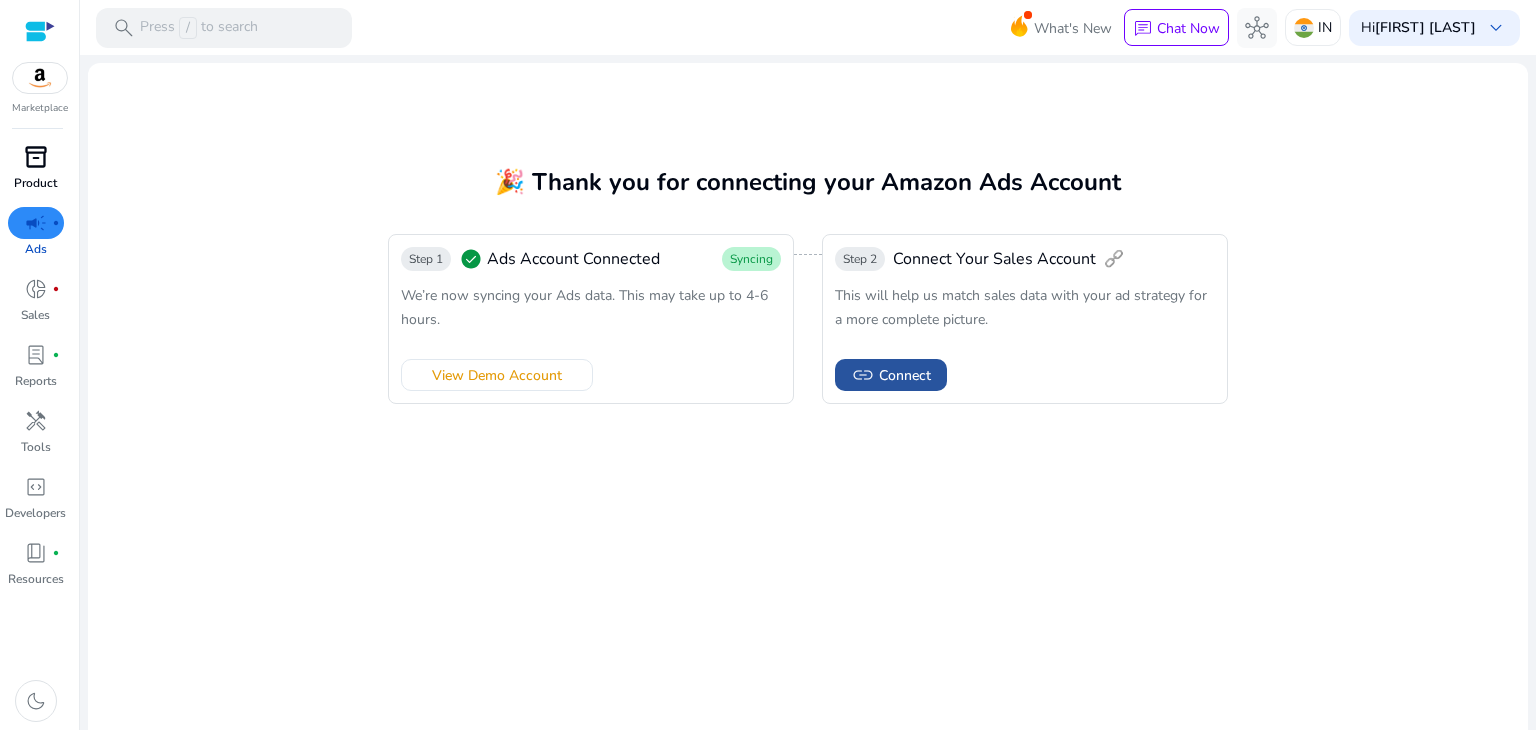 click on "link" 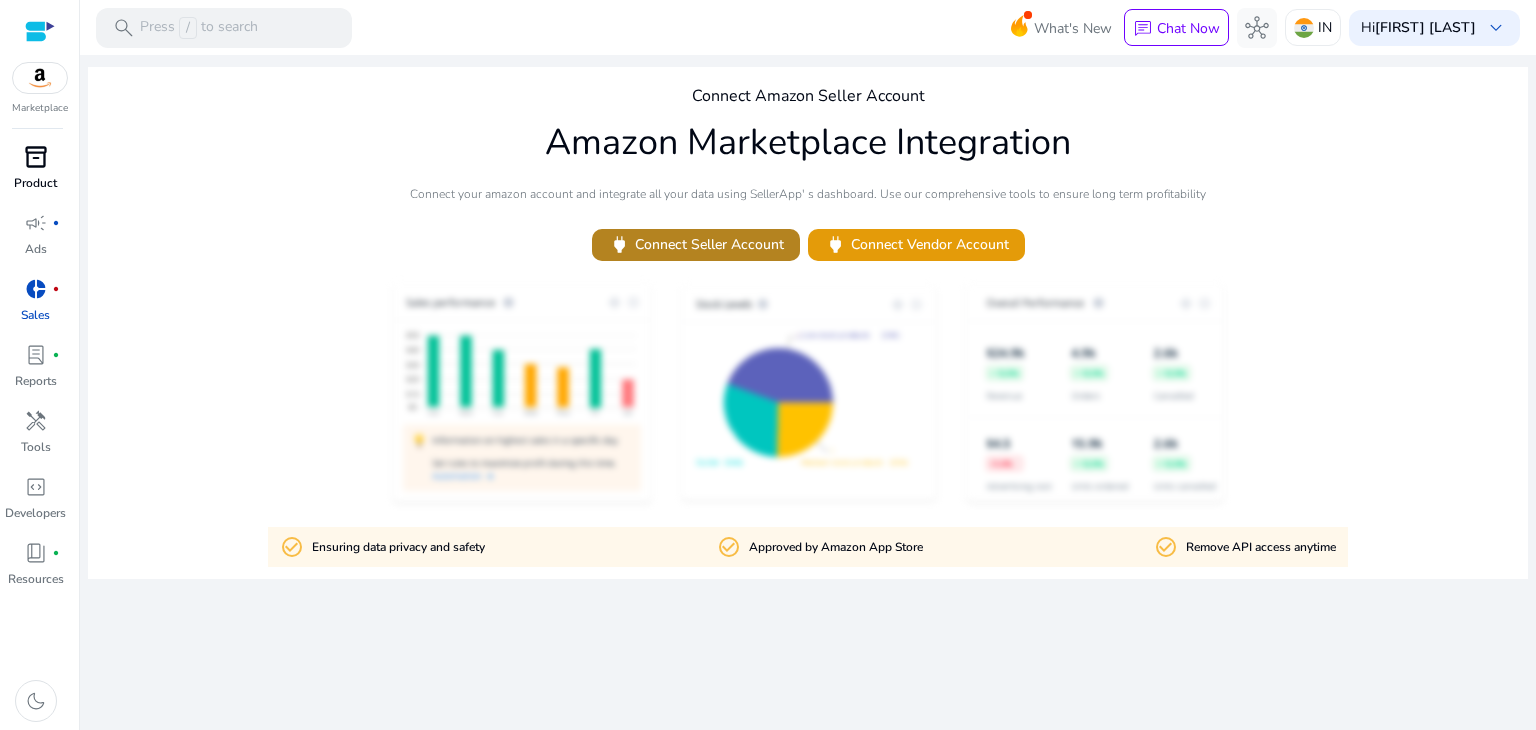 click on "power   Connect Seller Account" 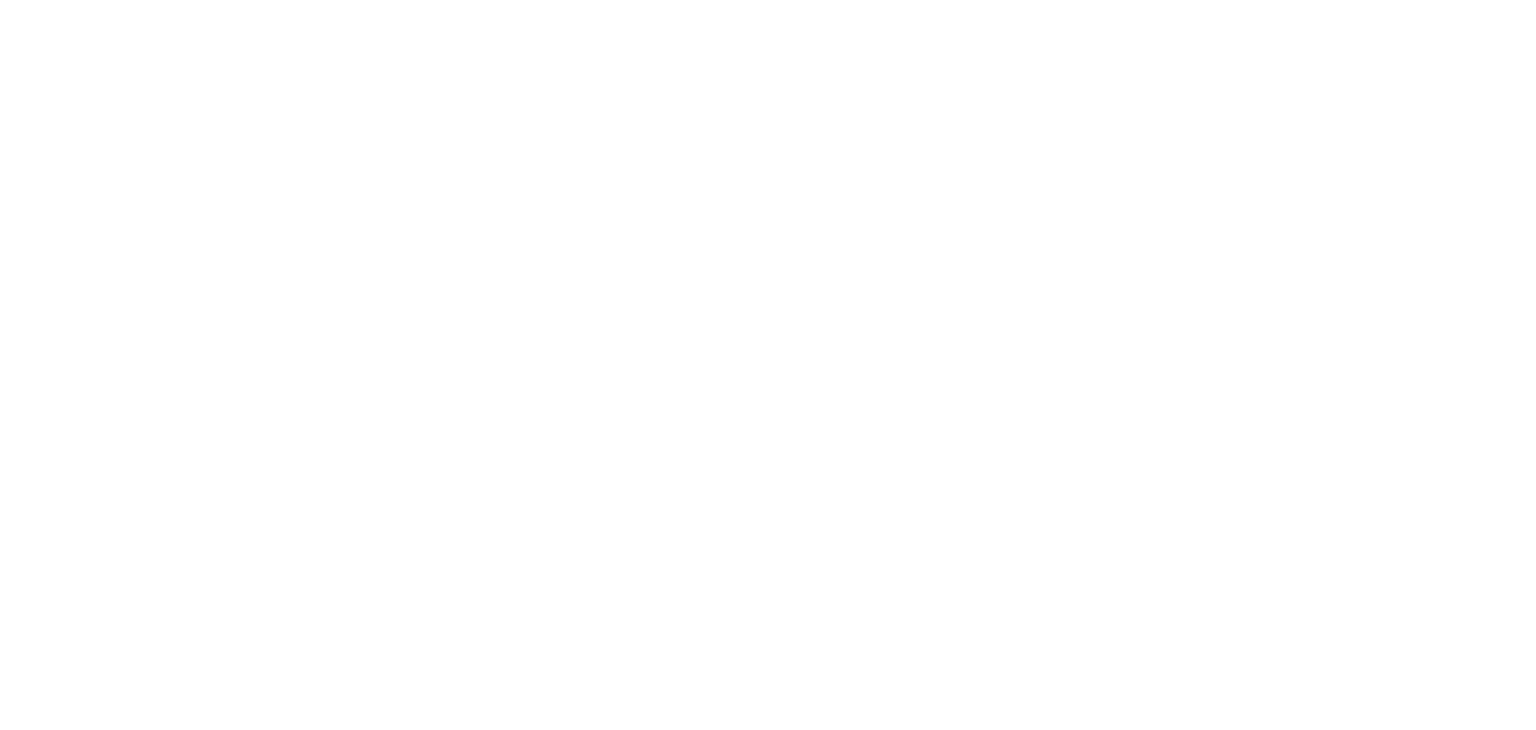 scroll, scrollTop: 0, scrollLeft: 0, axis: both 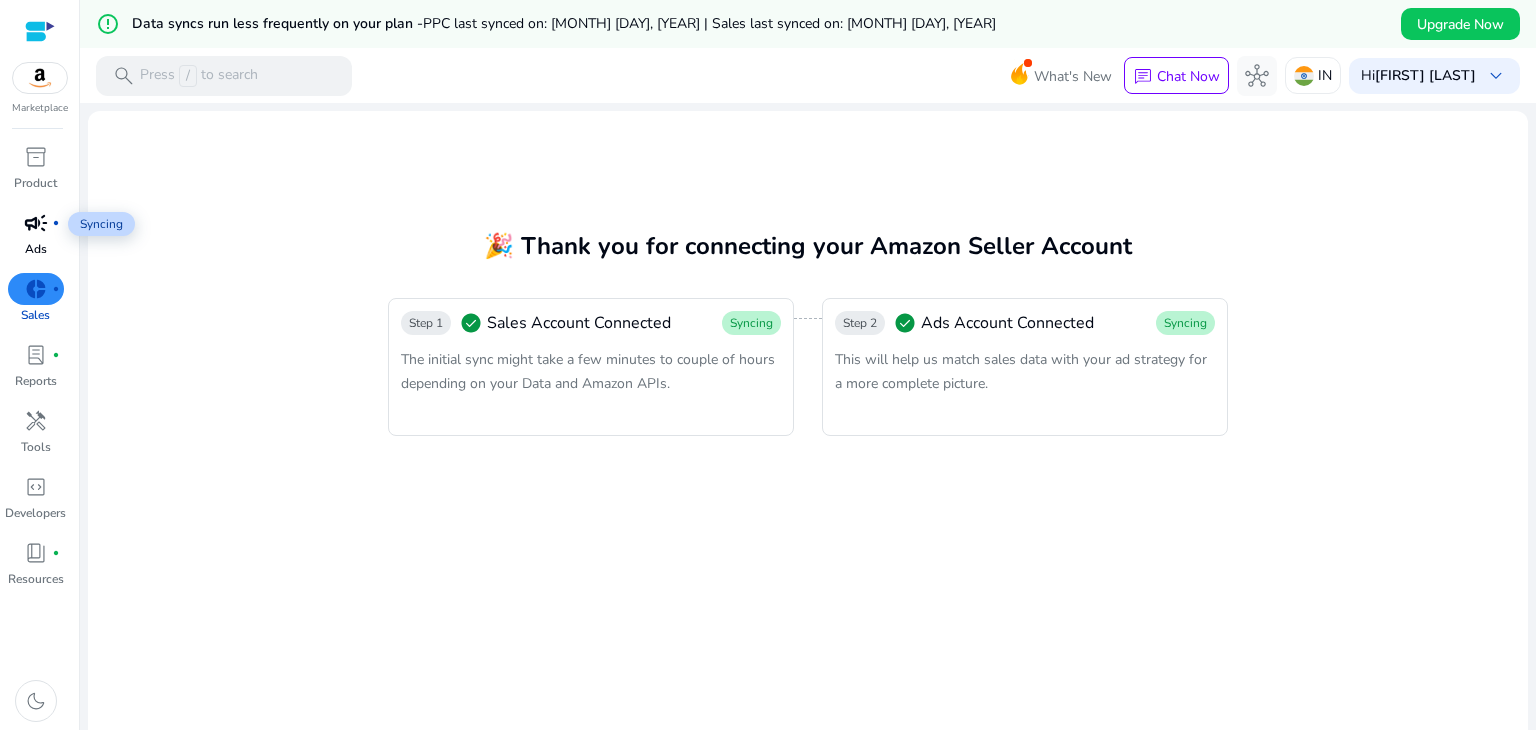 click on "campaign" at bounding box center (36, 223) 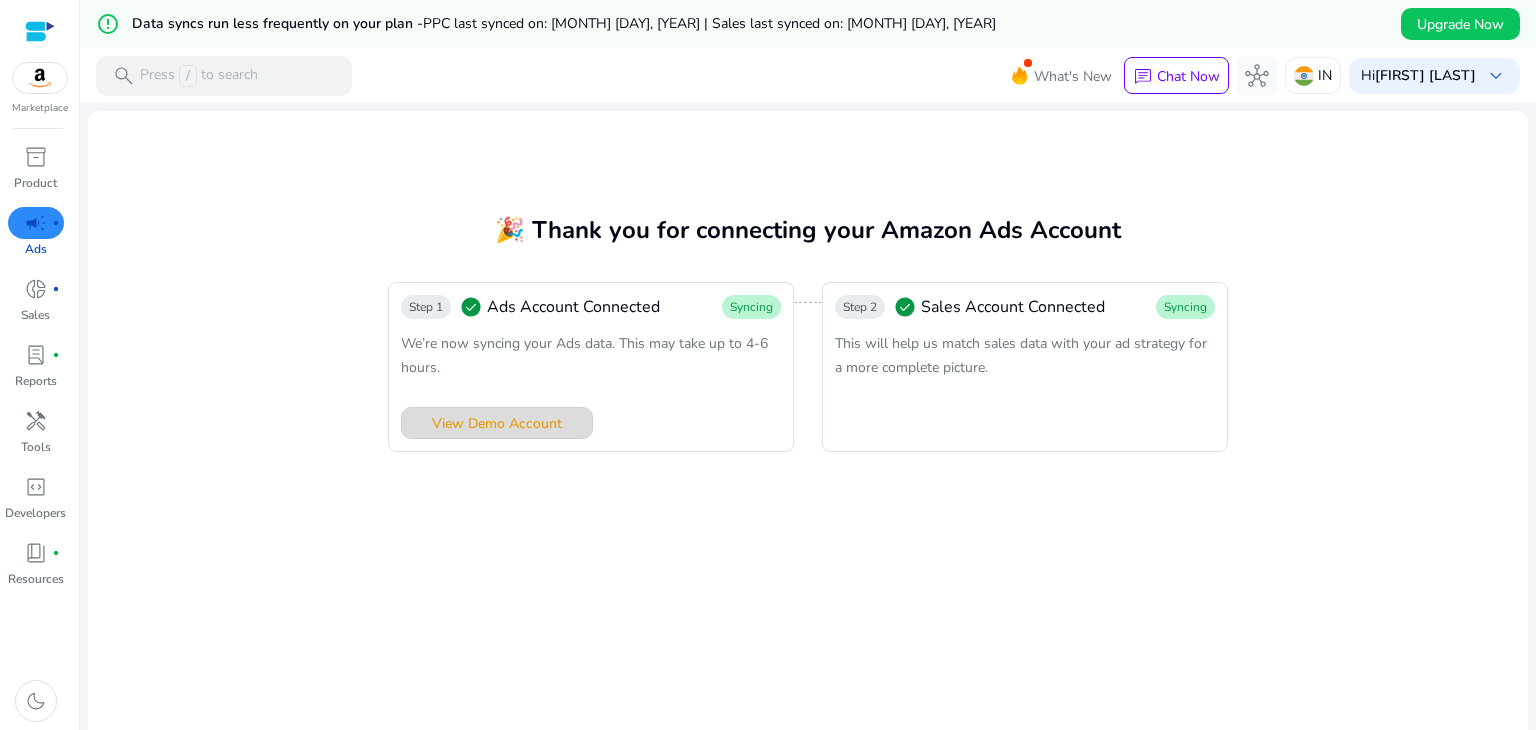 click on "View Demo Account" 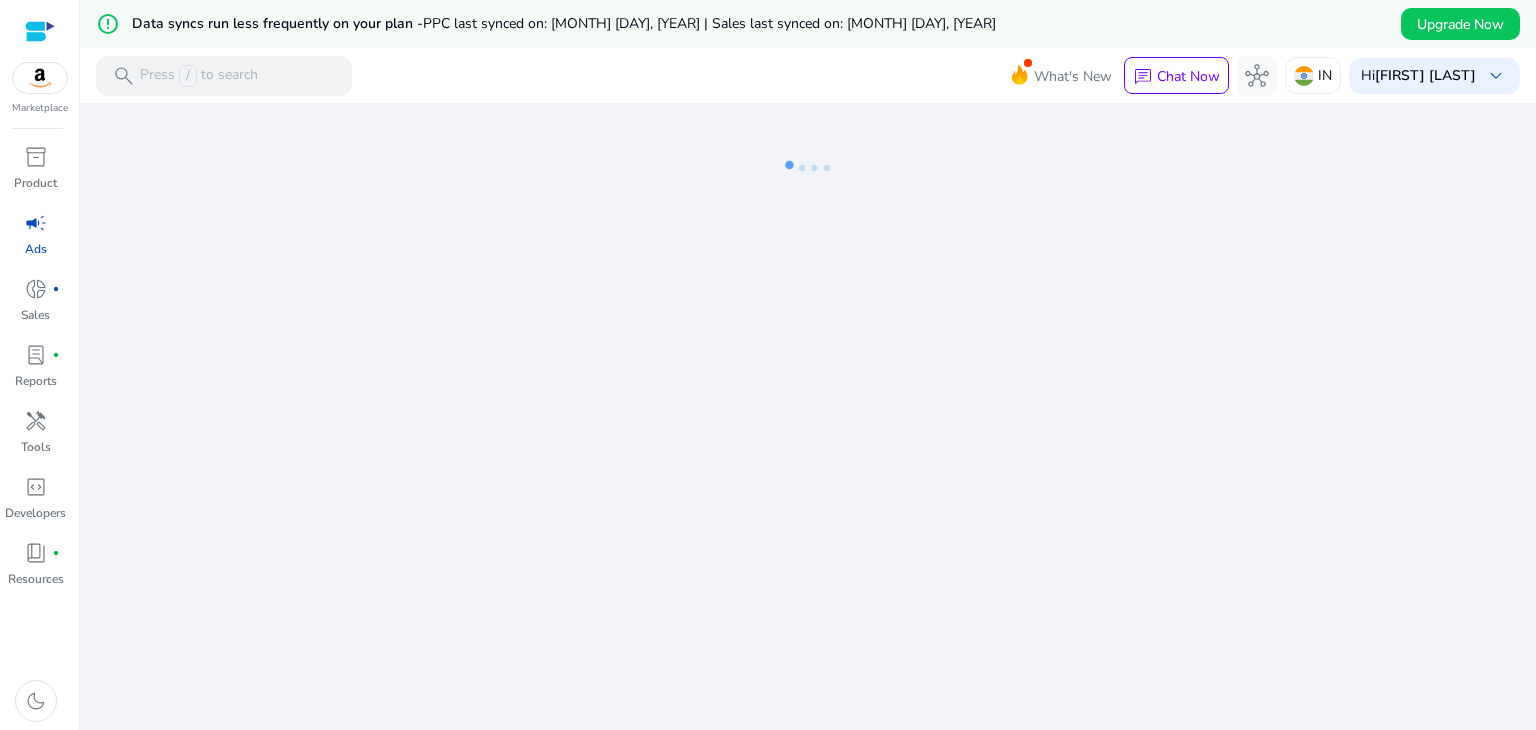 click on "We are getting things ready for you..." 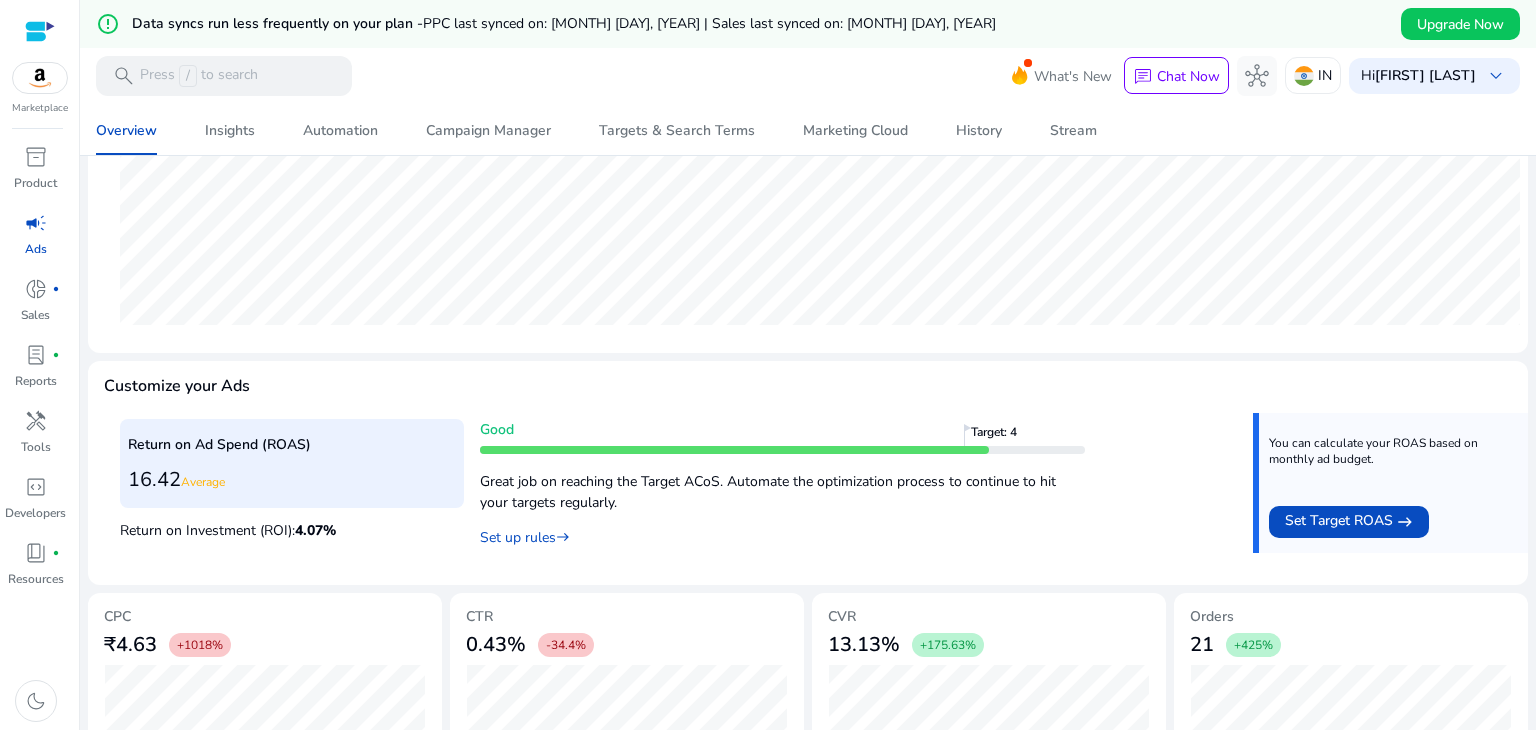 scroll, scrollTop: 830, scrollLeft: 0, axis: vertical 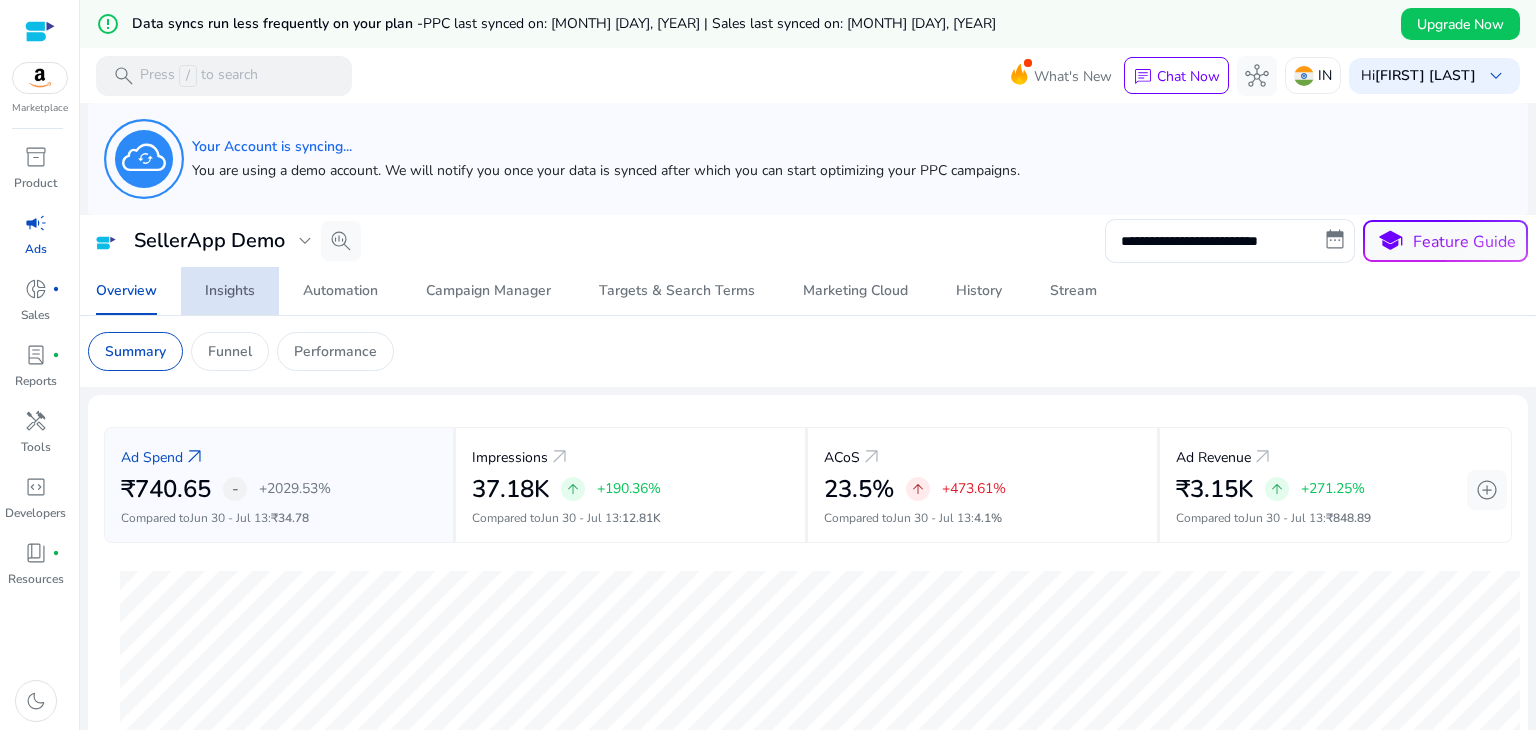 click on "Insights" at bounding box center [230, 291] 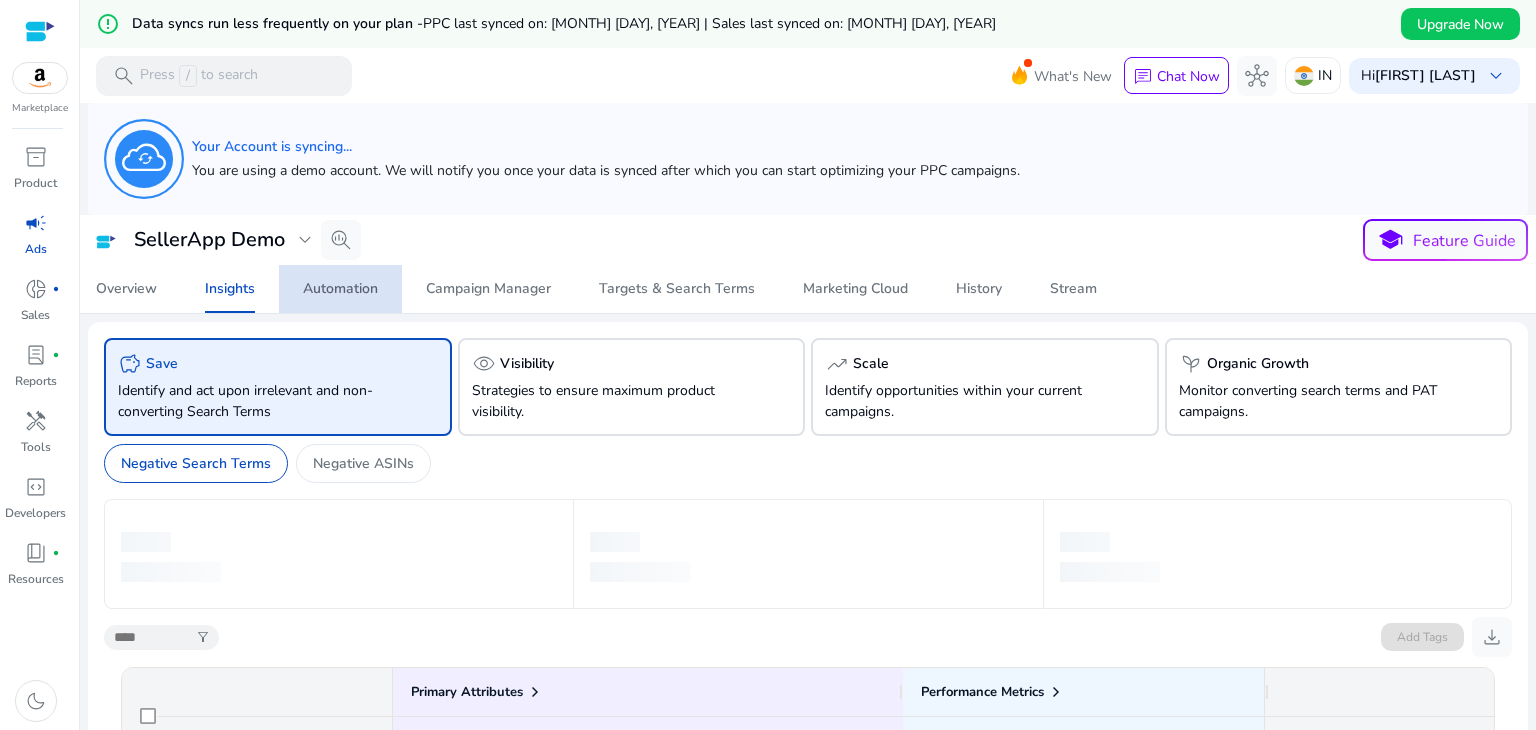 click on "Automation" at bounding box center (340, 289) 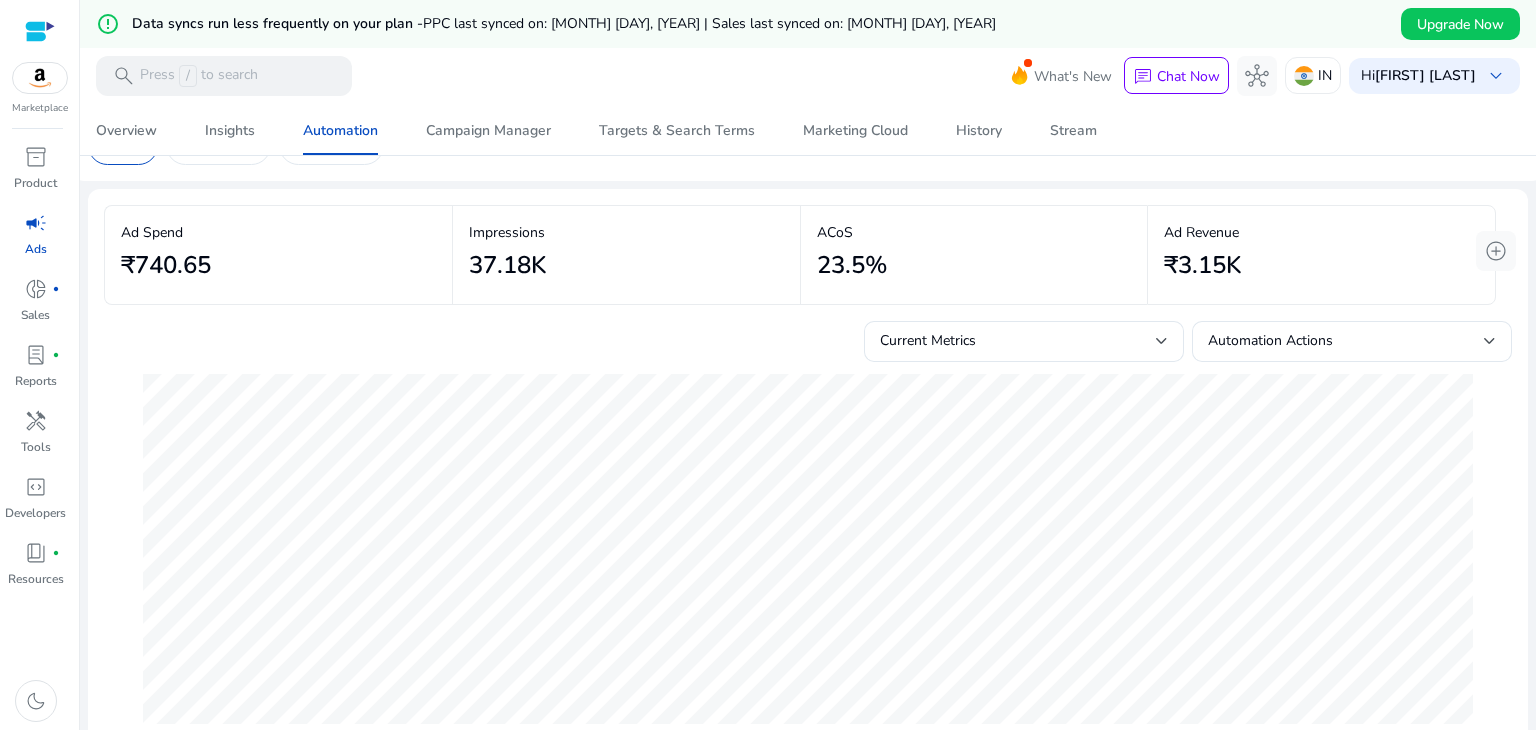 scroll, scrollTop: 0, scrollLeft: 0, axis: both 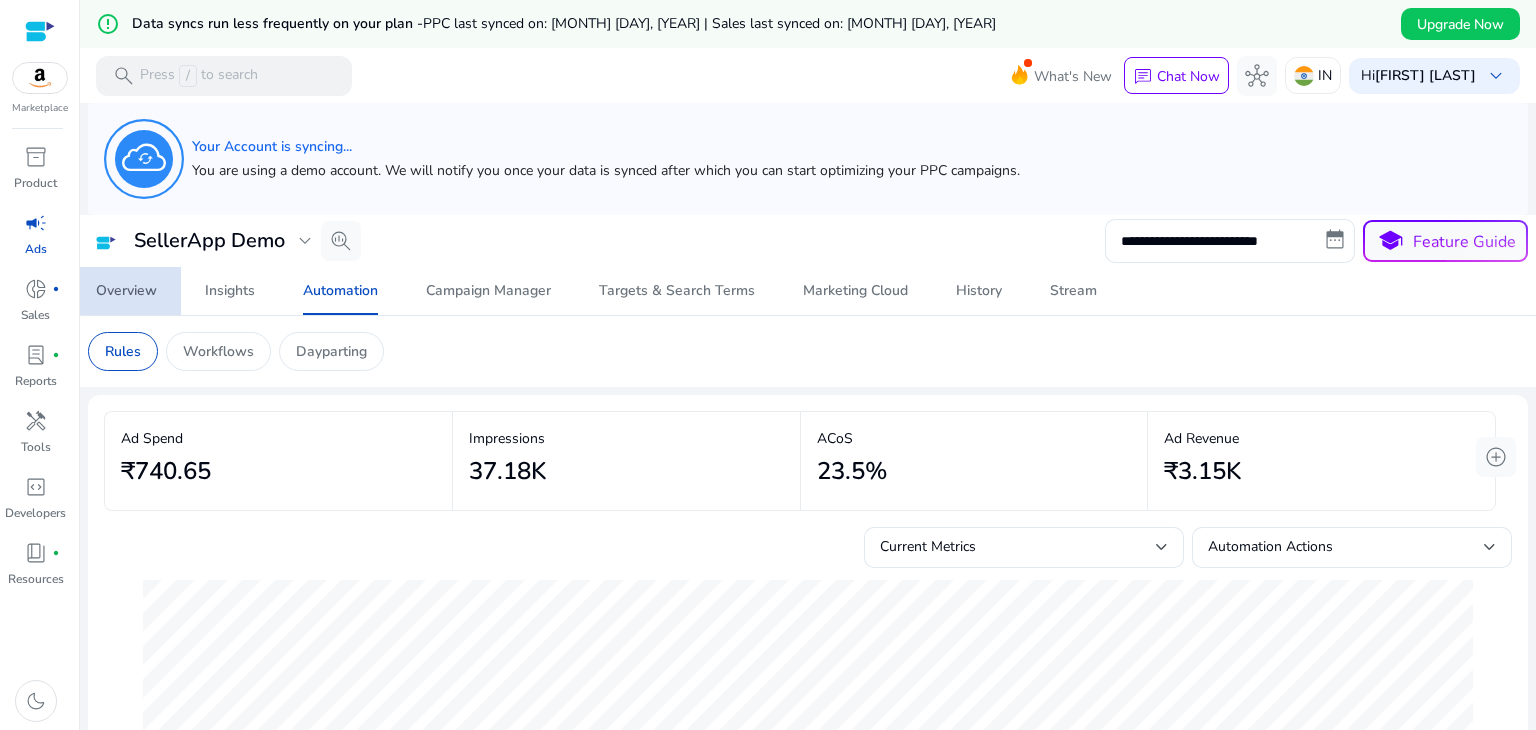 click on "Overview" at bounding box center [126, 291] 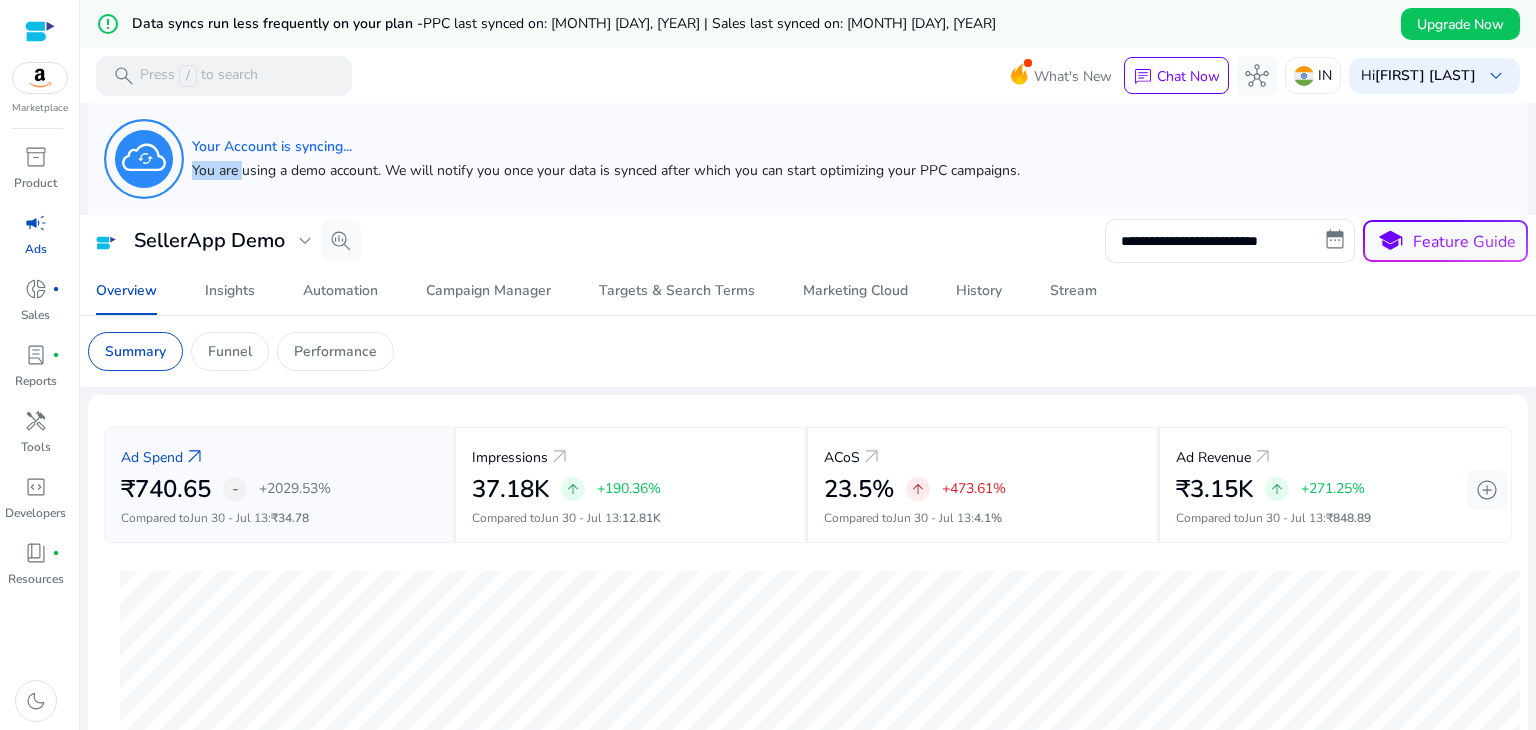drag, startPoint x: 240, startPoint y: 174, endPoint x: 991, endPoint y: 155, distance: 751.2403 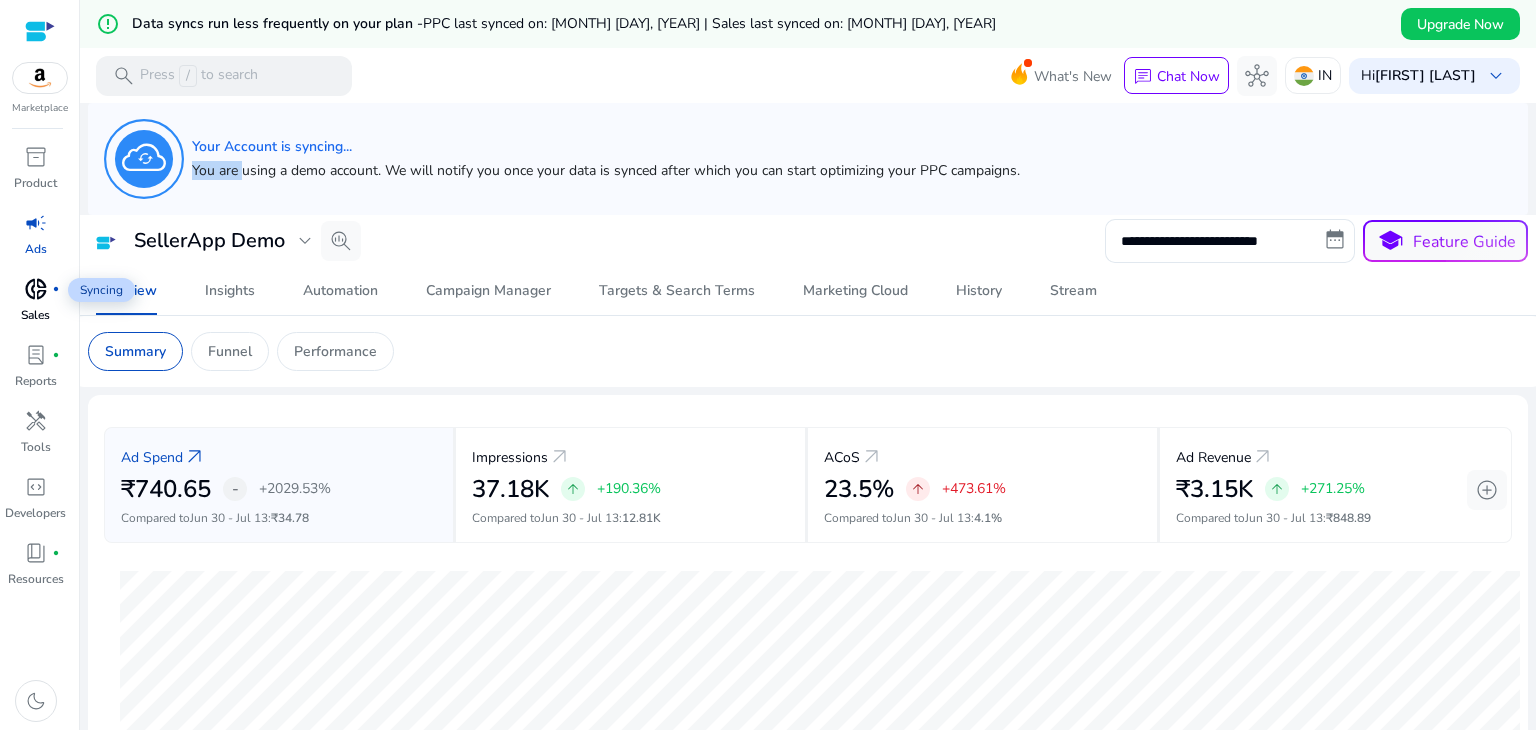 click on "donut_small   fiber_manual_record" at bounding box center (36, 289) 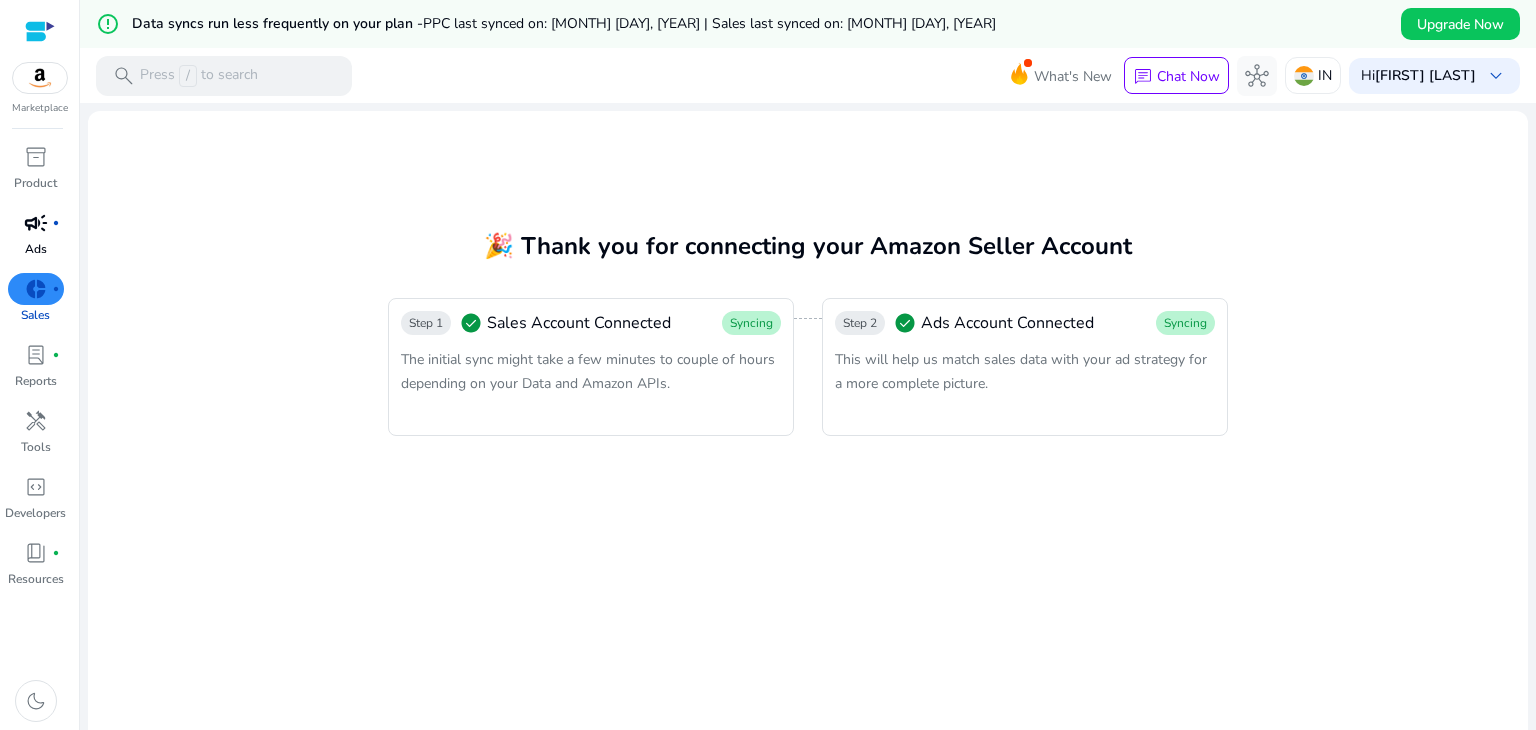 click on "check_circle" 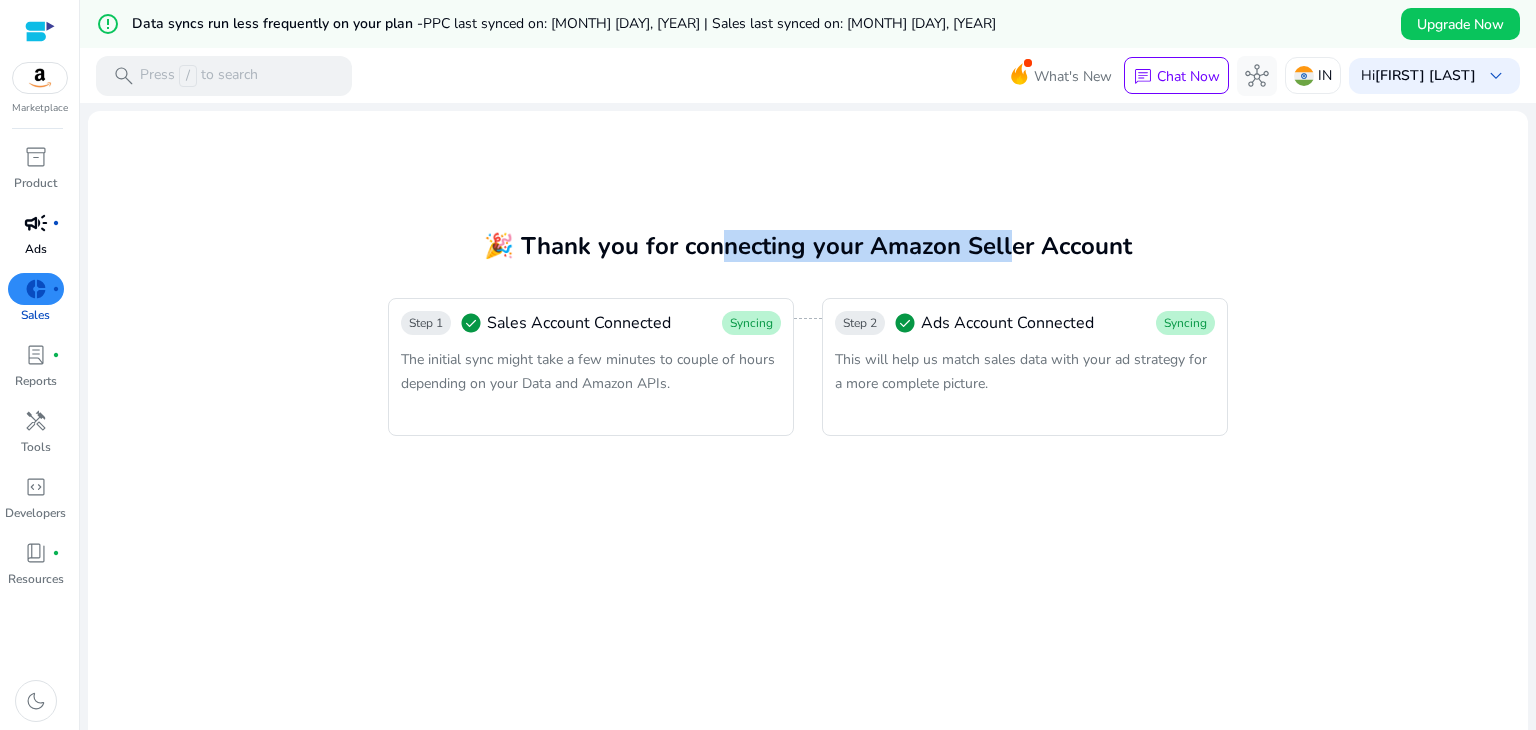 drag, startPoint x: 708, startPoint y: 265, endPoint x: 1000, endPoint y: 257, distance: 292.10956 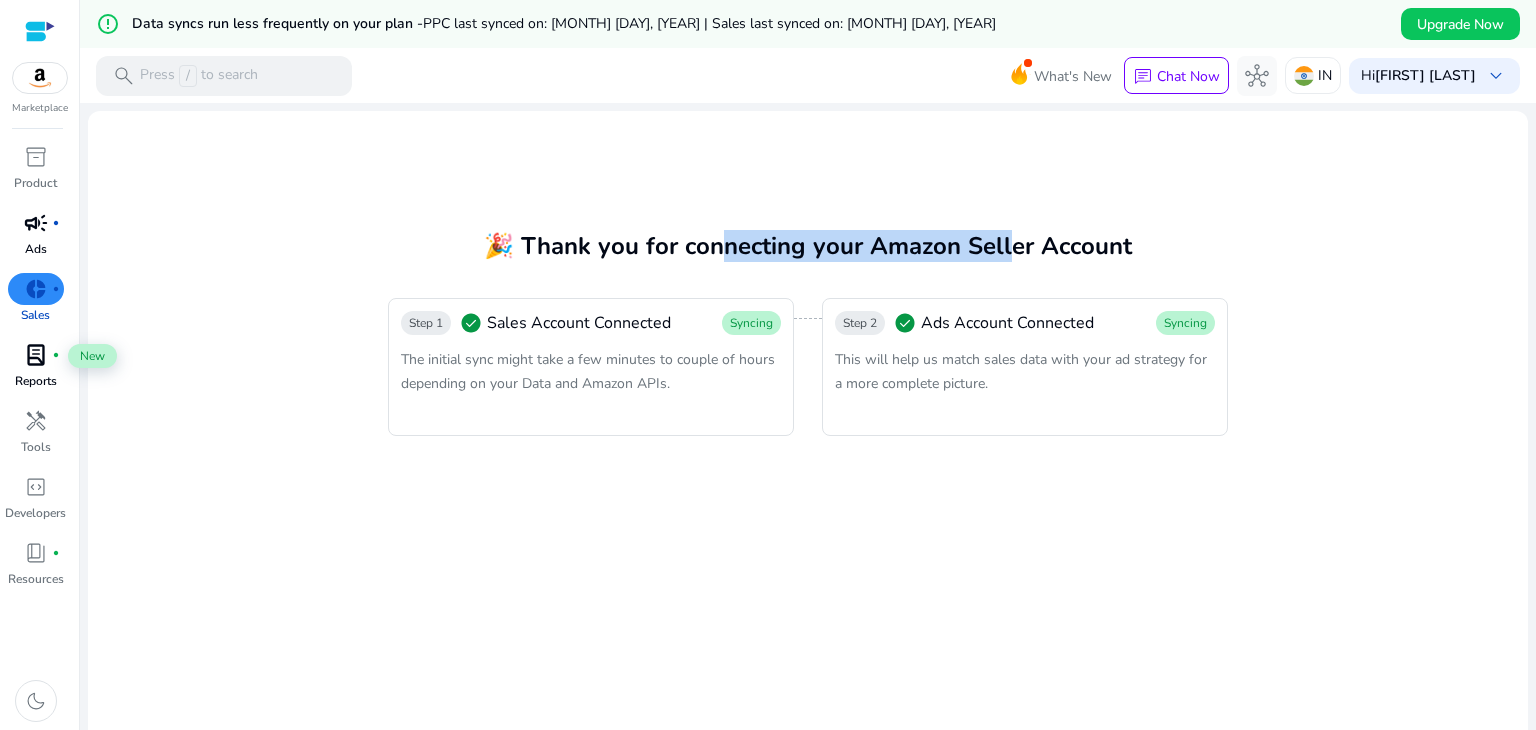 click on "lab_profile" at bounding box center [36, 355] 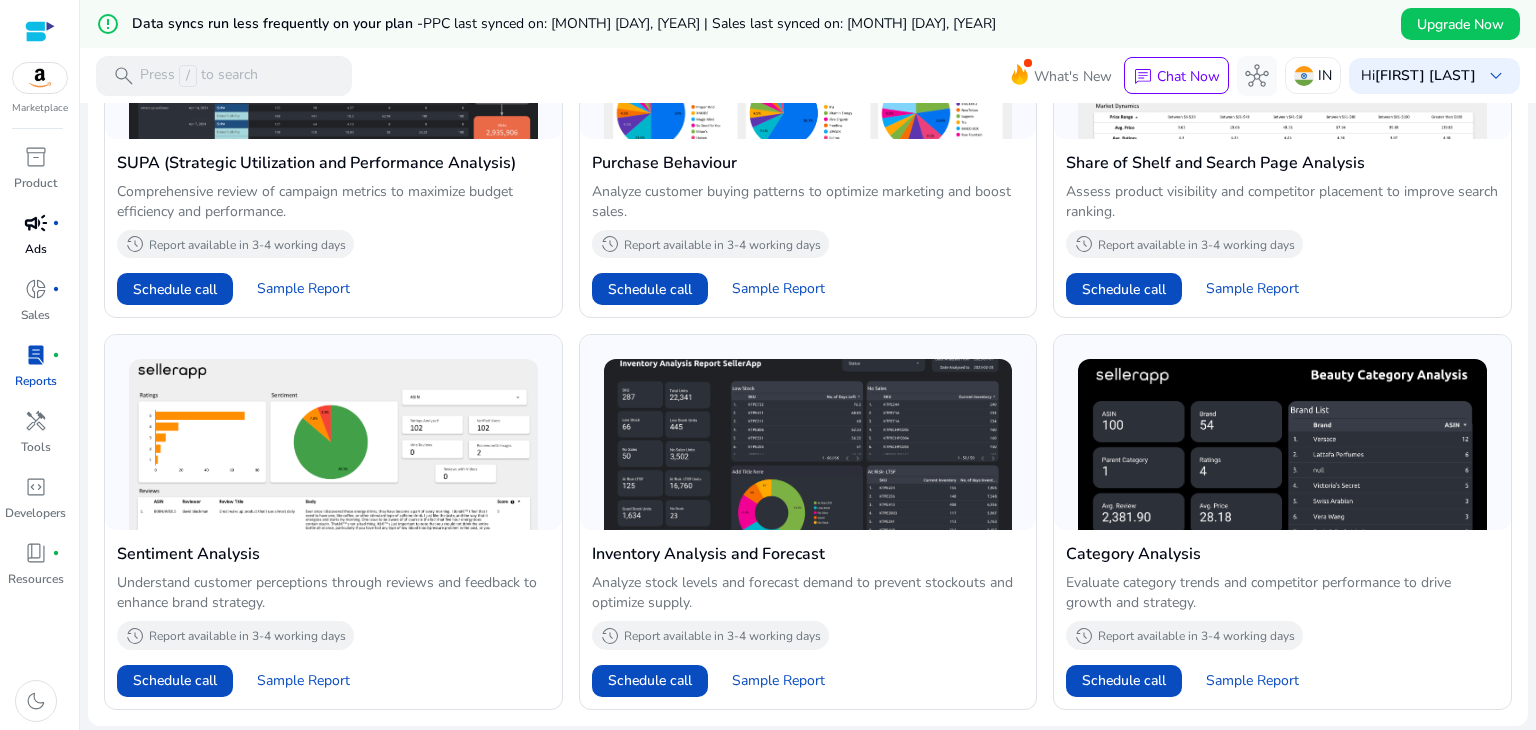 scroll, scrollTop: 1084, scrollLeft: 0, axis: vertical 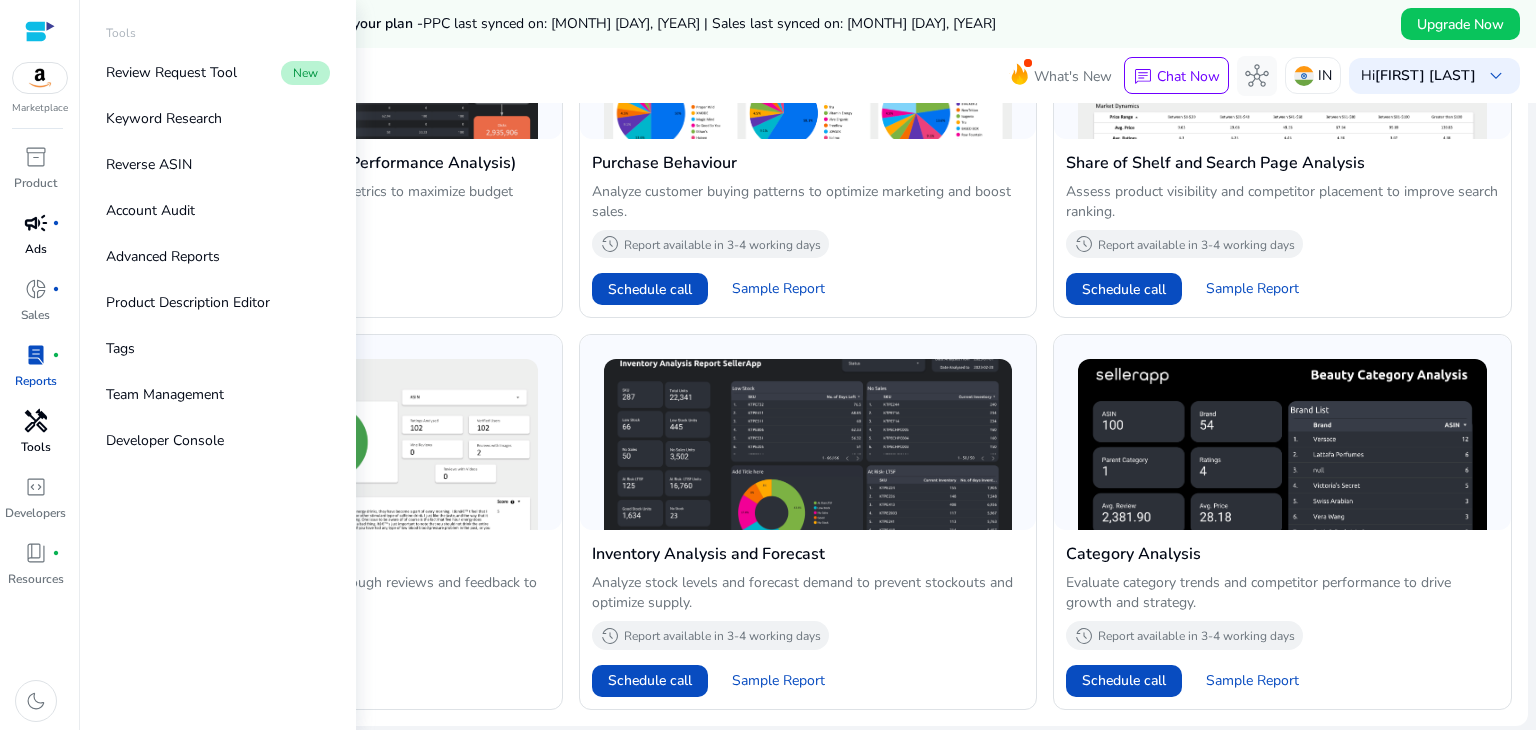 click on "handyman" at bounding box center [36, 421] 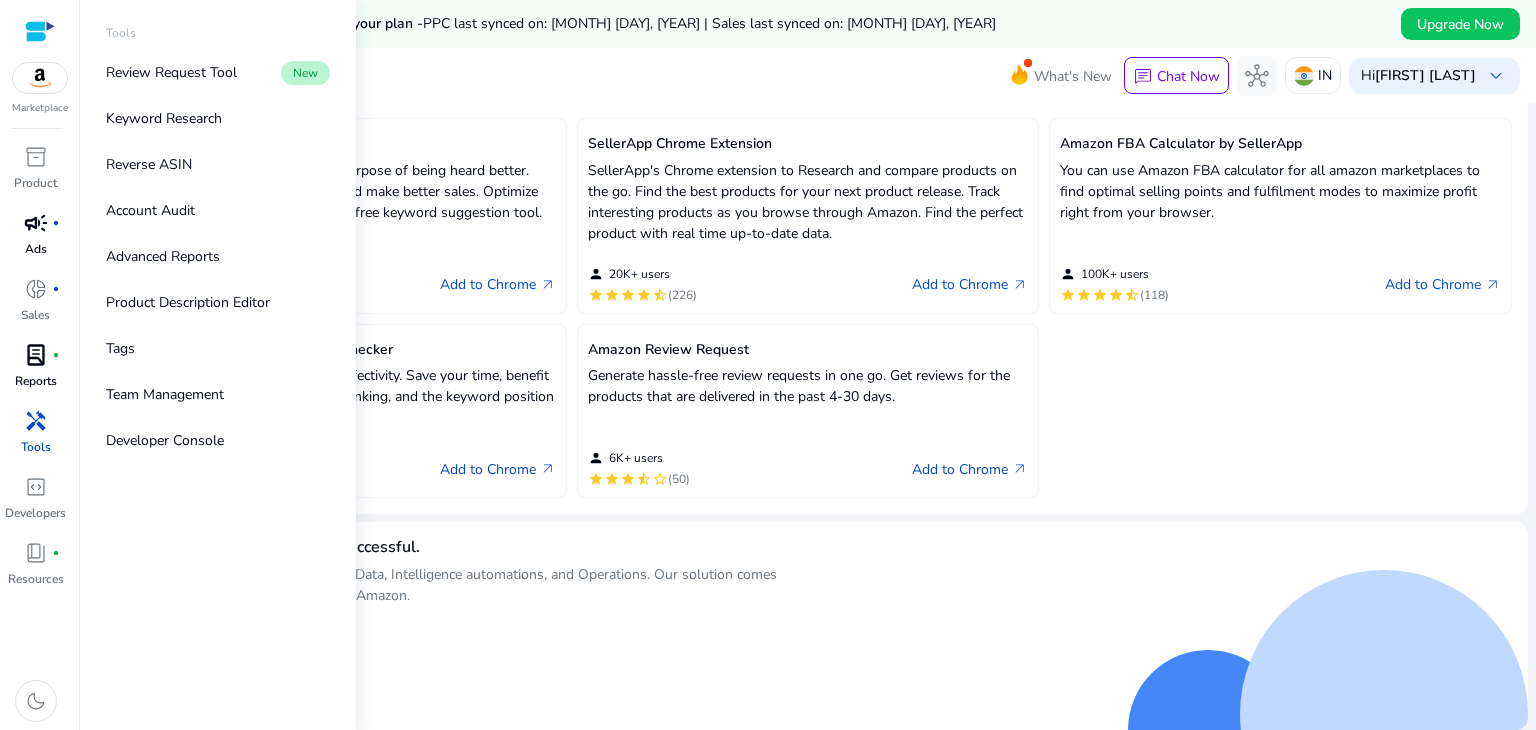 scroll, scrollTop: 0, scrollLeft: 0, axis: both 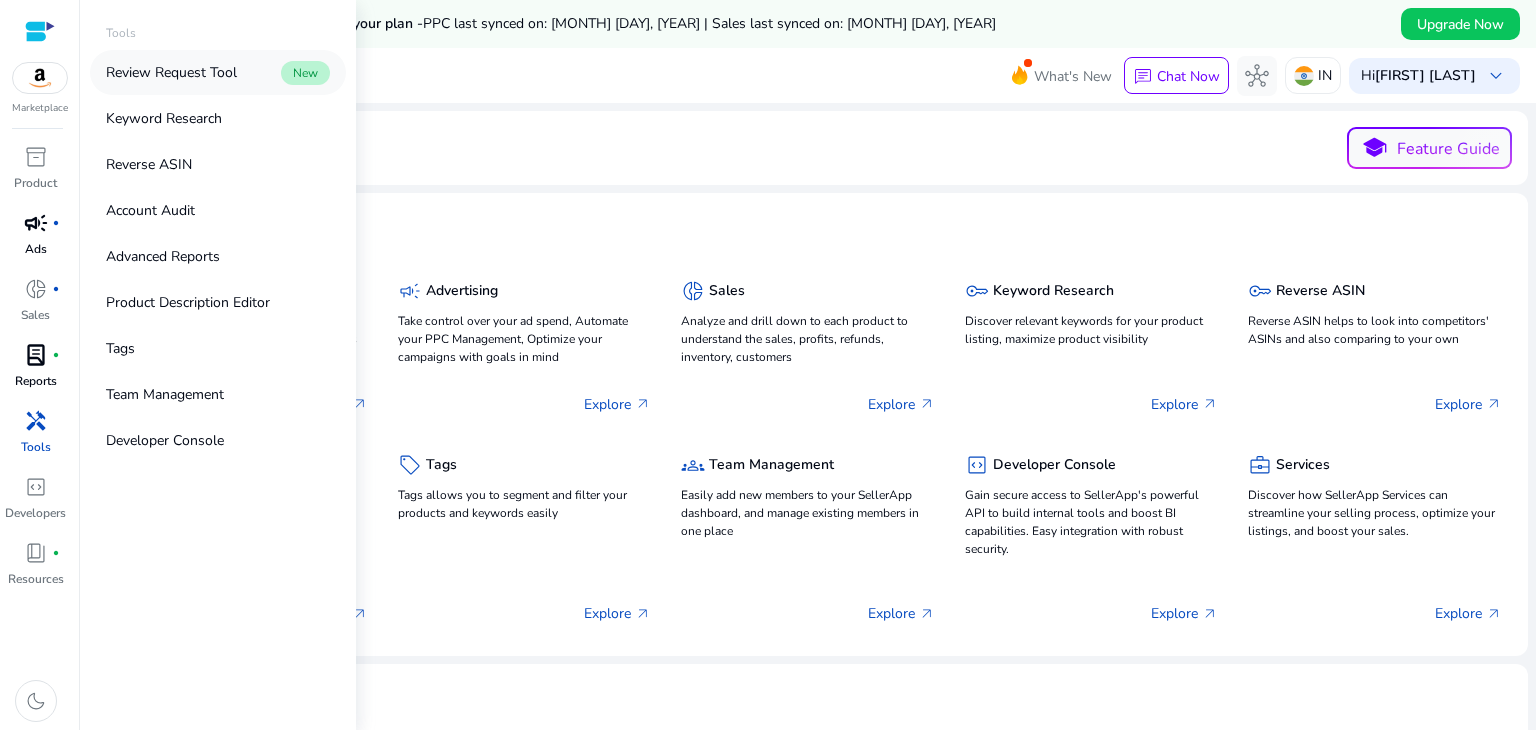 click on "Review Request Tool" at bounding box center (171, 72) 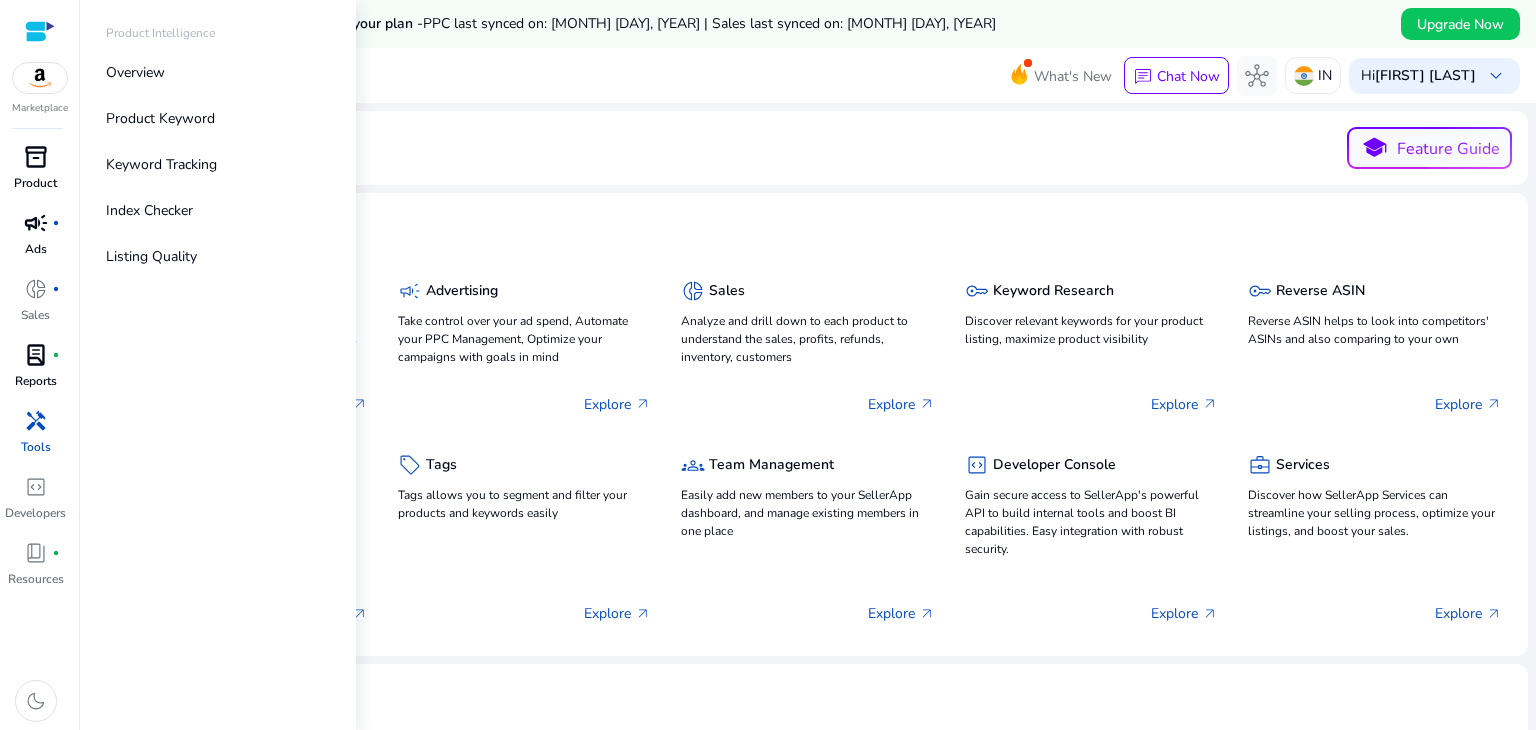 click on "inventory_2   Product" at bounding box center [35, 174] 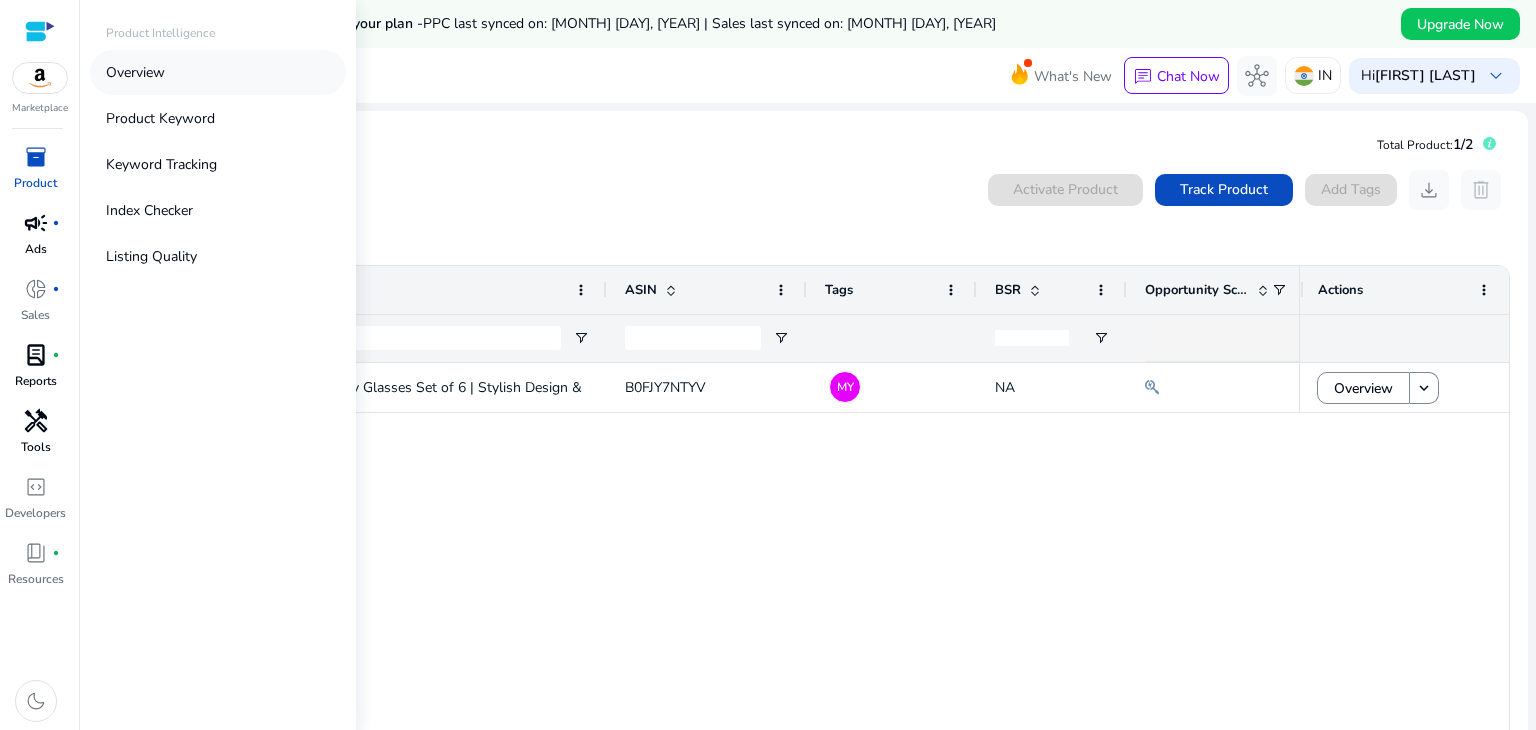 click on "Overview" at bounding box center [218, 72] 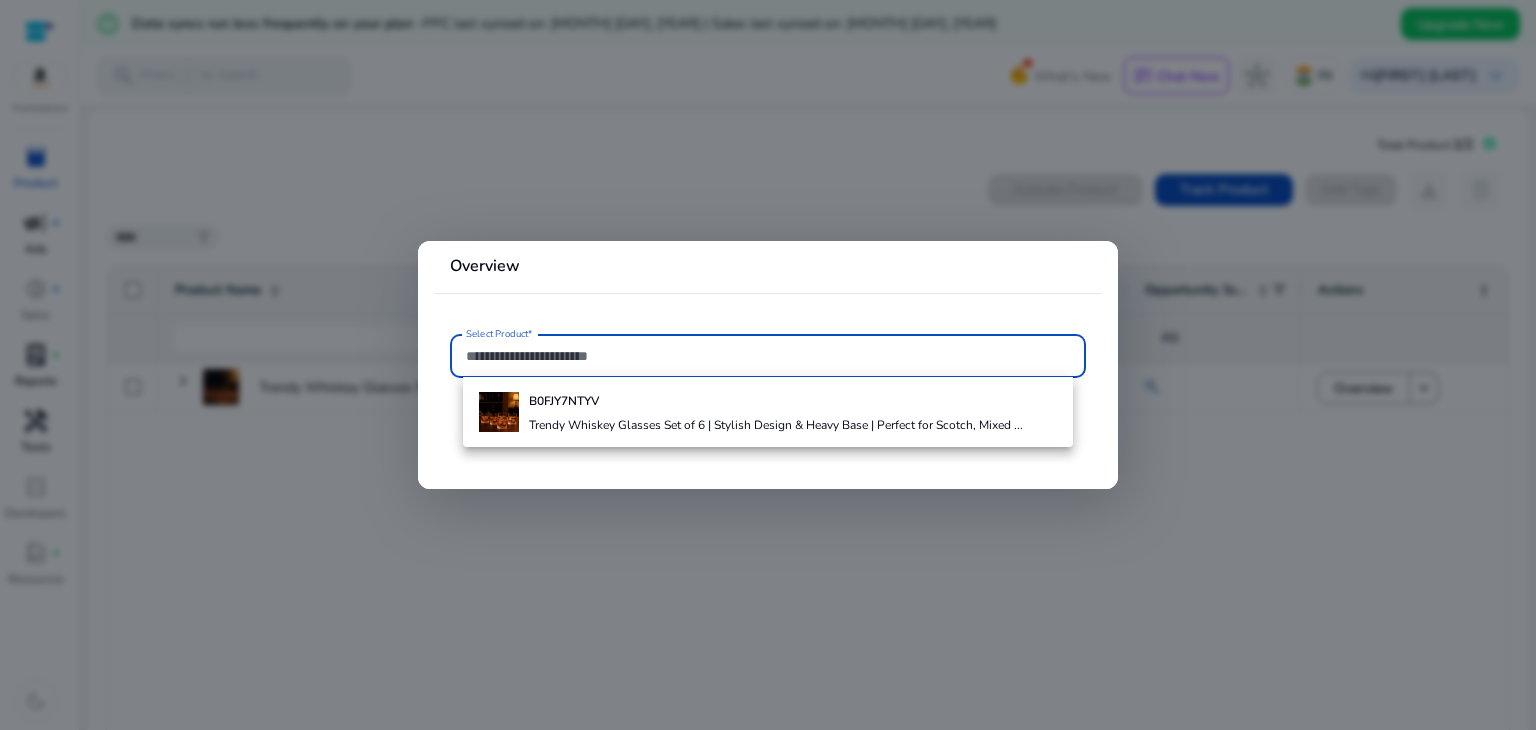 click on "Overview Select Product*" at bounding box center (768, 364) 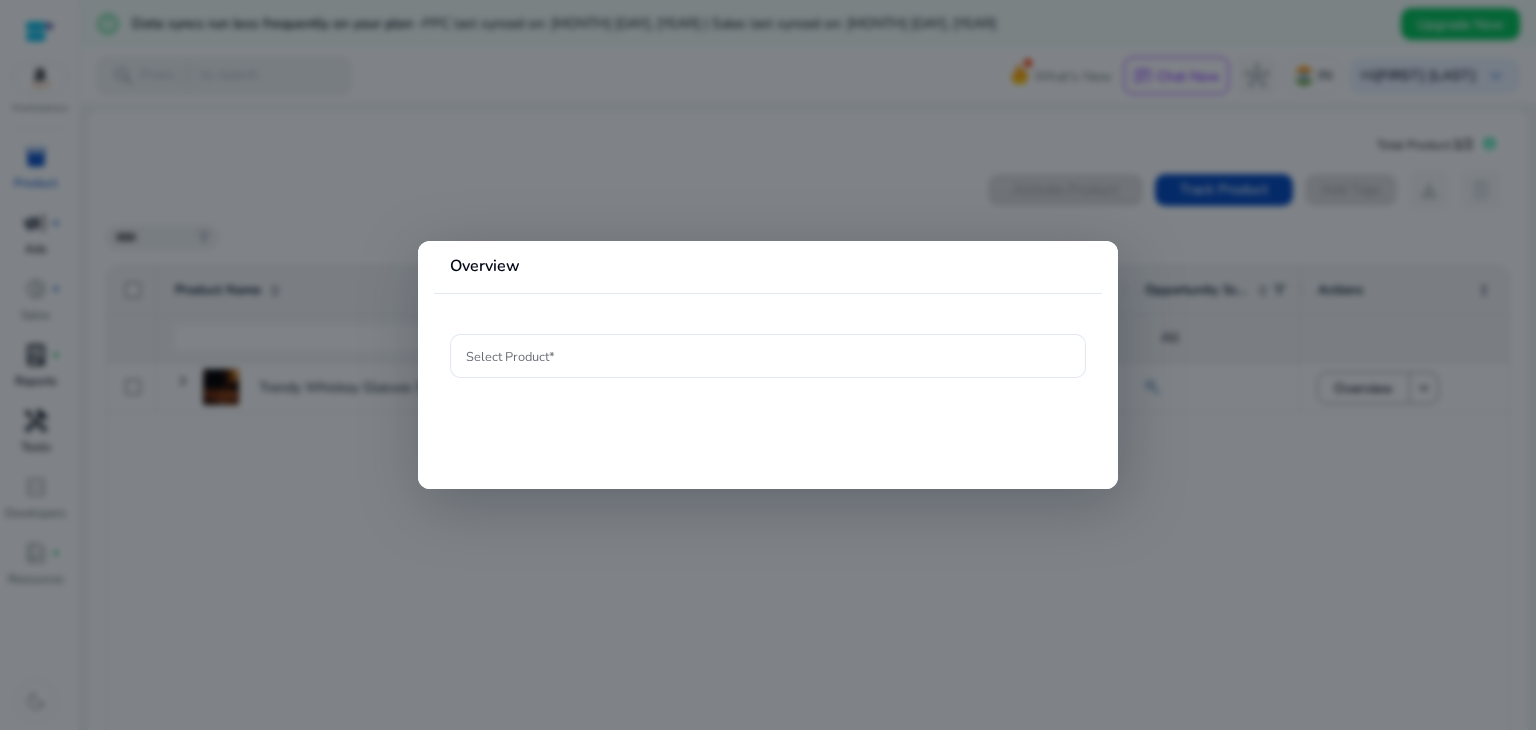 click at bounding box center (768, 365) 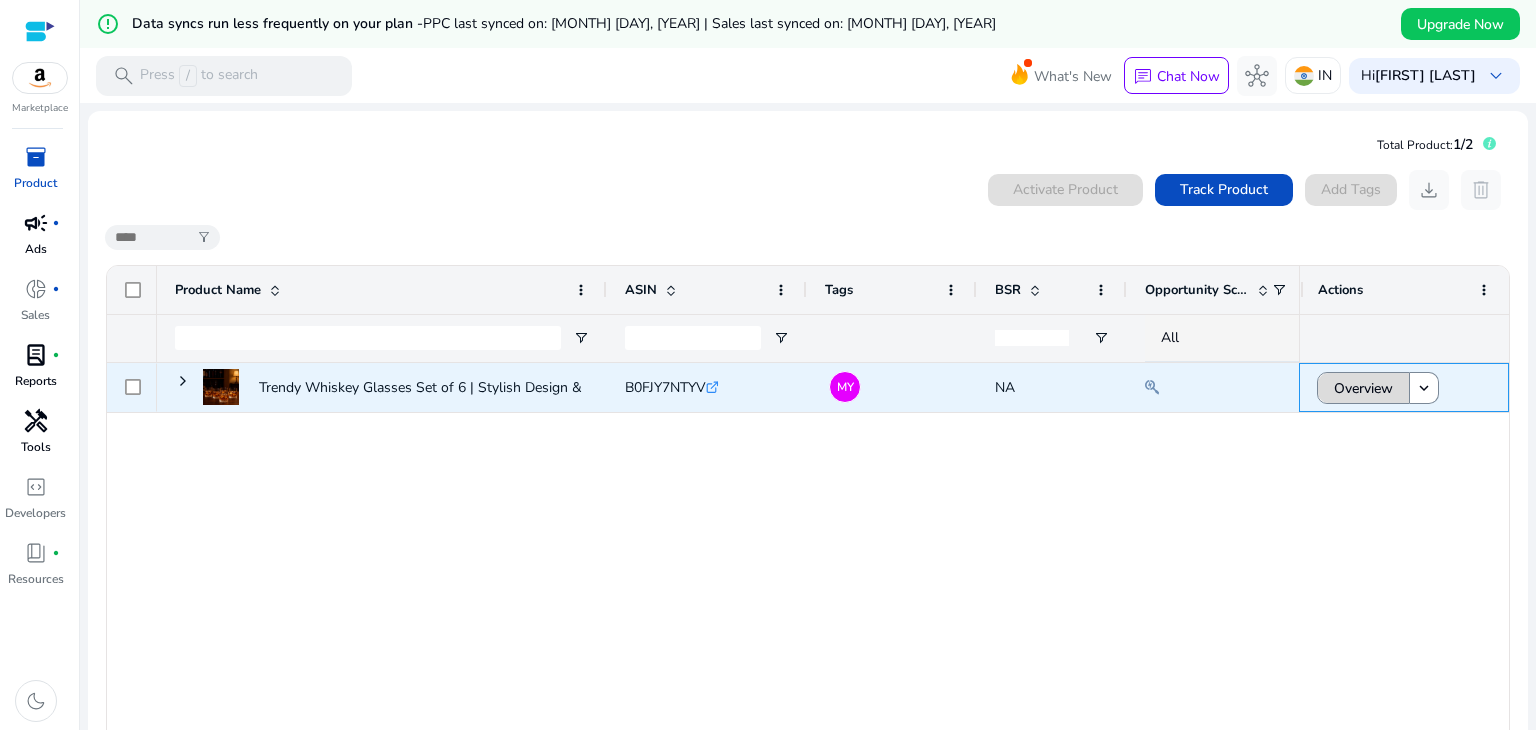 drag, startPoint x: 1213, startPoint y: 251, endPoint x: 1368, endPoint y: 391, distance: 208.86598 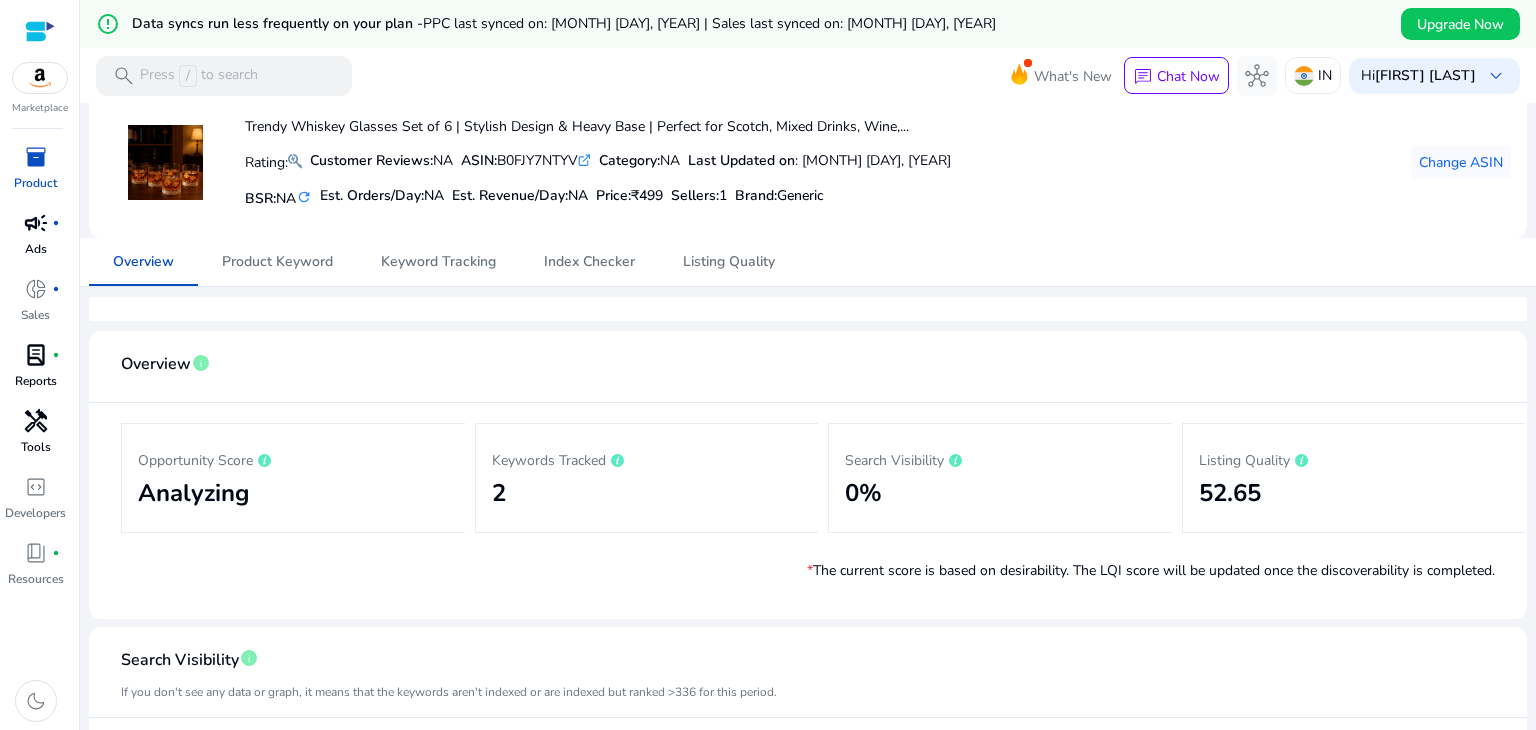 scroll, scrollTop: 0, scrollLeft: 0, axis: both 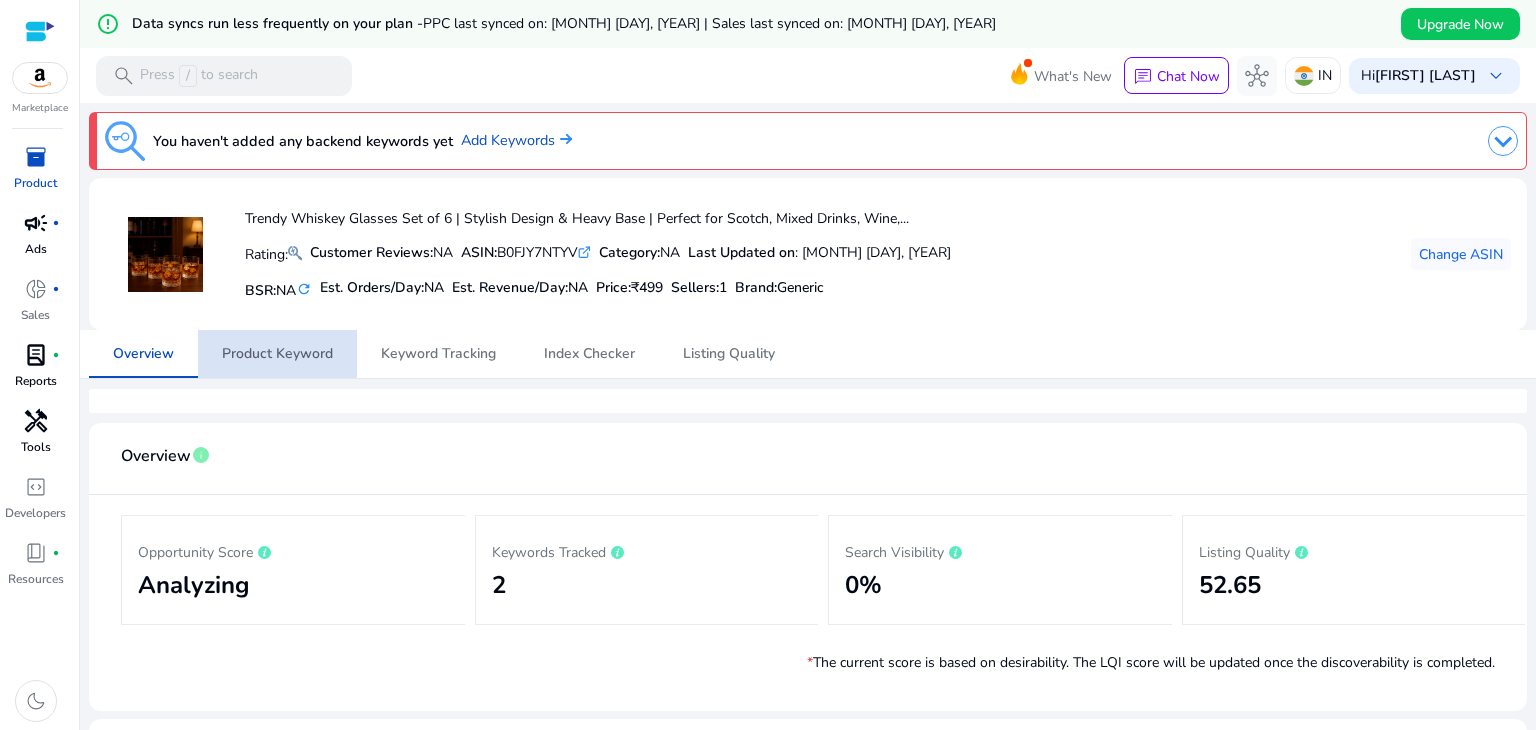 click on "Product Keyword" at bounding box center (277, 354) 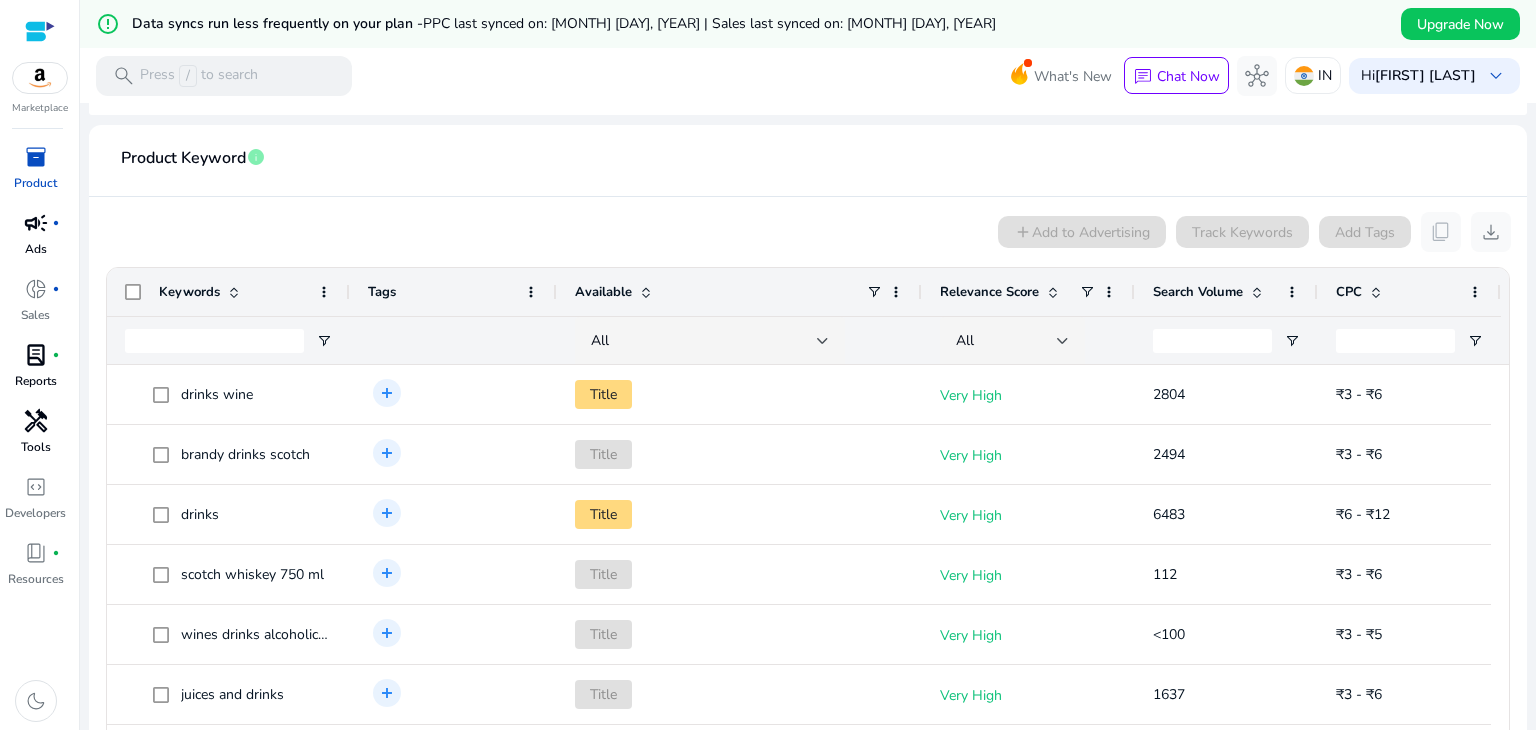 scroll, scrollTop: 0, scrollLeft: 0, axis: both 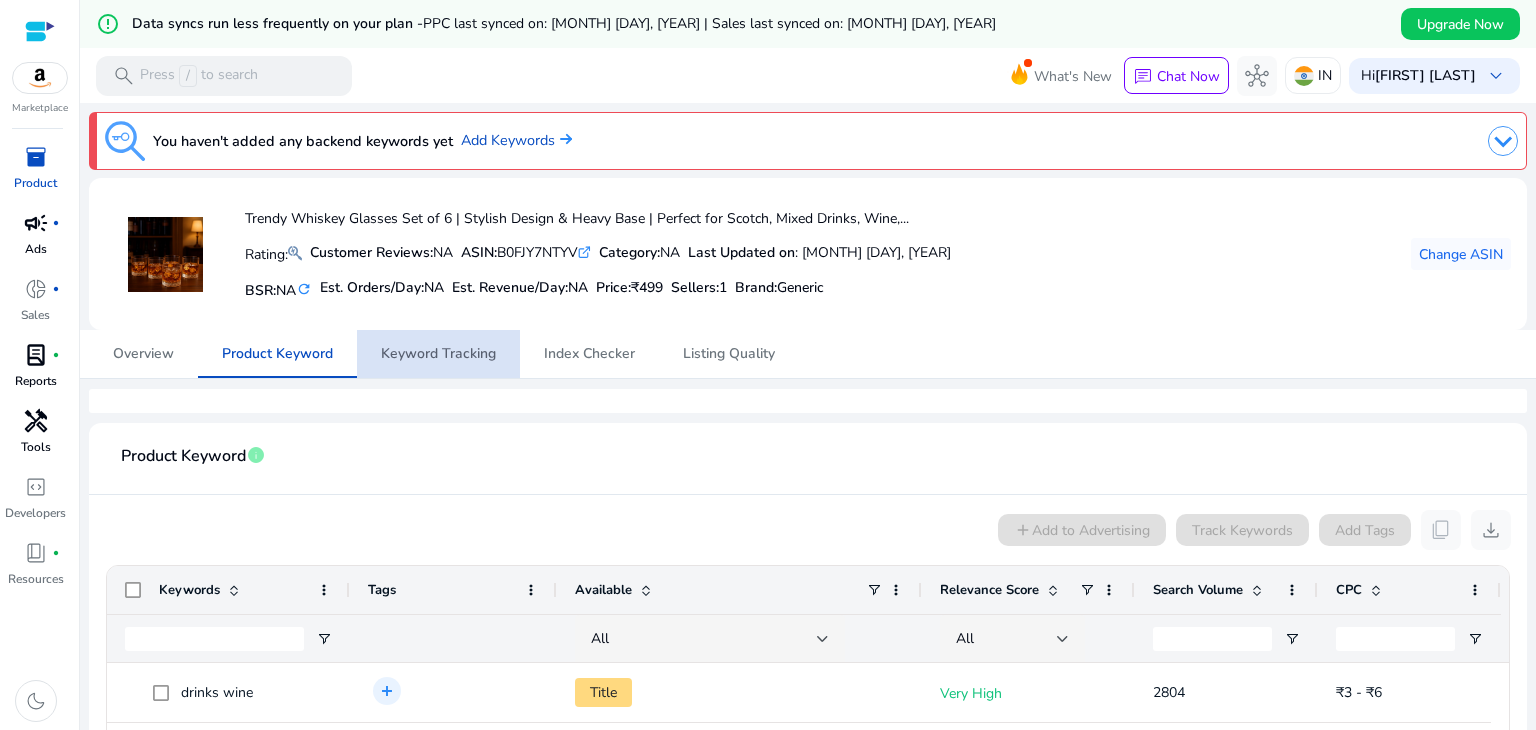 click on "Keyword Tracking" at bounding box center (438, 354) 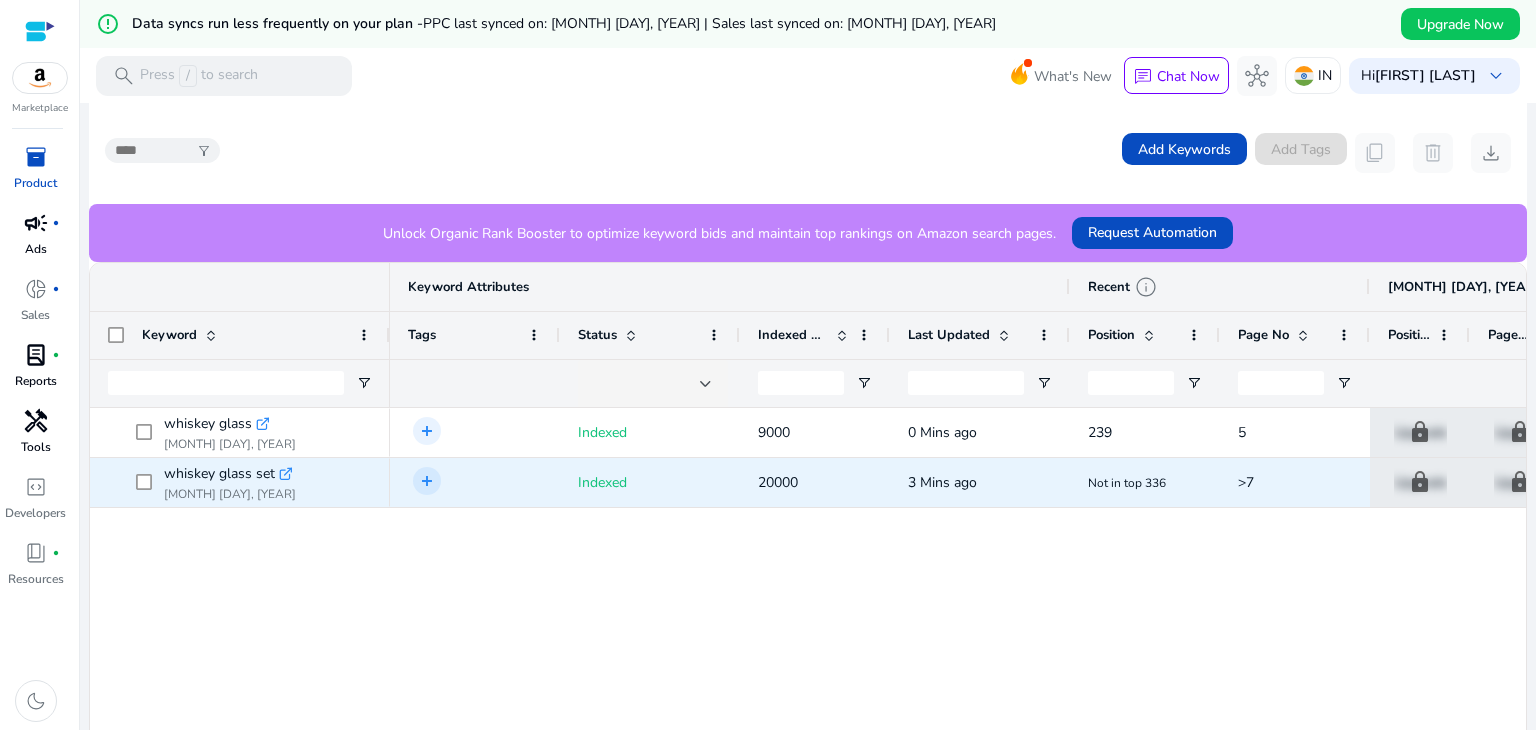 scroll, scrollTop: 414, scrollLeft: 0, axis: vertical 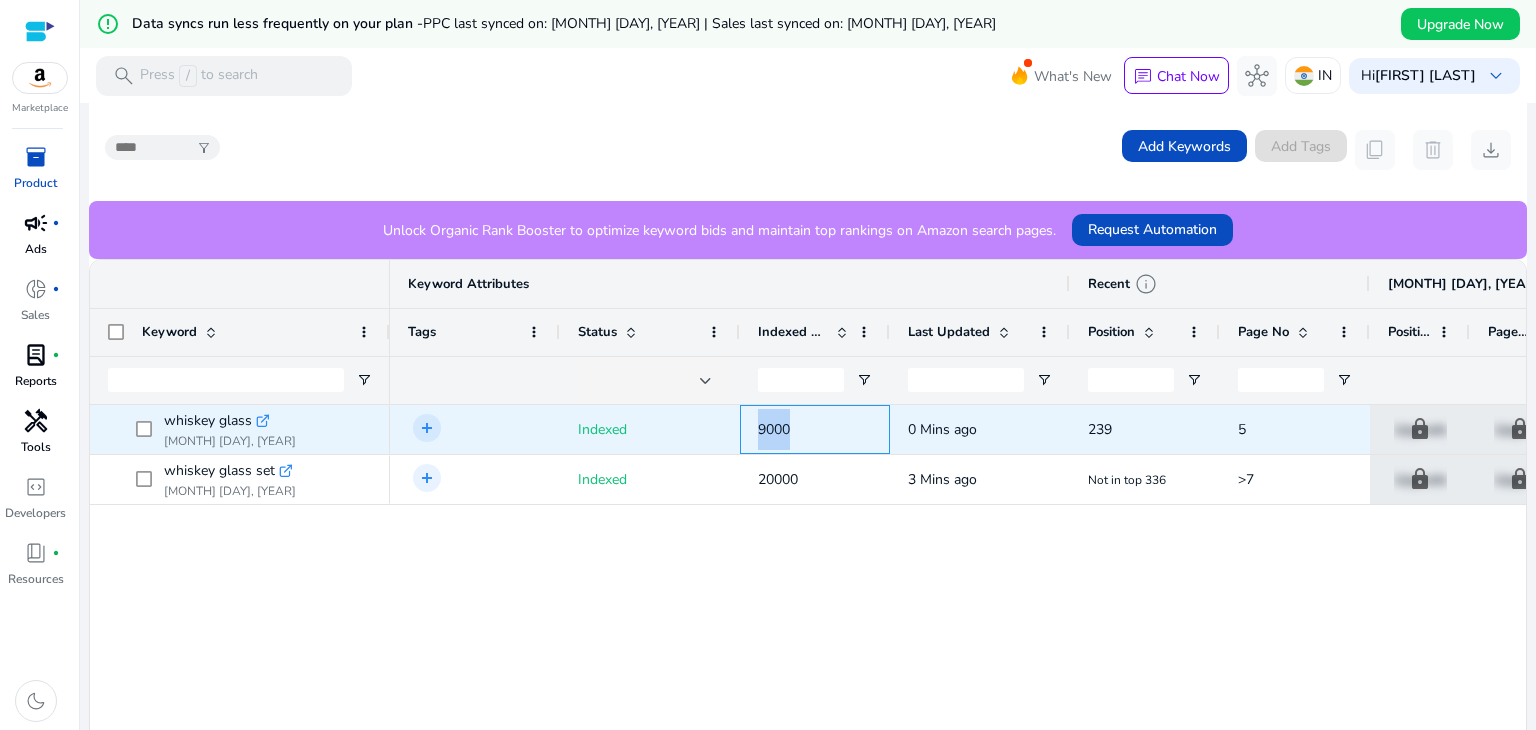 drag, startPoint x: 761, startPoint y: 421, endPoint x: 804, endPoint y: 420, distance: 43.011627 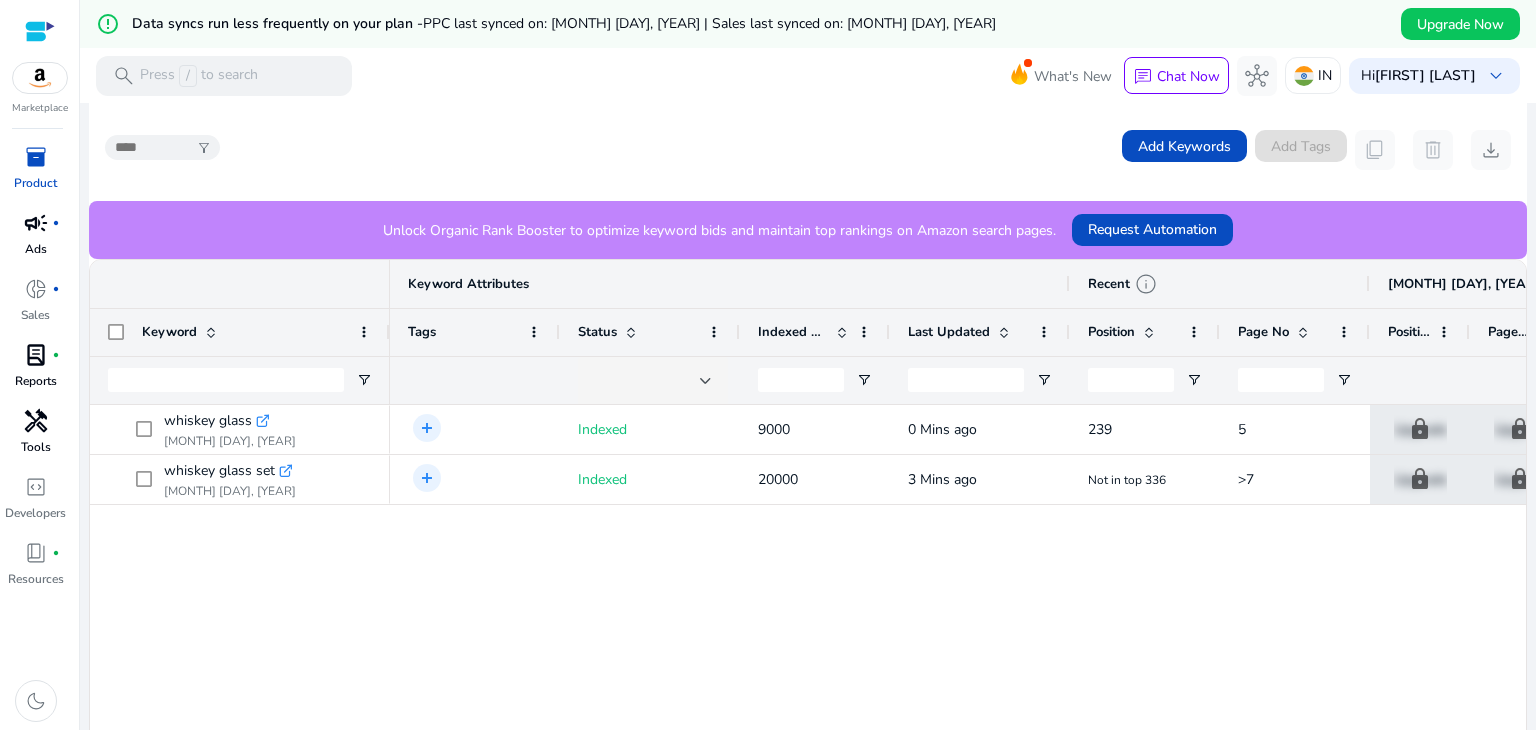 click on "add Add tag Indexed 9000 0 Mins ago 239 5 lock Upgrade lock Upgrade lock Upgrade lock Upgrade add Add tag Indexed 20000 3 Mins ago Not in top 336 >7 lock Upgrade lock Upgrade lock Upgrade lock Upgrade" at bounding box center [958, 588] 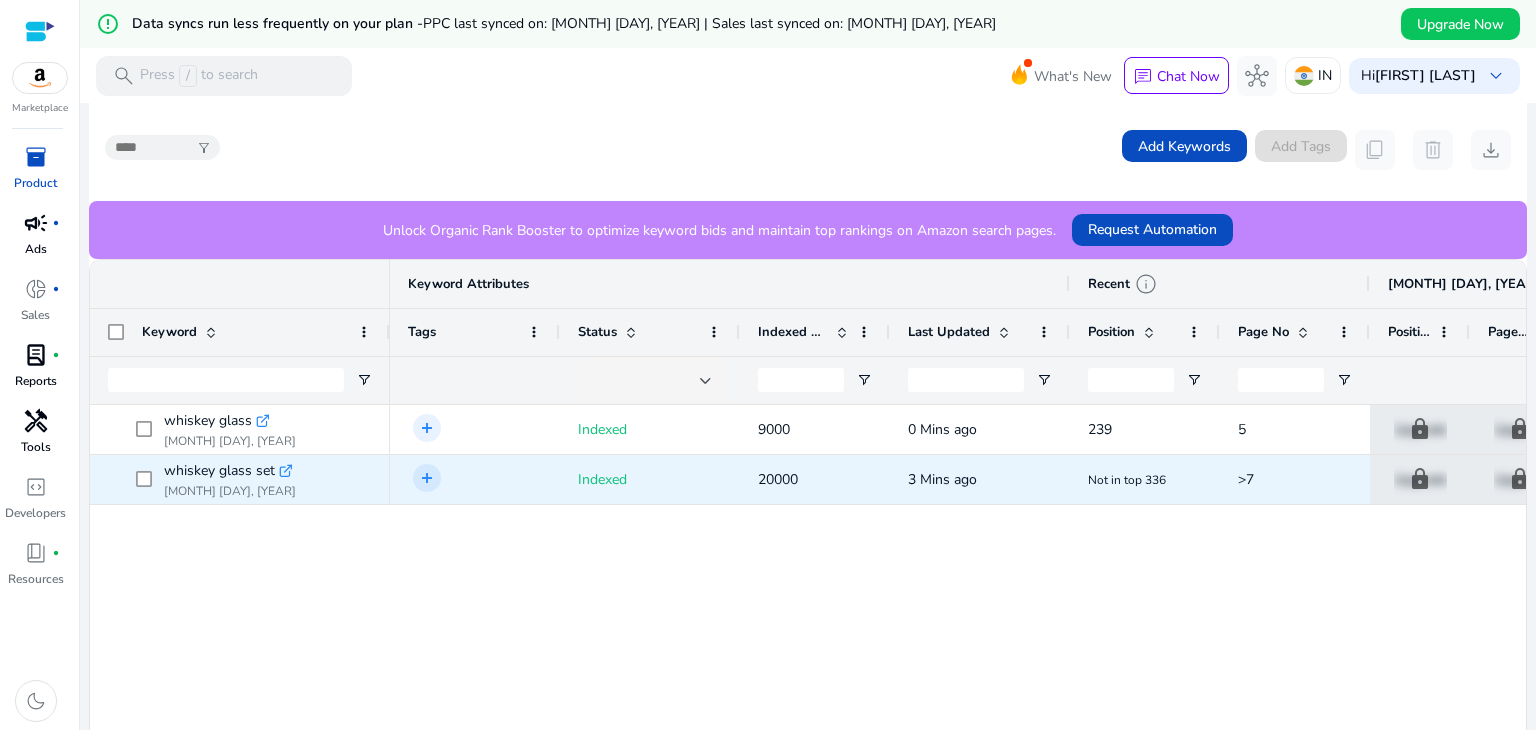 scroll, scrollTop: 0, scrollLeft: 276, axis: horizontal 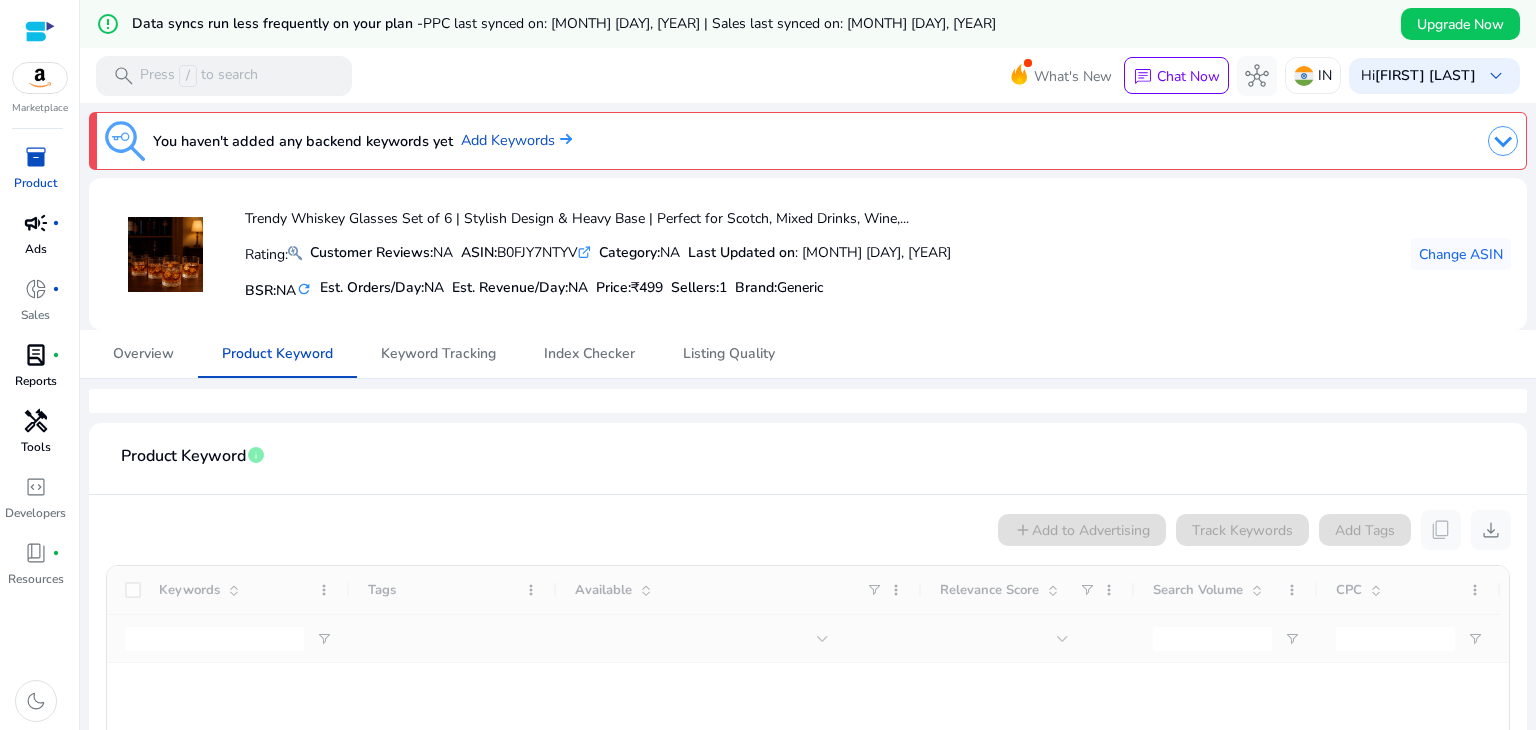 click on "Ads" at bounding box center (36, 249) 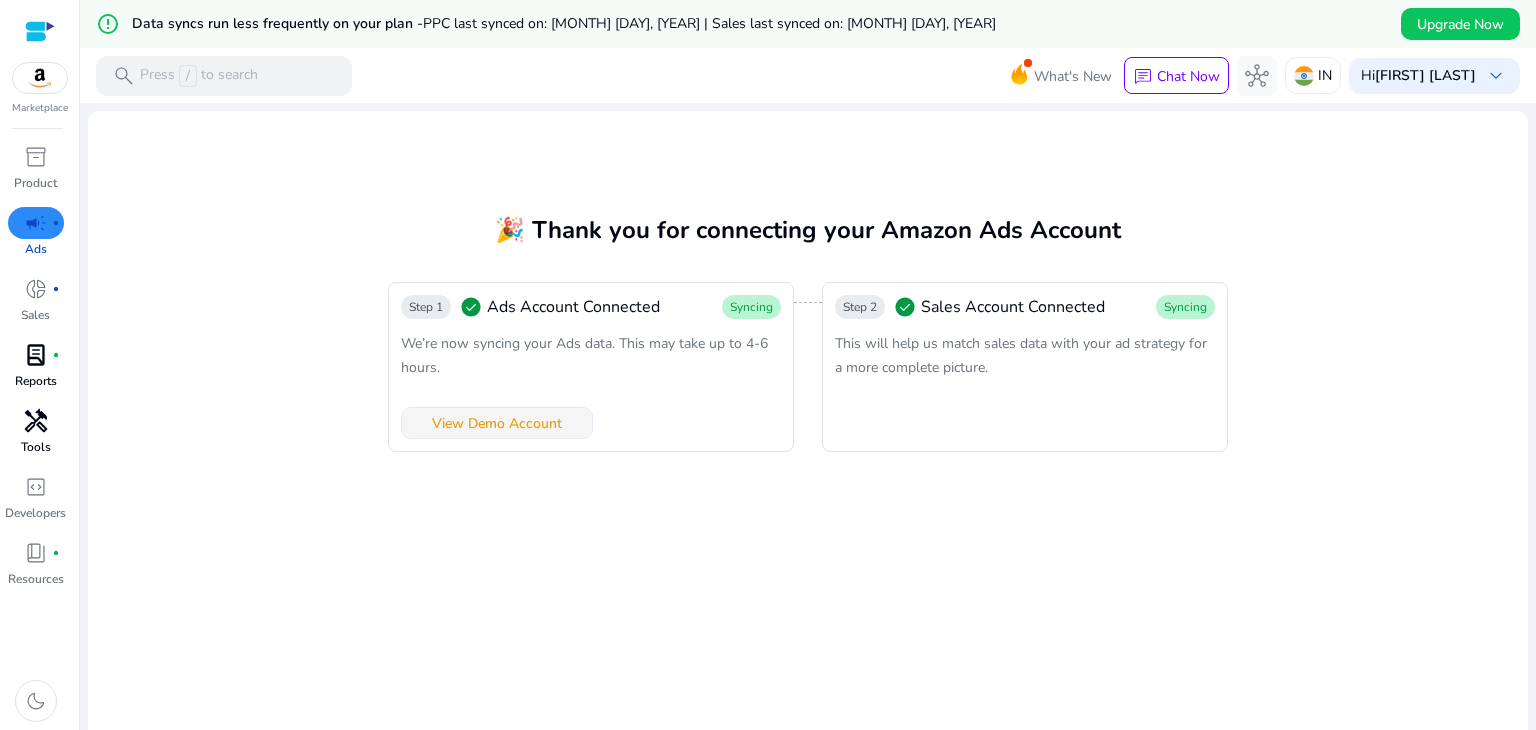 drag, startPoint x: 478, startPoint y: 422, endPoint x: 444, endPoint y: 417, distance: 34.36568 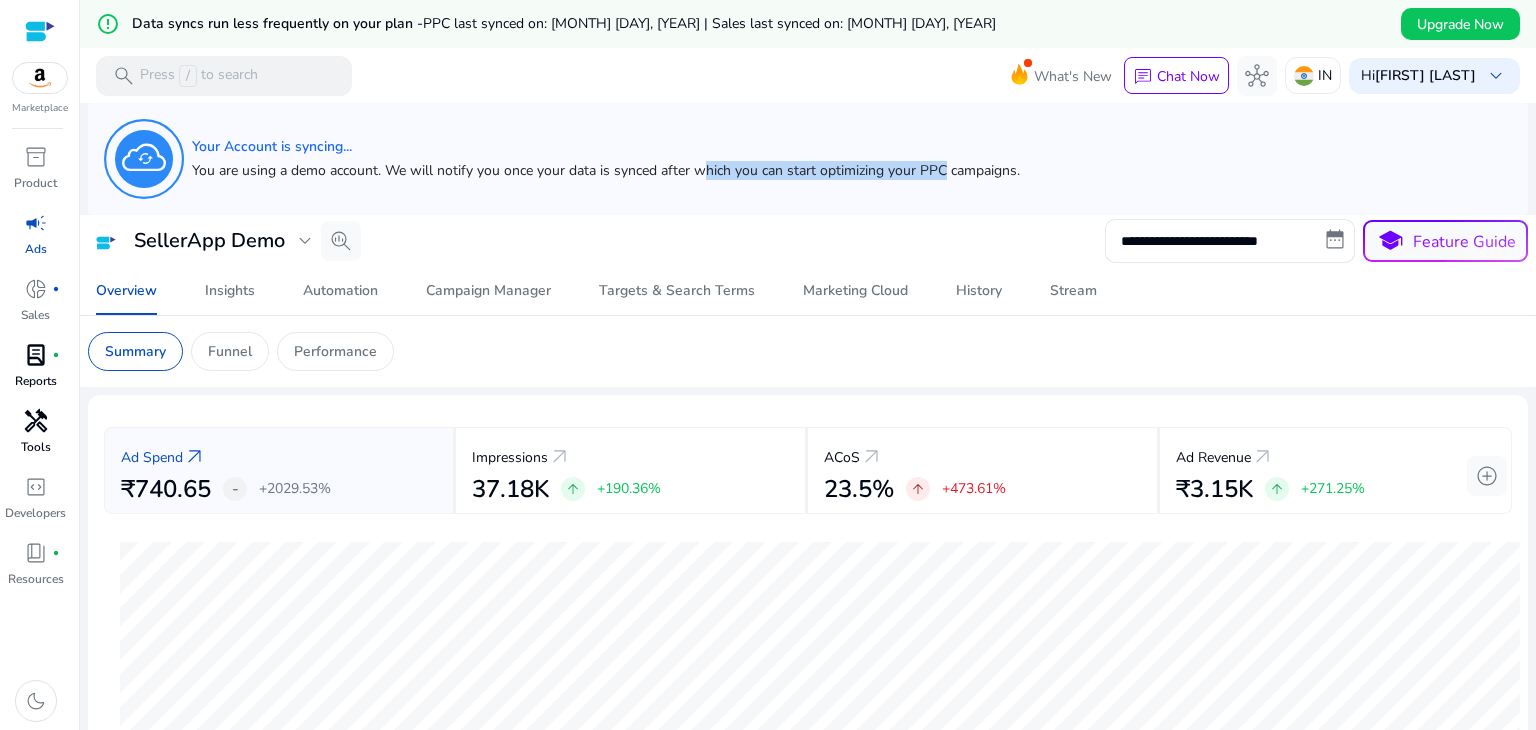 drag, startPoint x: 700, startPoint y: 189, endPoint x: 946, endPoint y: 166, distance: 247.07286 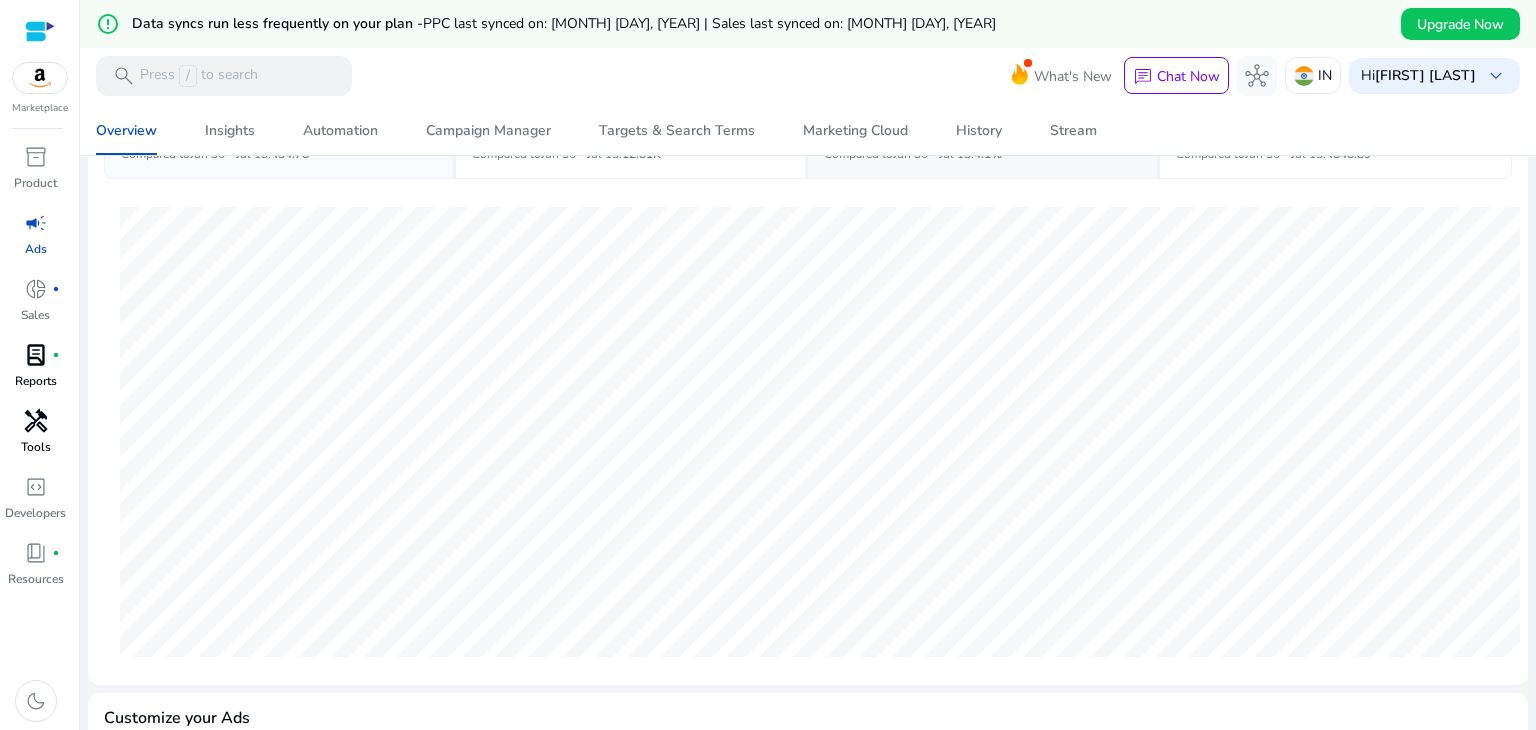 scroll, scrollTop: 0, scrollLeft: 0, axis: both 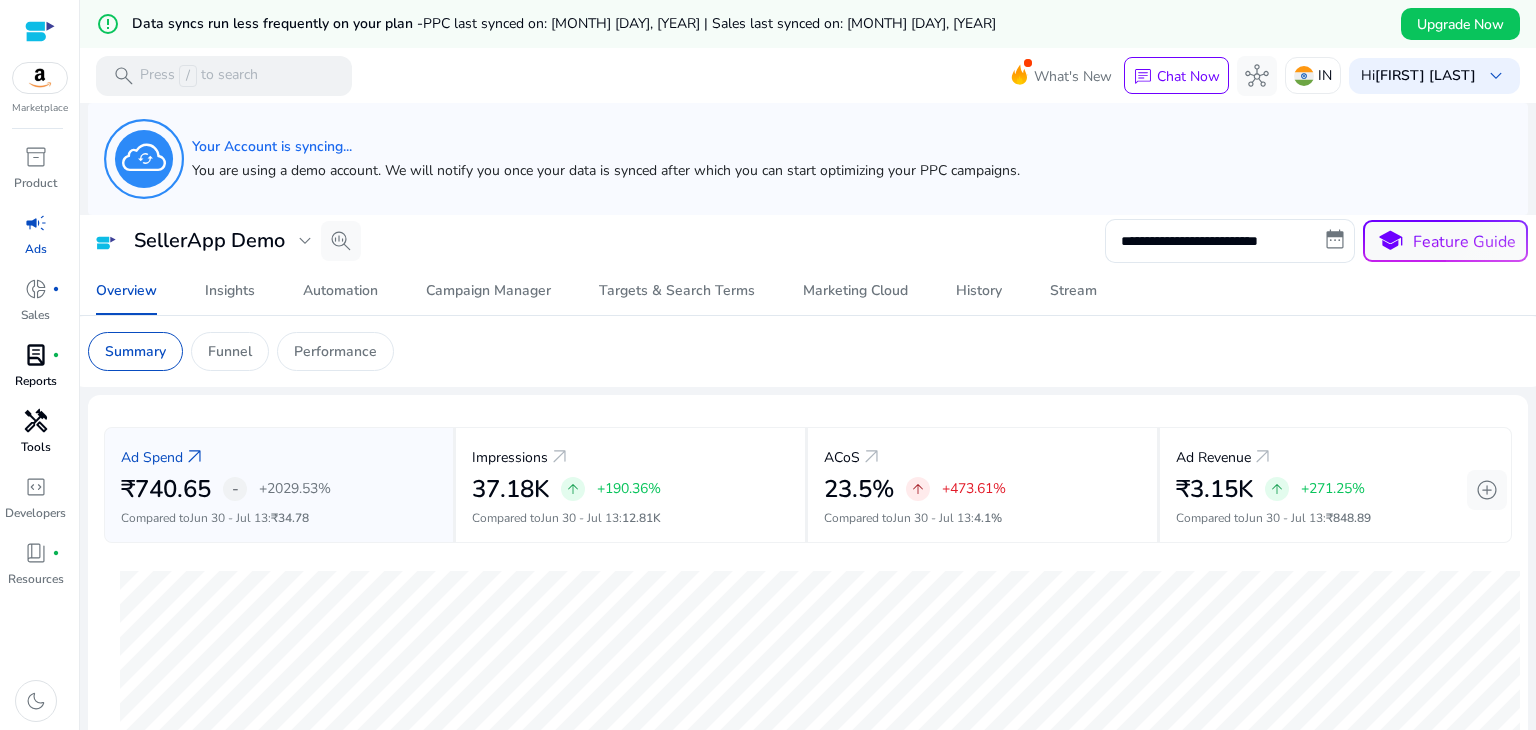 click on "Your Account is syncing... You are using a demo account. We will notify you once your data is synced after which you can start optimizing your PPC campaigns." 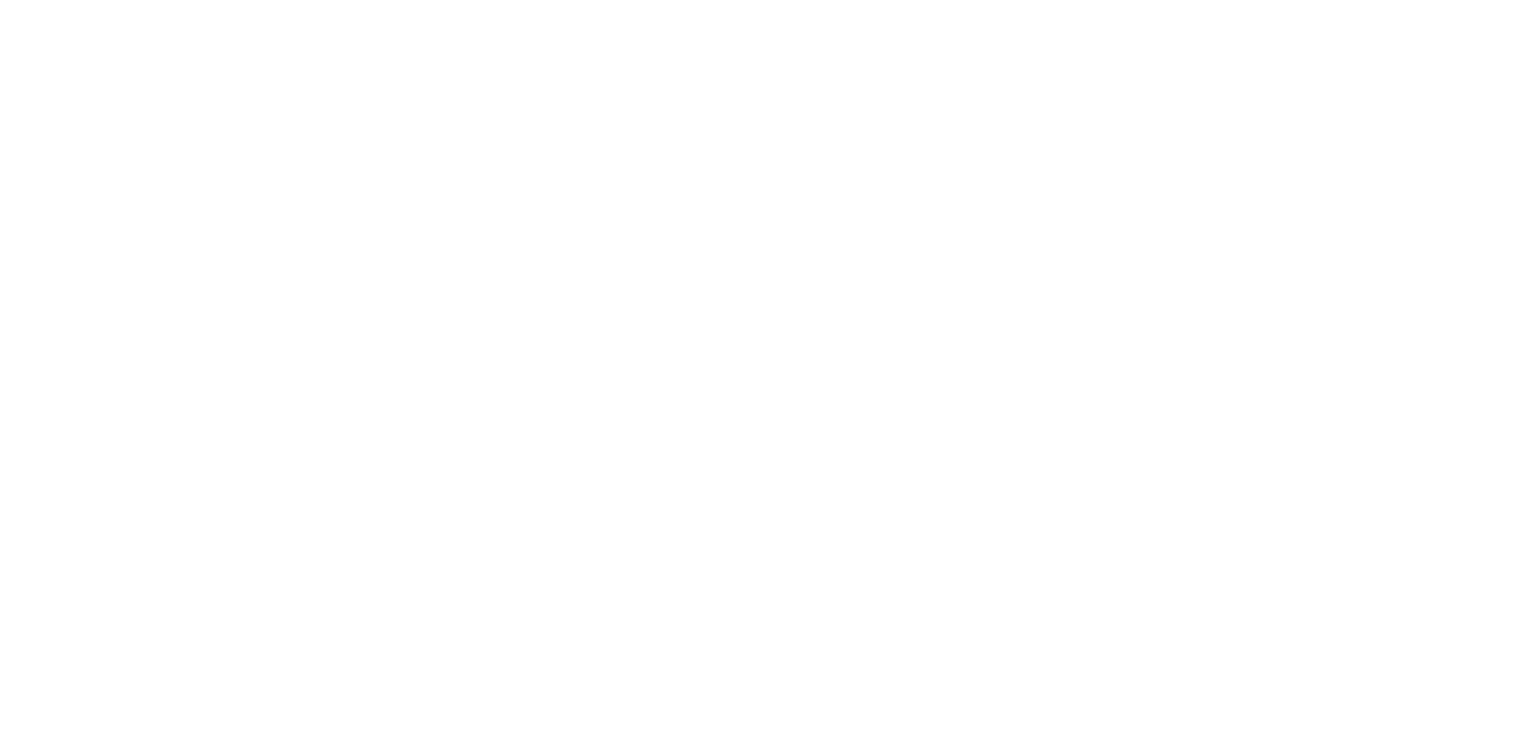 scroll, scrollTop: 0, scrollLeft: 0, axis: both 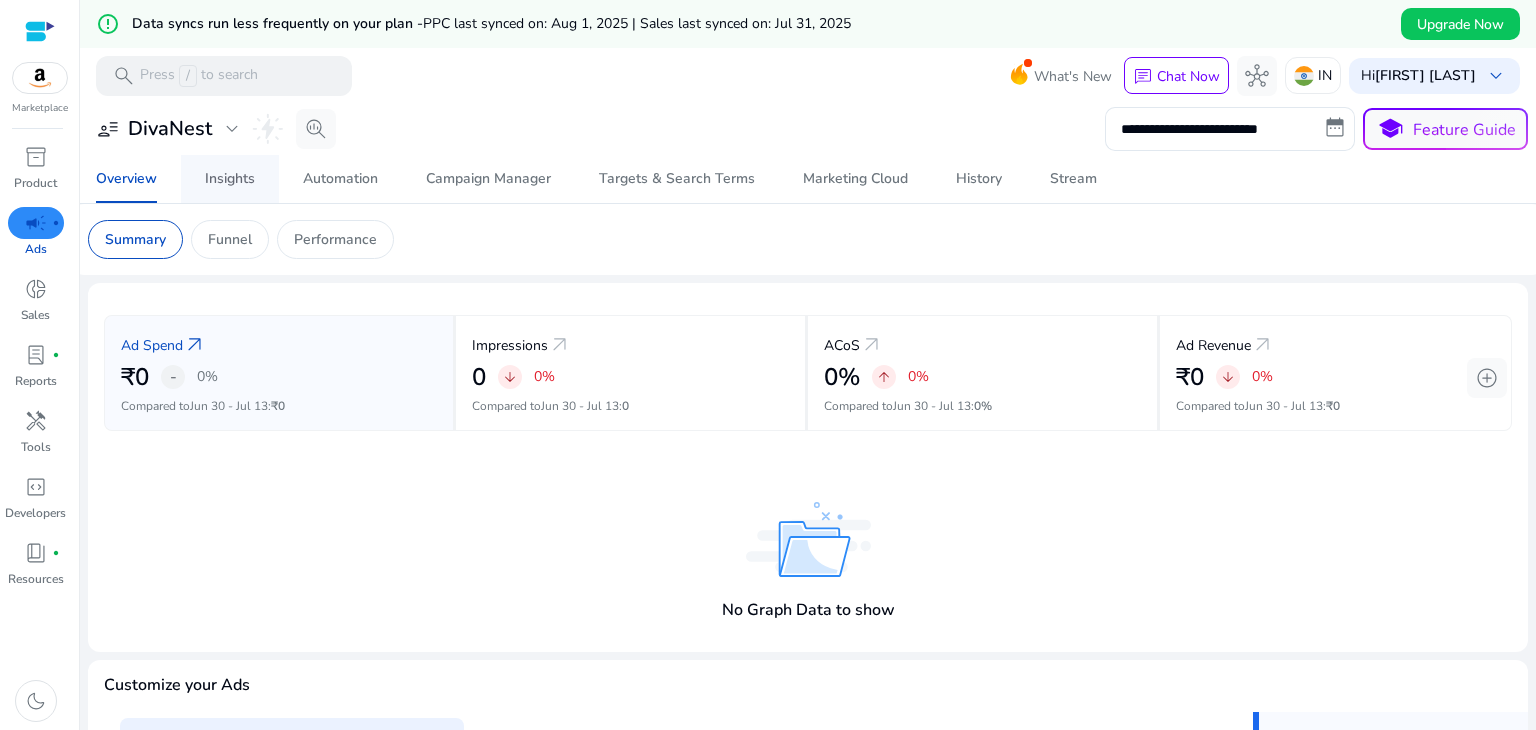 click on "Insights" at bounding box center (230, 179) 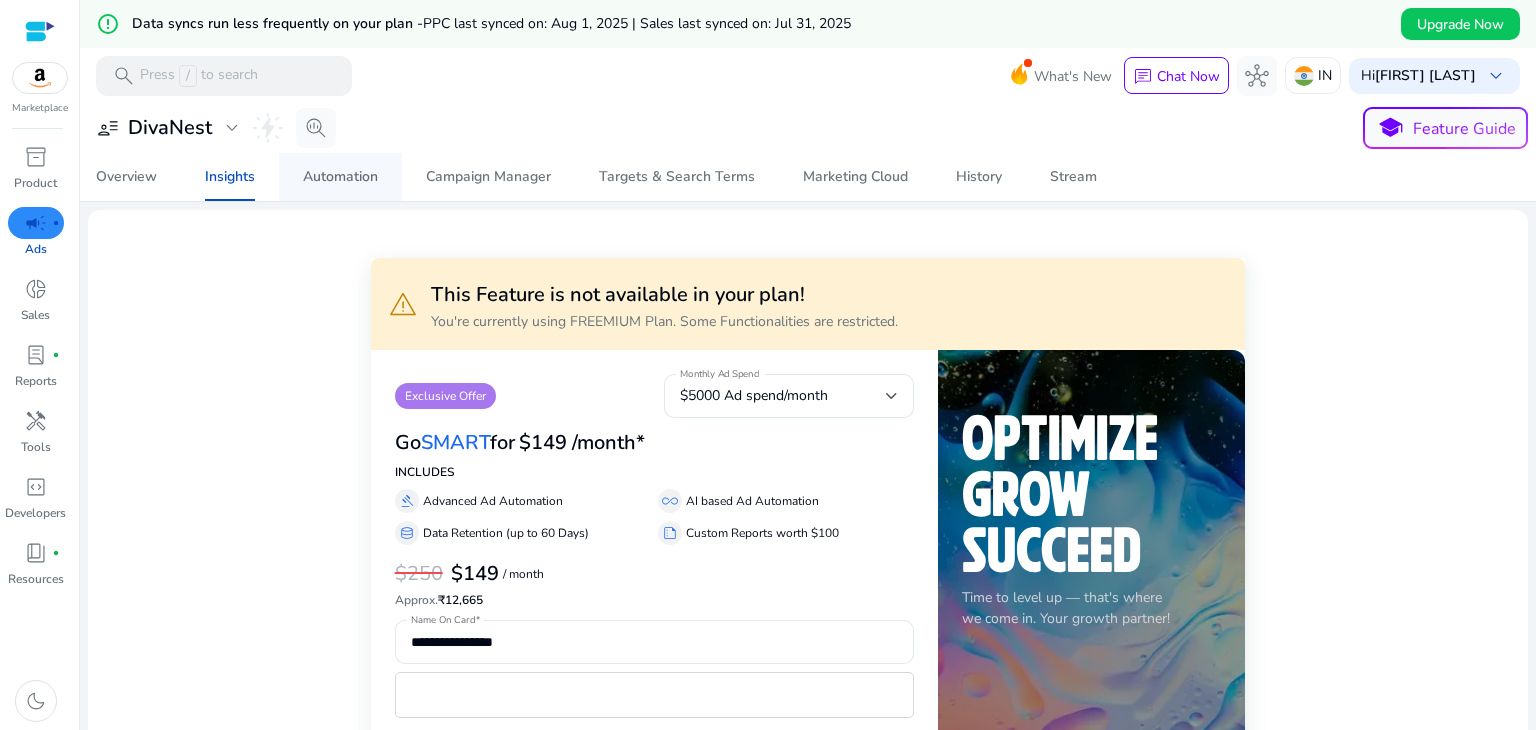 click on "Automation" at bounding box center (340, 177) 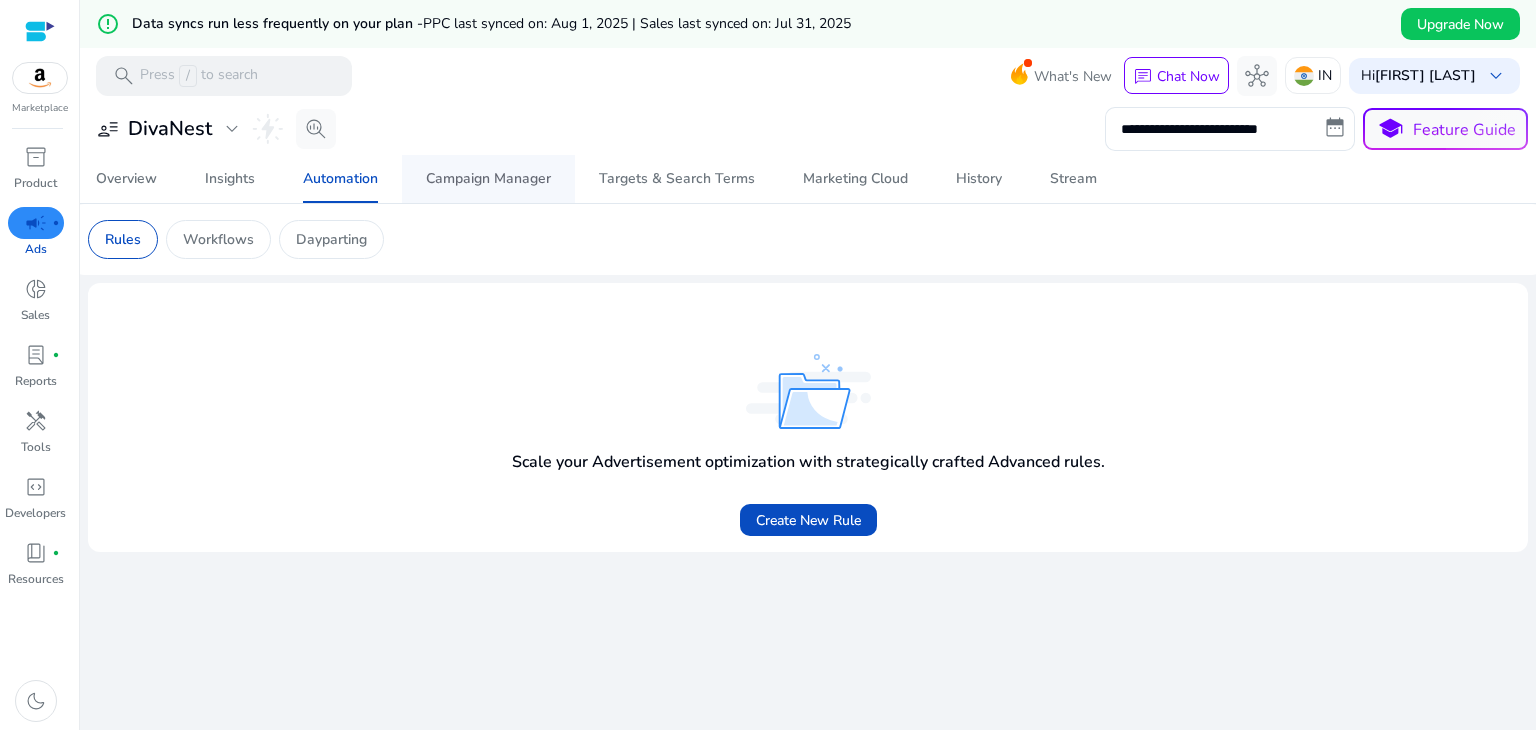 click on "Campaign Manager" at bounding box center (488, 179) 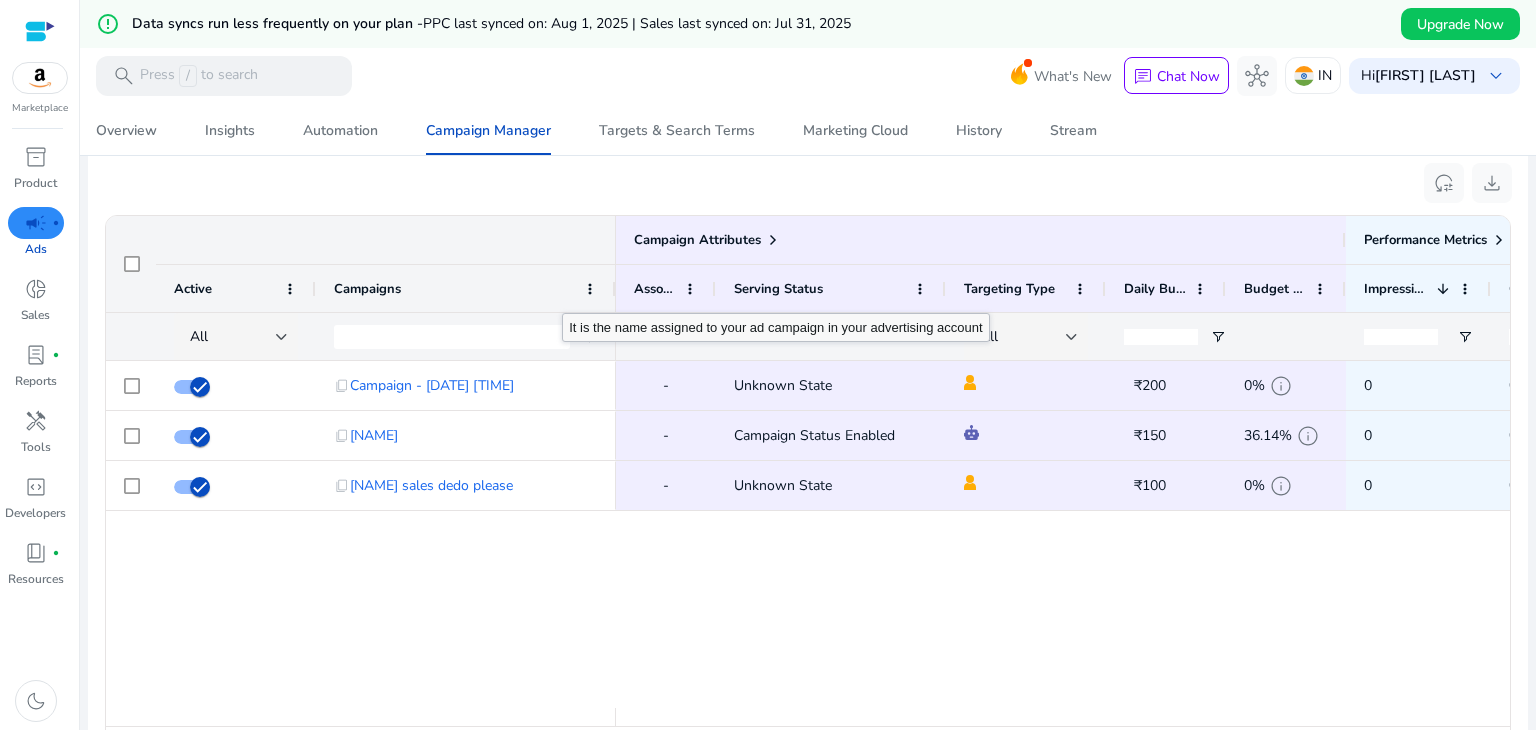 scroll, scrollTop: 589, scrollLeft: 0, axis: vertical 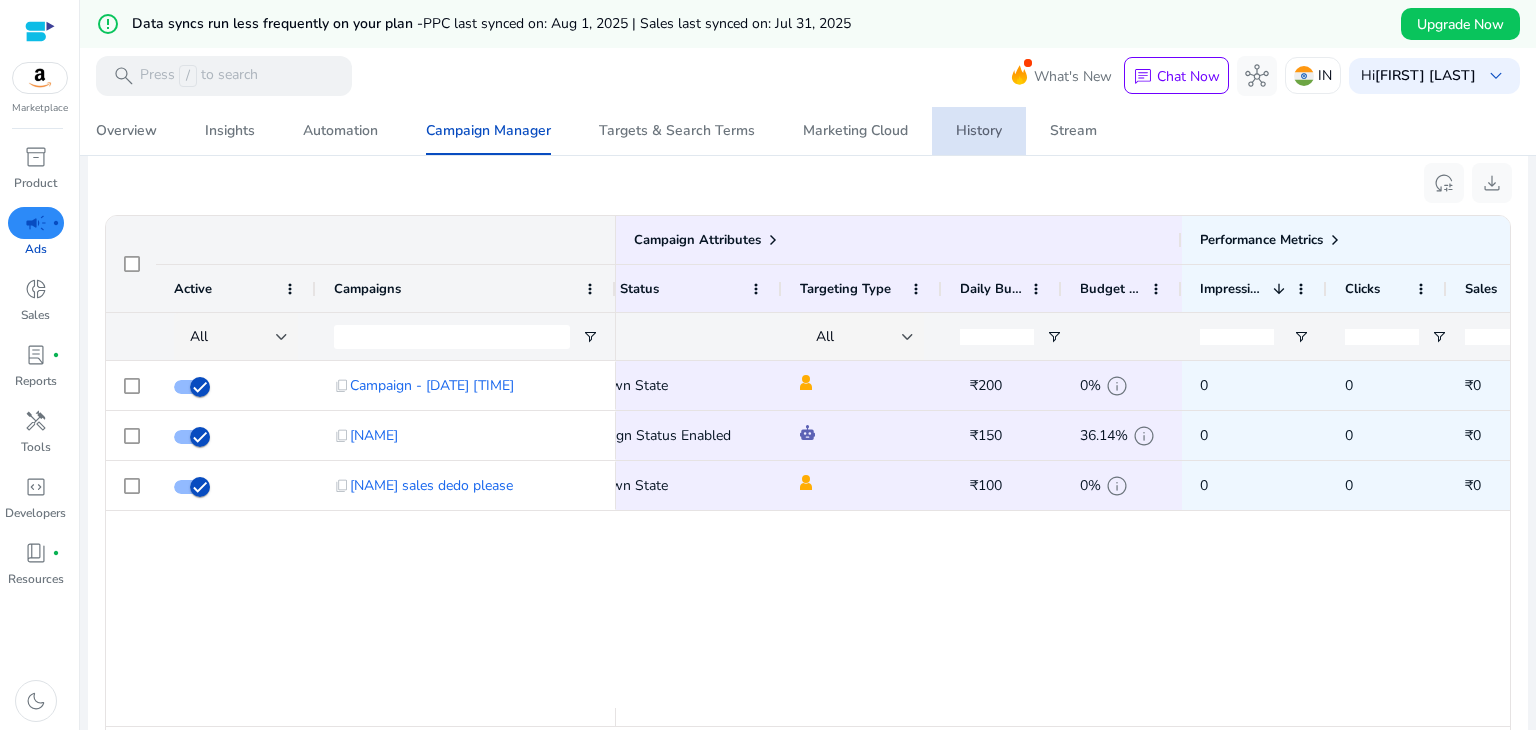 click on "History" at bounding box center (979, 131) 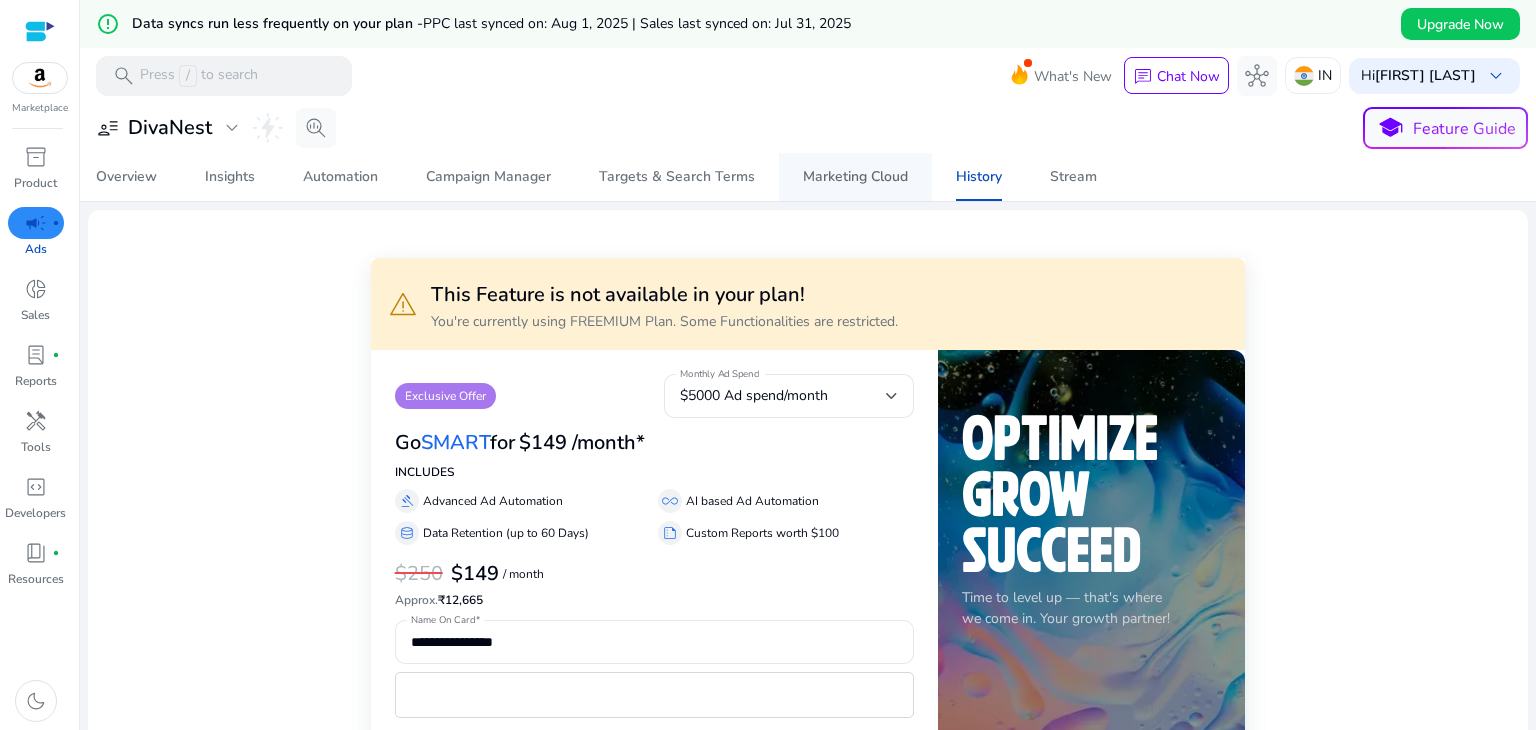 click on "Marketing Cloud" at bounding box center (855, 177) 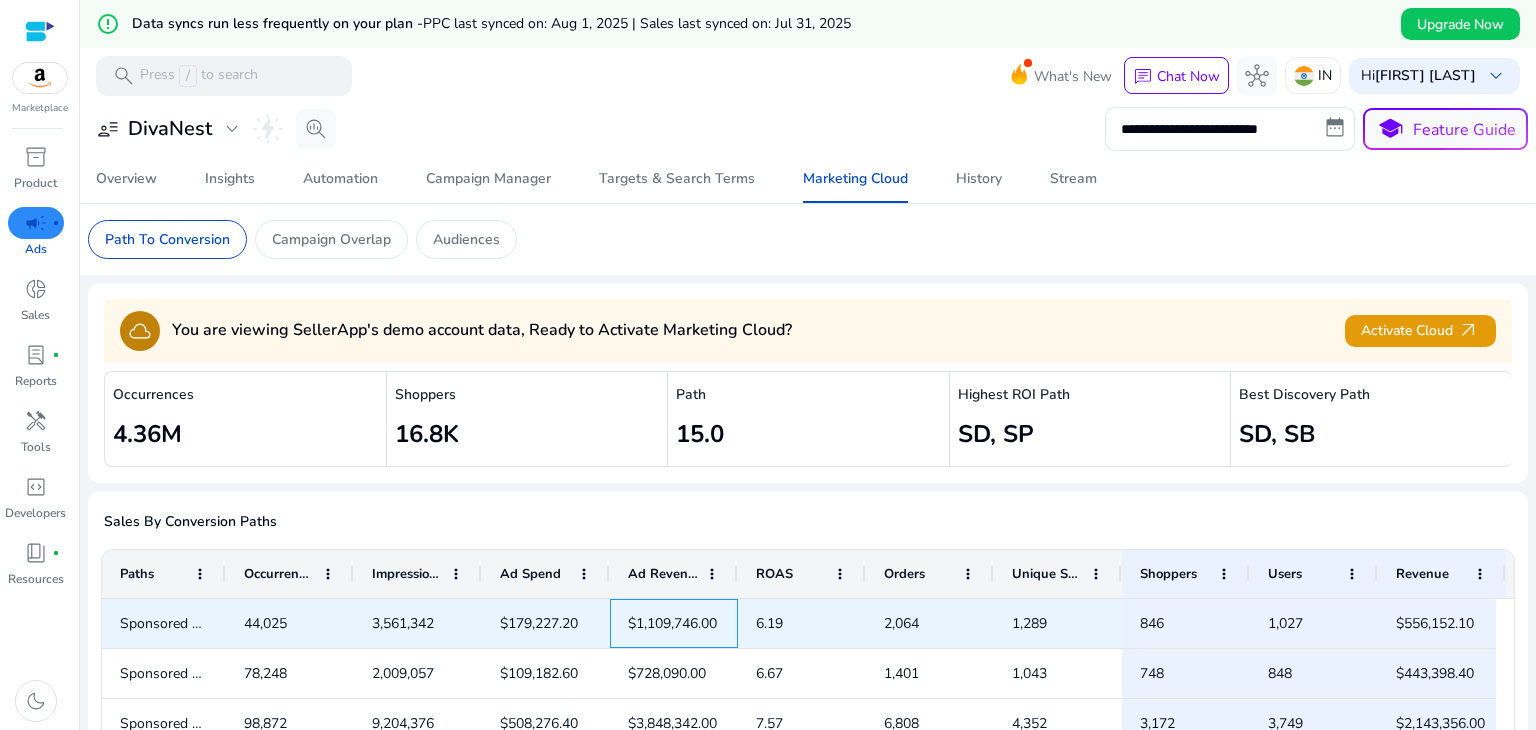 click on "$1,109,746.00" 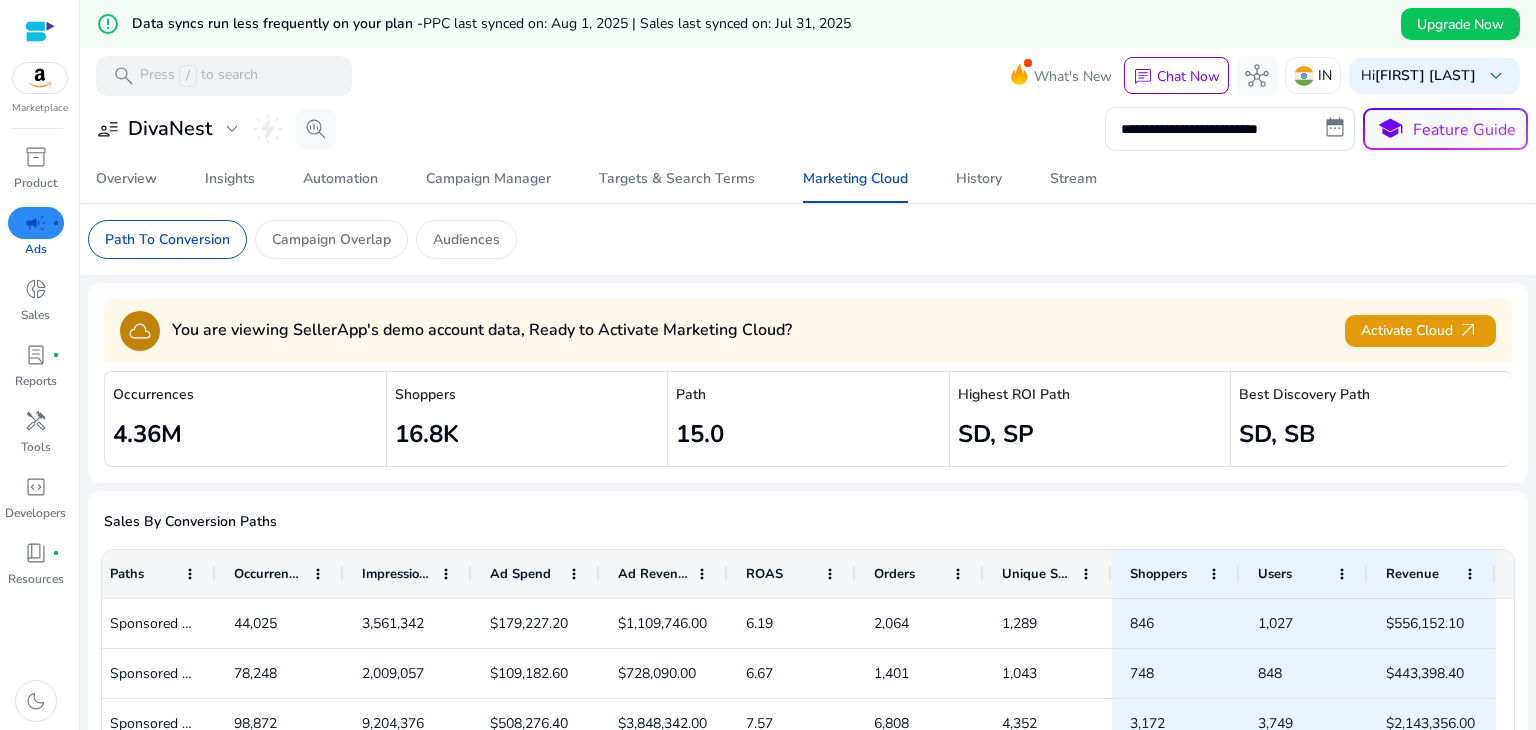 click on "Highest ROI Path" 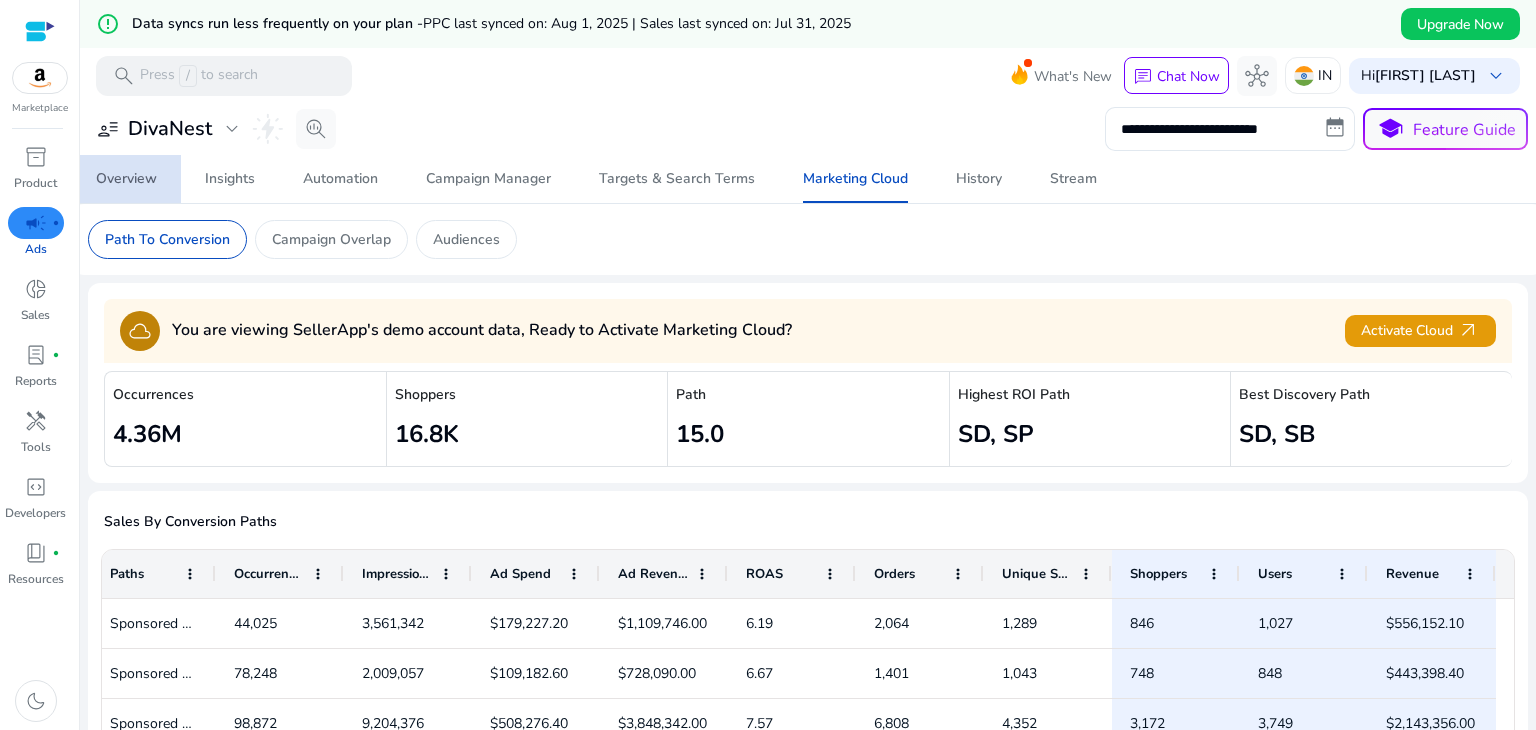 click on "Overview" at bounding box center [126, 179] 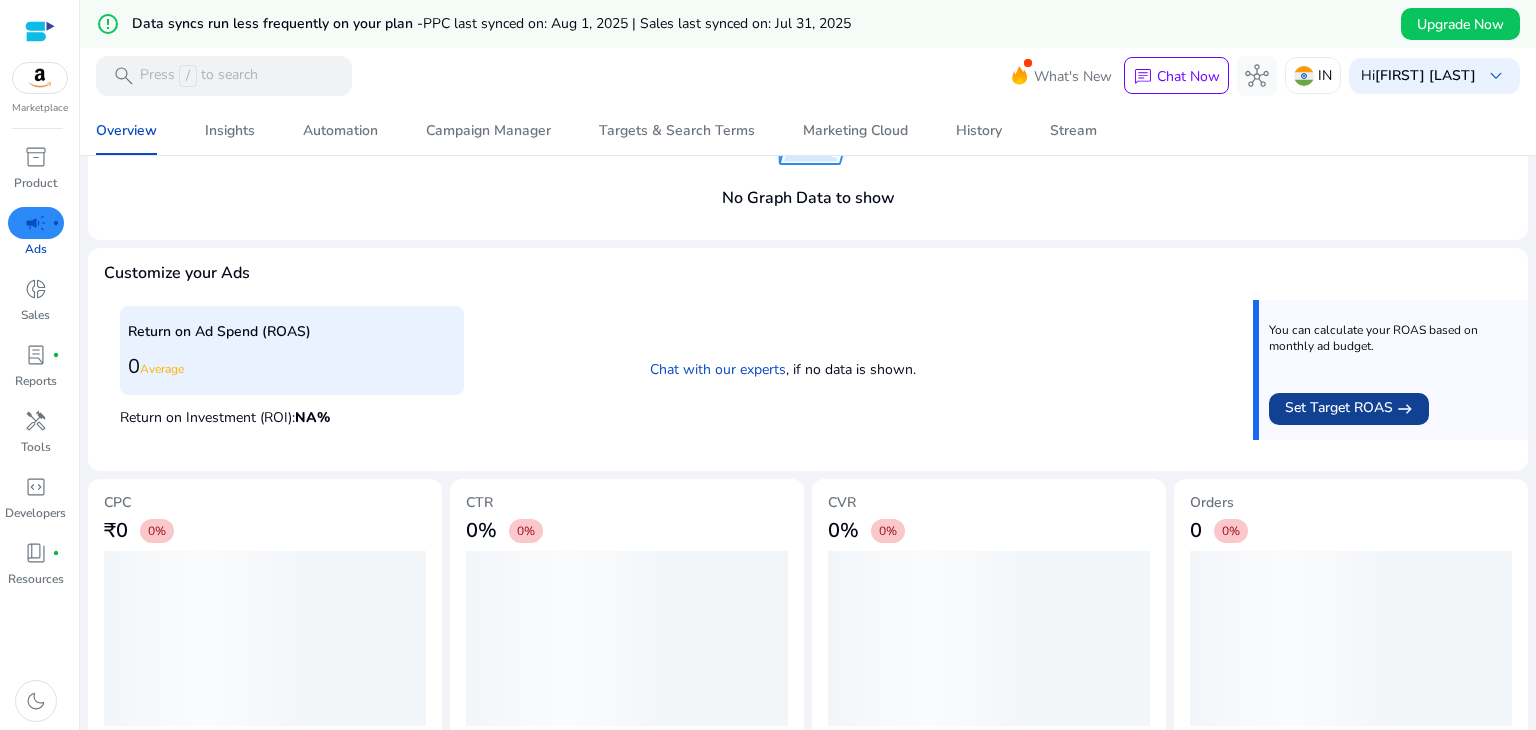 click on "Set Target ROAS" at bounding box center (1339, 409) 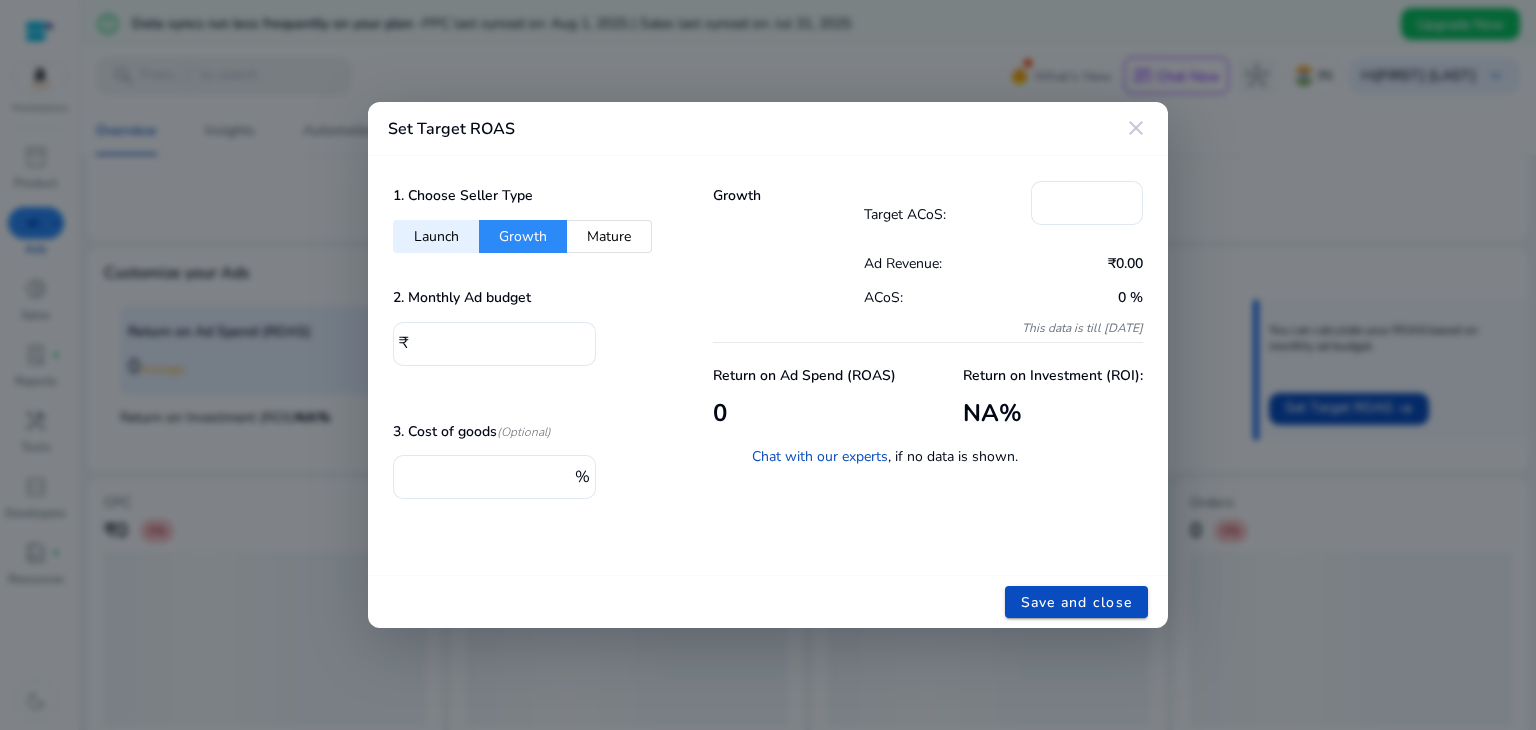 click on "Launch" at bounding box center (436, 236) 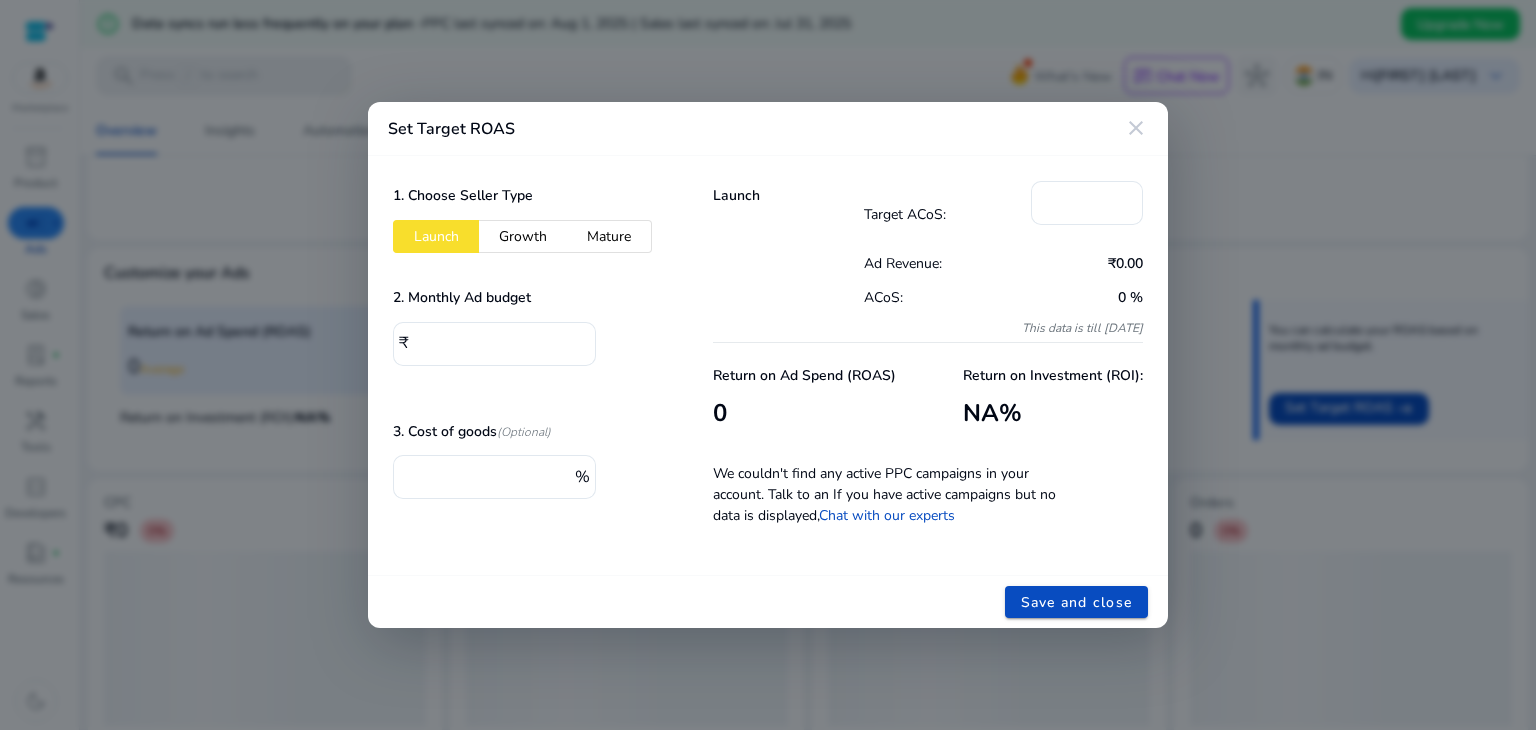 click on "Growth" at bounding box center (523, 236) 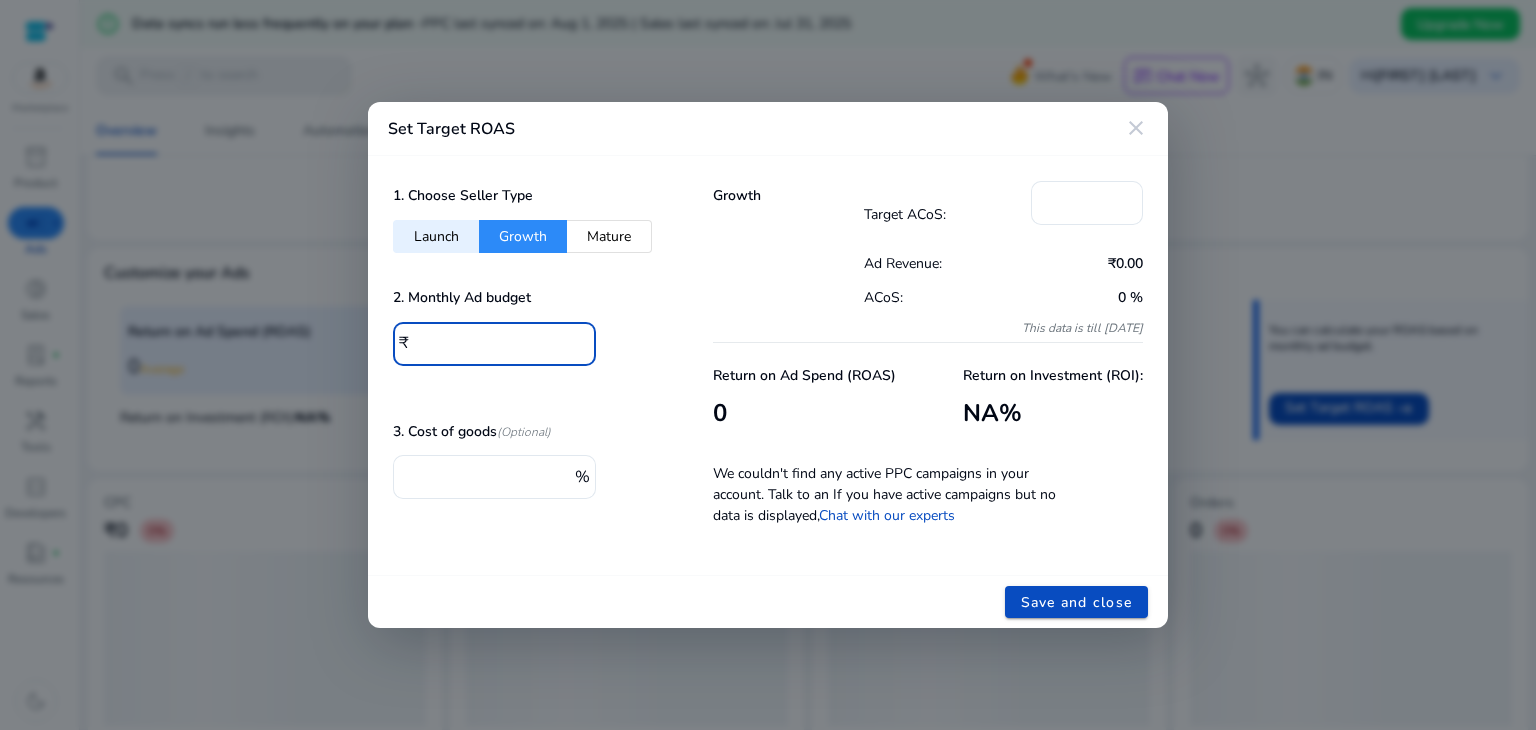 drag, startPoint x: 468, startPoint y: 334, endPoint x: 413, endPoint y: 341, distance: 55.443665 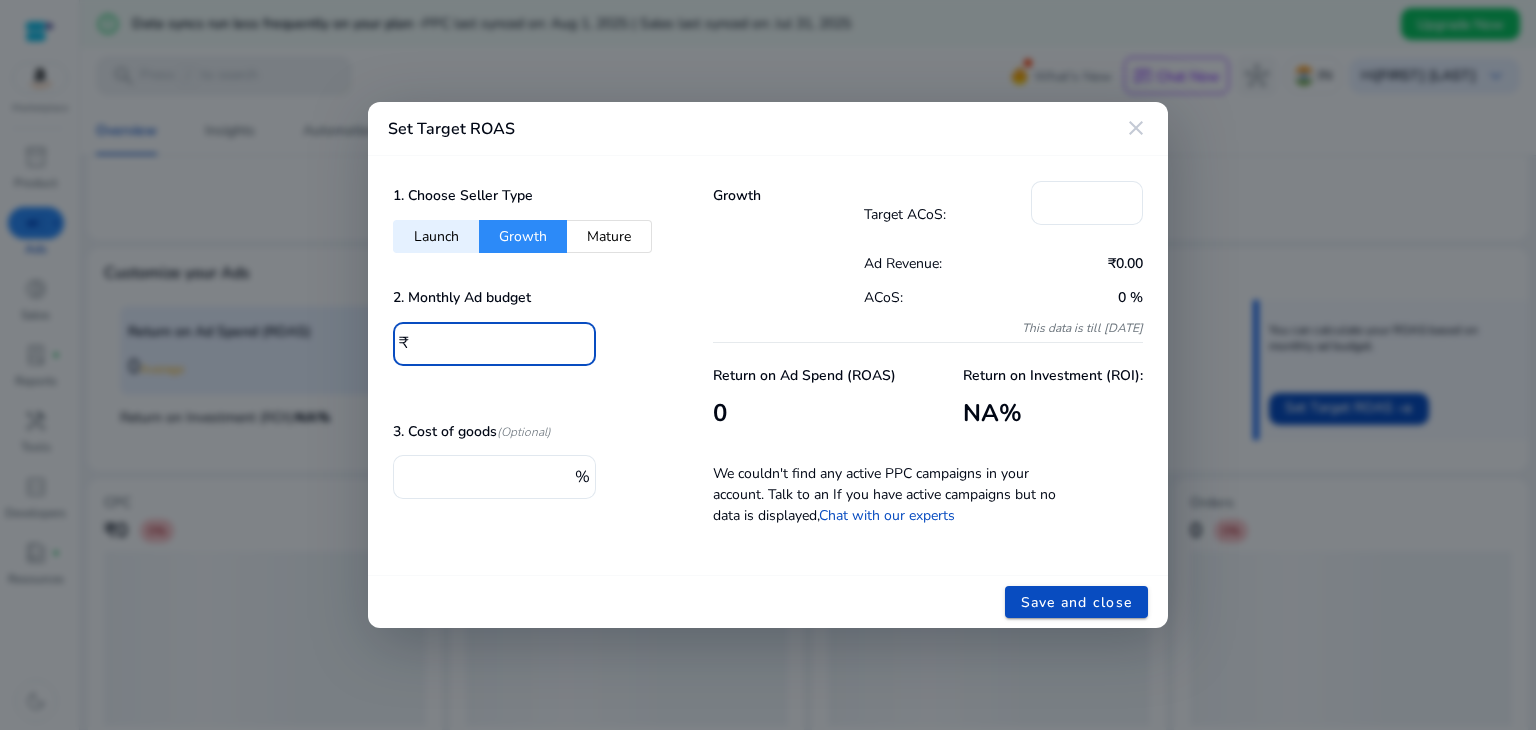 type on "***" 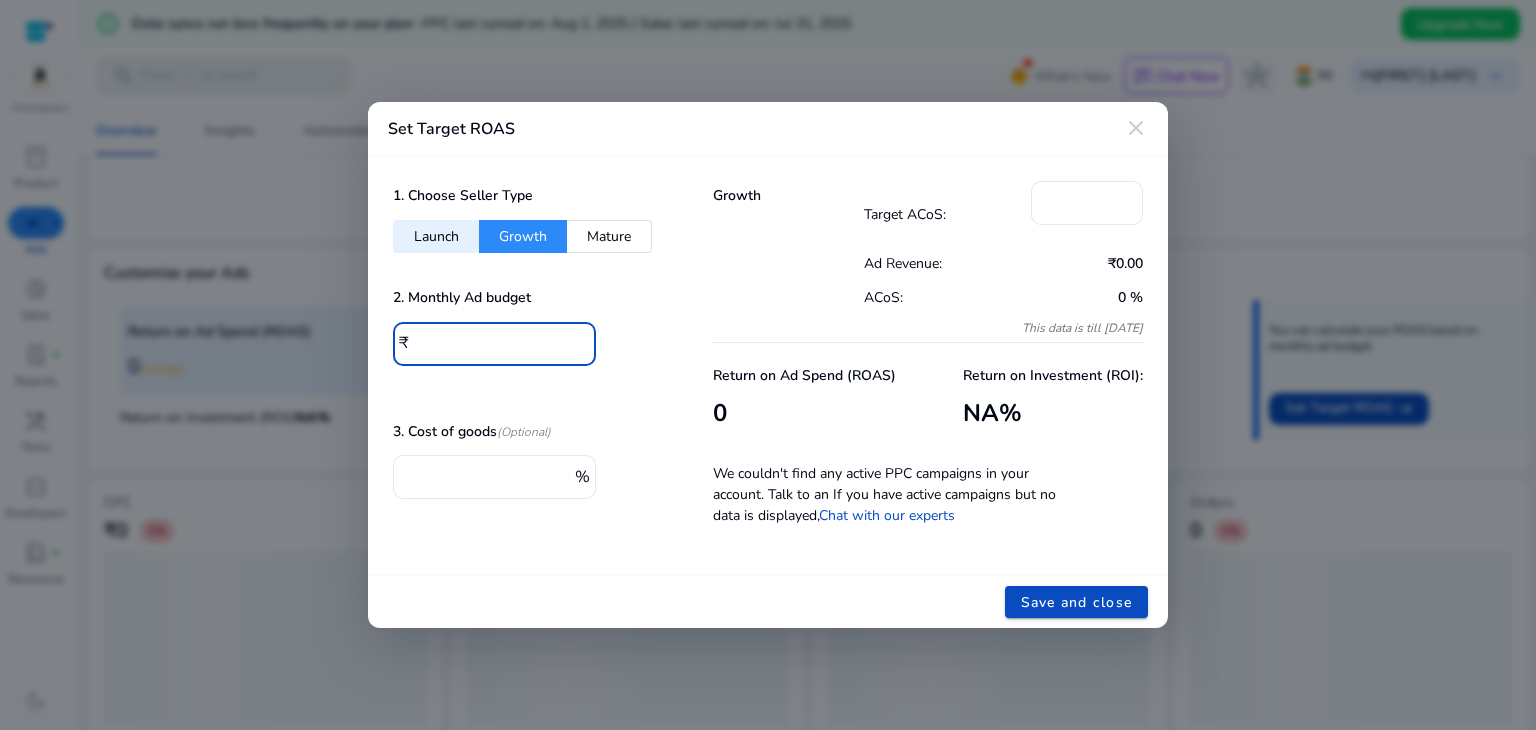 click on "***" at bounding box center (497, 342) 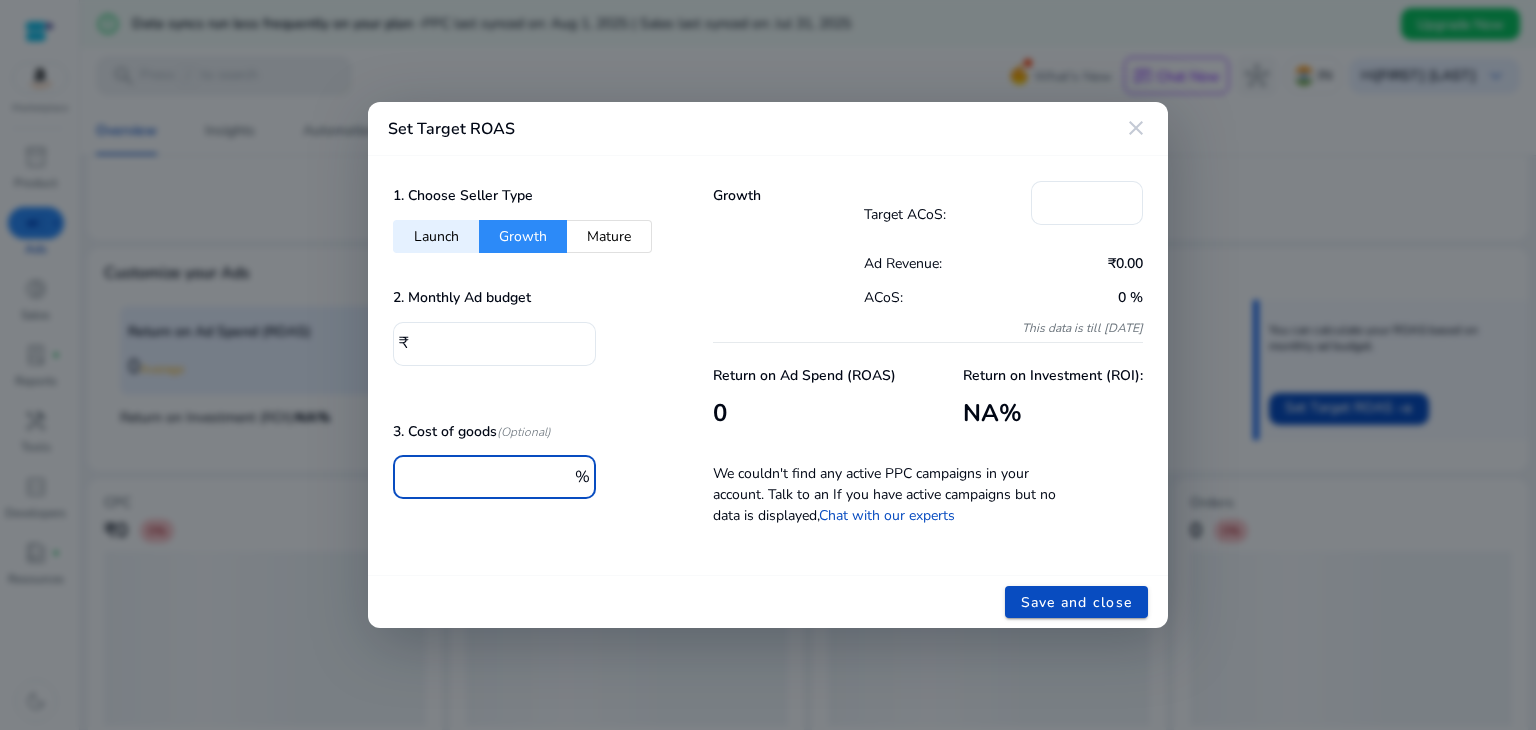 click on "***" at bounding box center [489, 475] 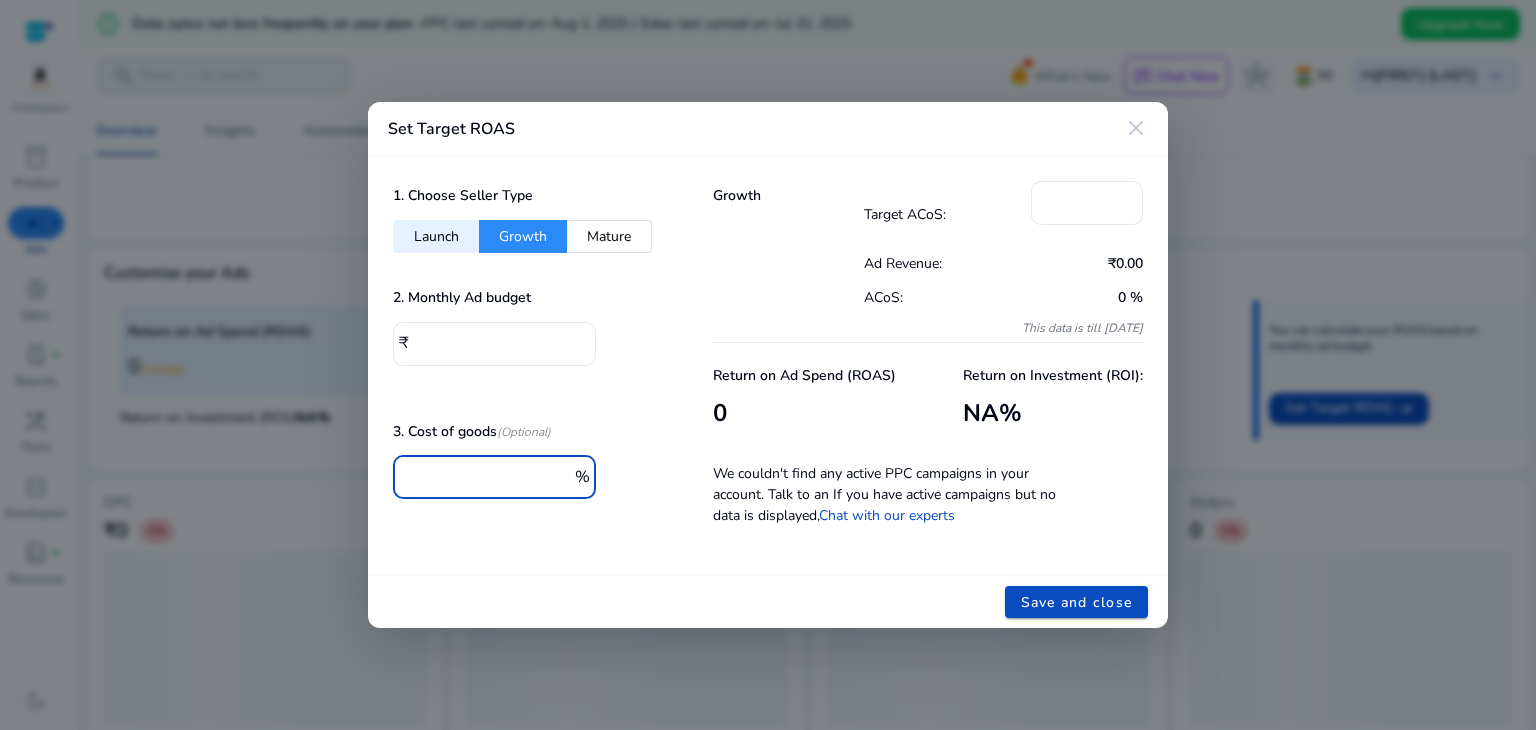 drag, startPoint x: 455, startPoint y: 473, endPoint x: 400, endPoint y: 481, distance: 55.578773 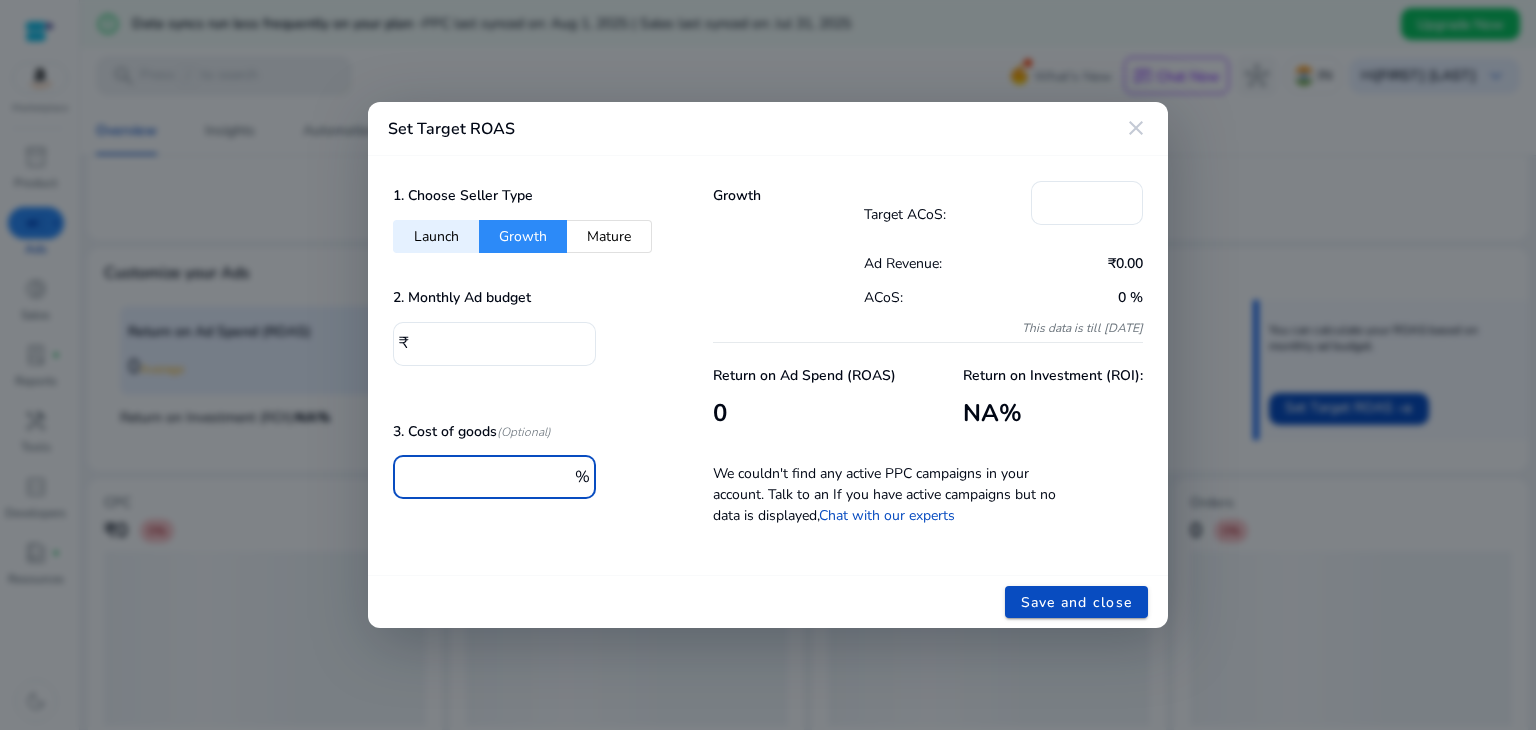 type on "**" 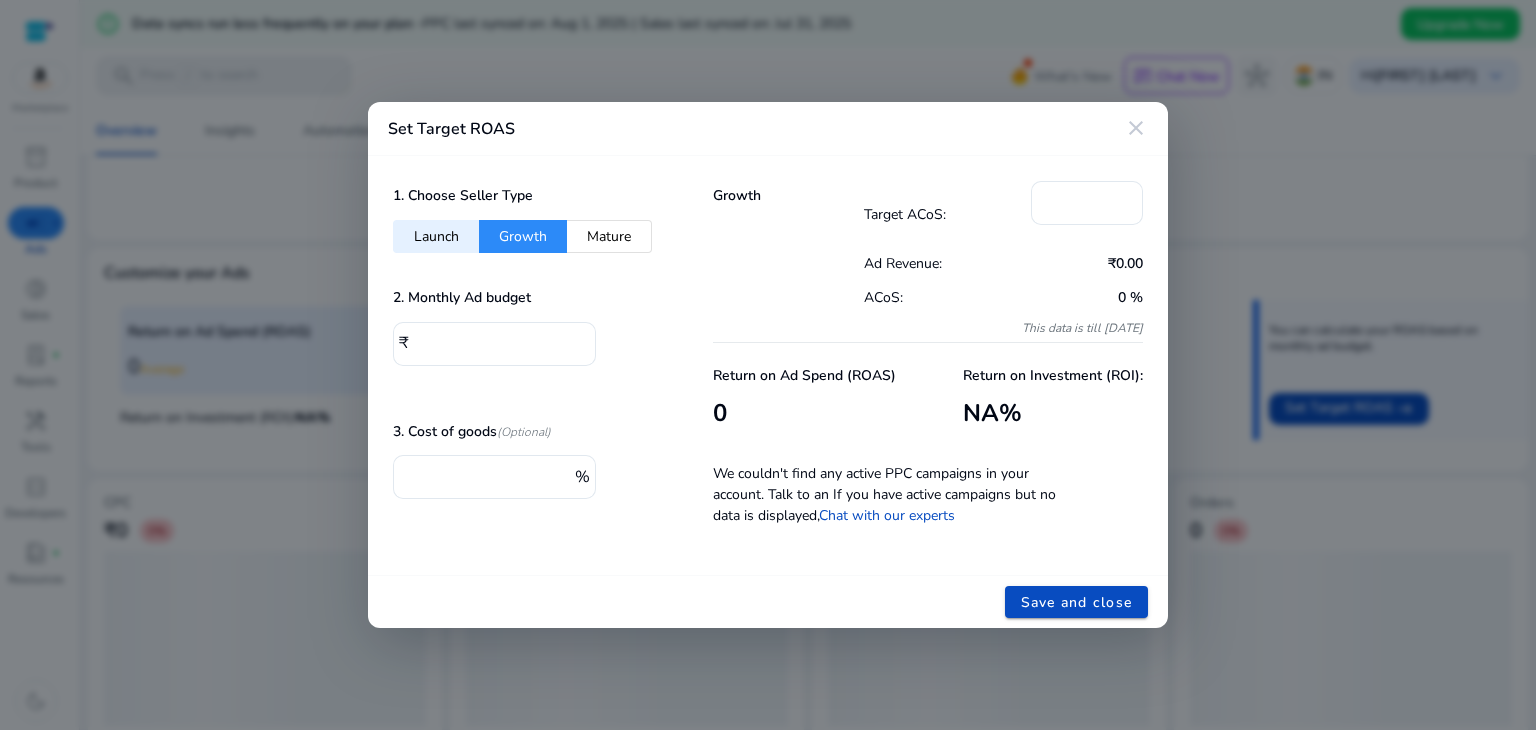 click on "Target ACoS:  **  Ad Revenue:   ₹0.00  ACoS:  0 %   This data is till [DATE]" at bounding box center (1004, 261) 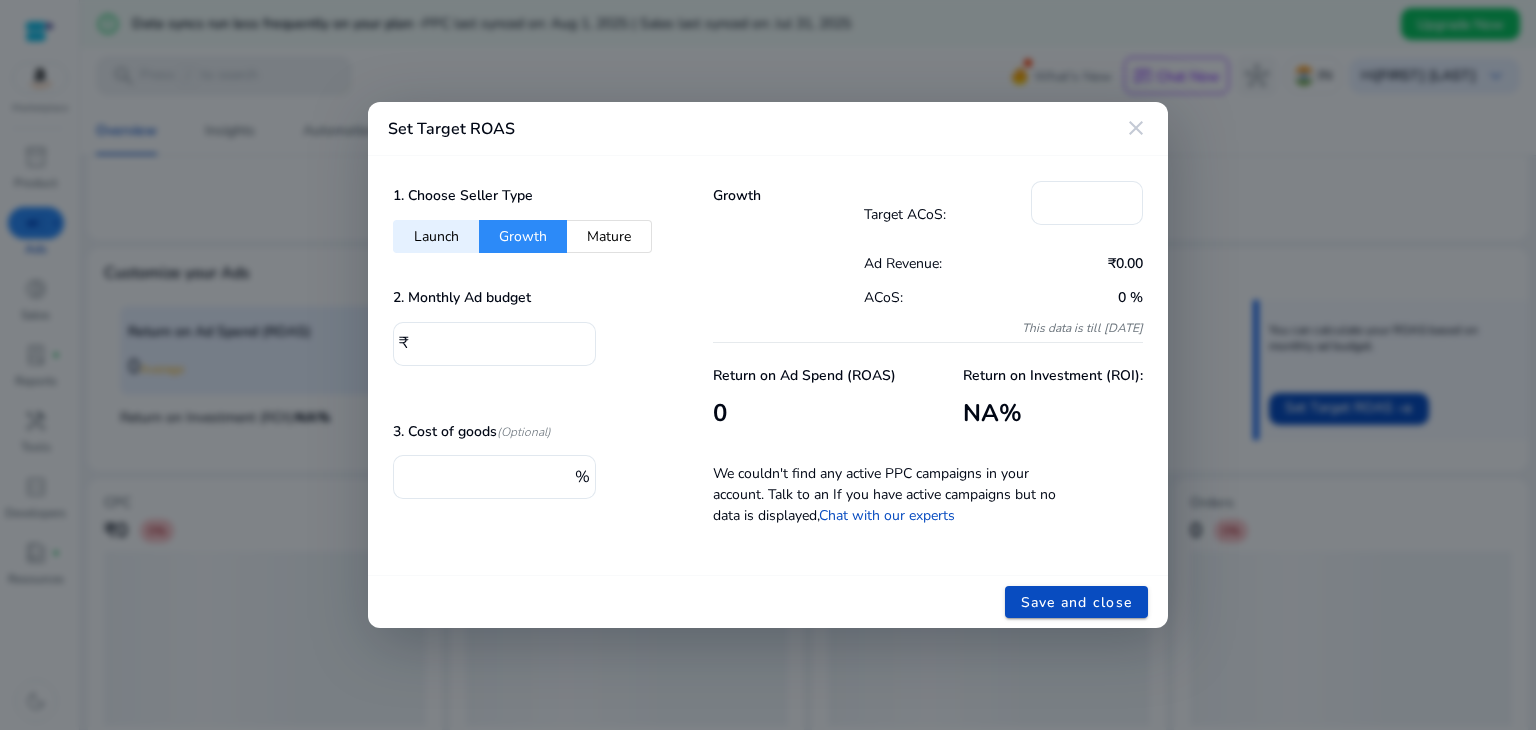 click on "Mature" at bounding box center (609, 236) 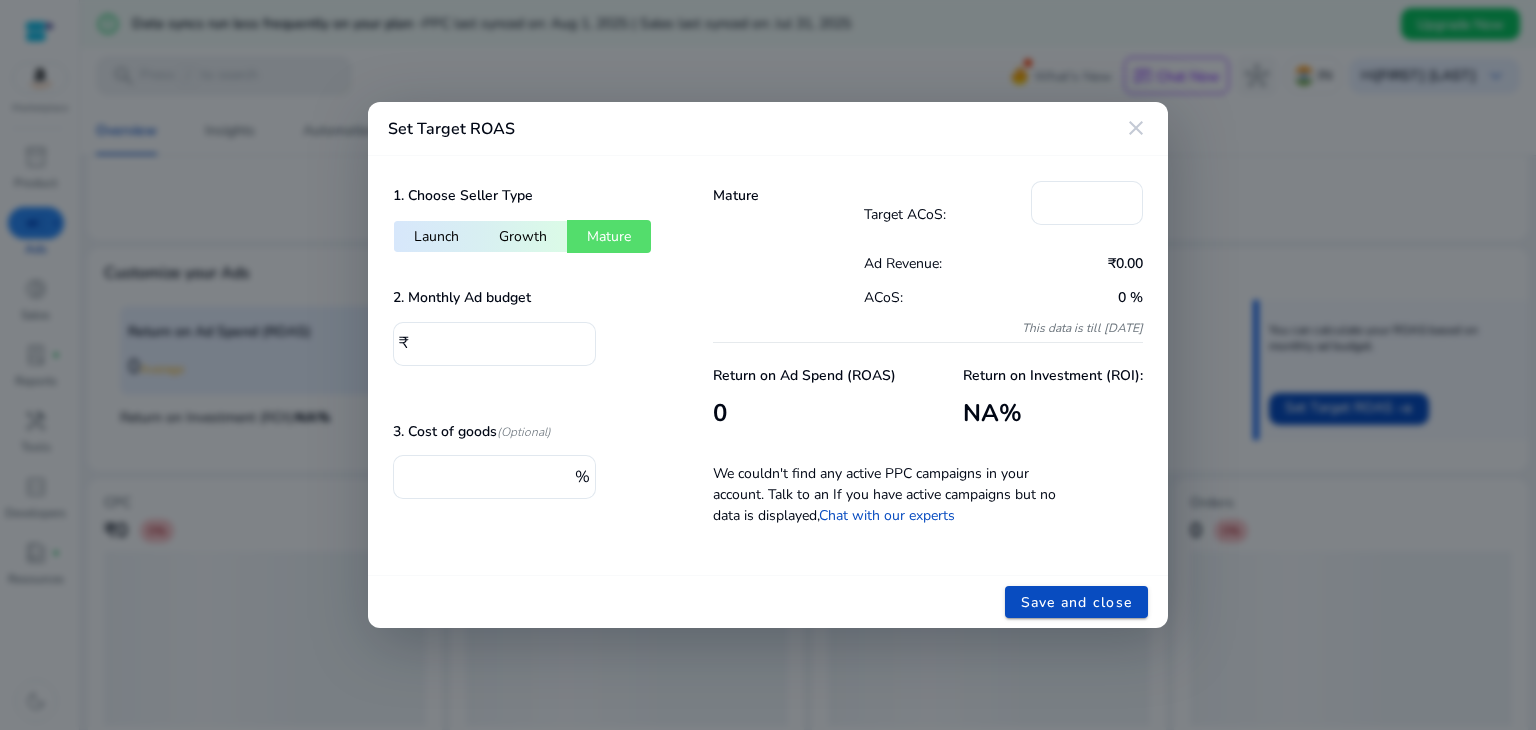 click on "Launch" at bounding box center [436, 236] 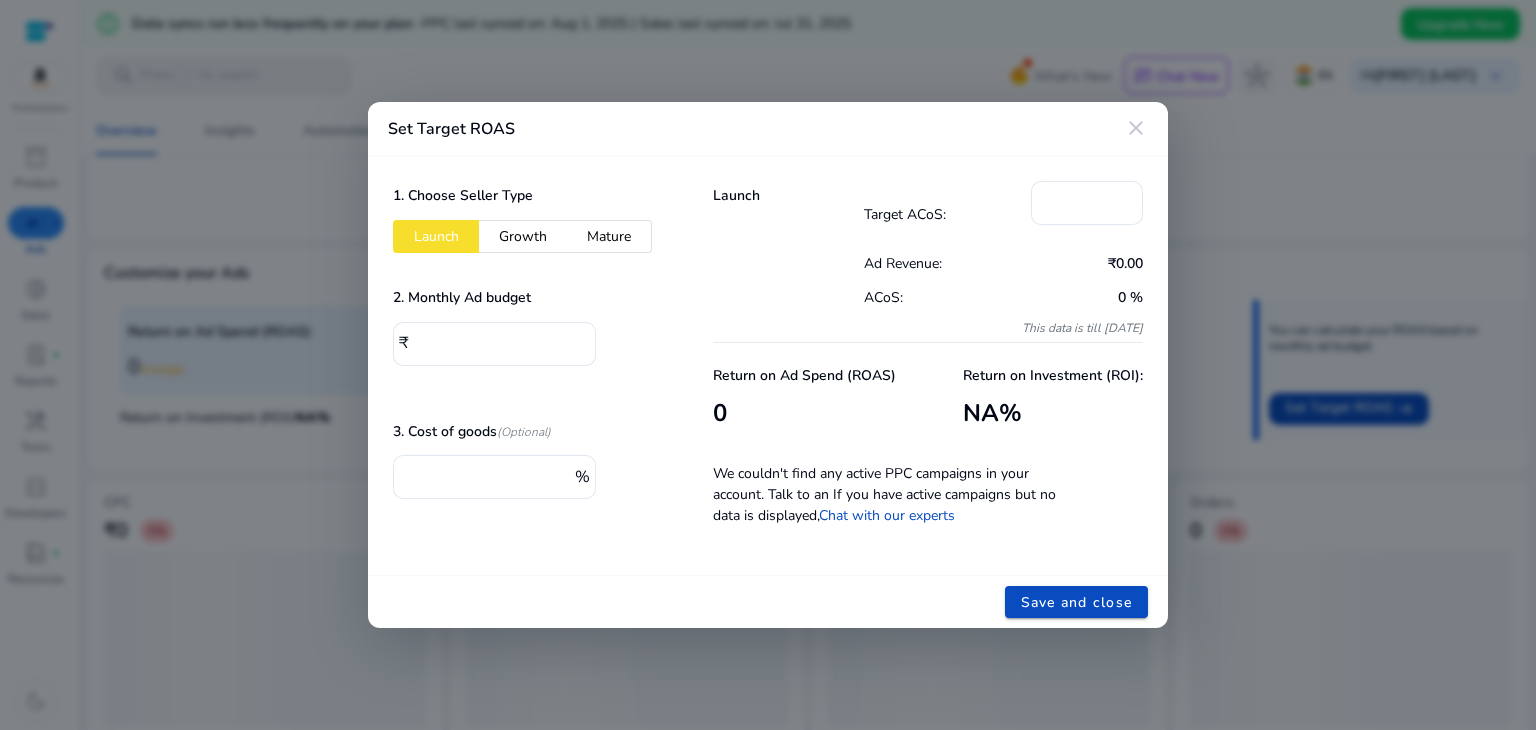 click on "Launch" at bounding box center [436, 236] 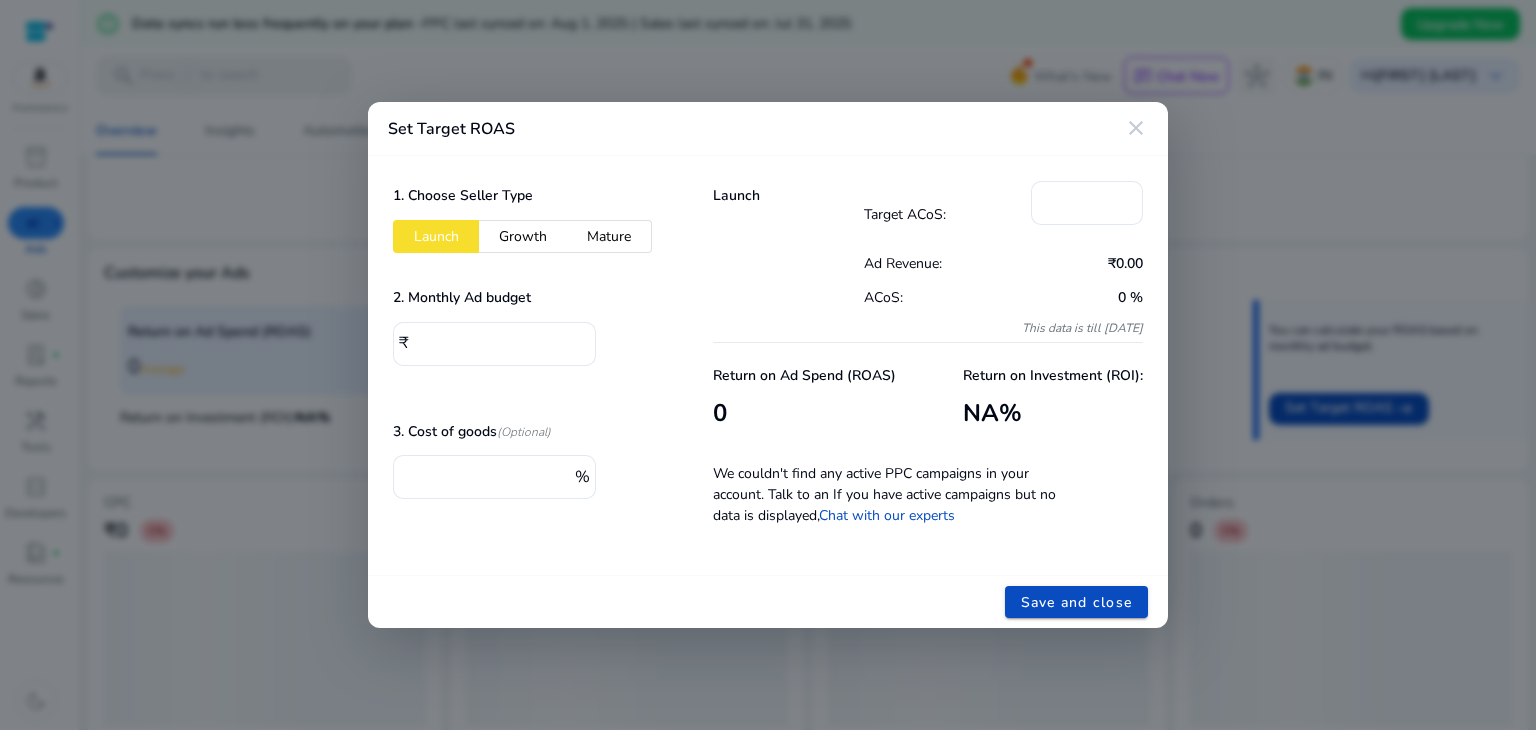 click on "close" at bounding box center [1136, 128] 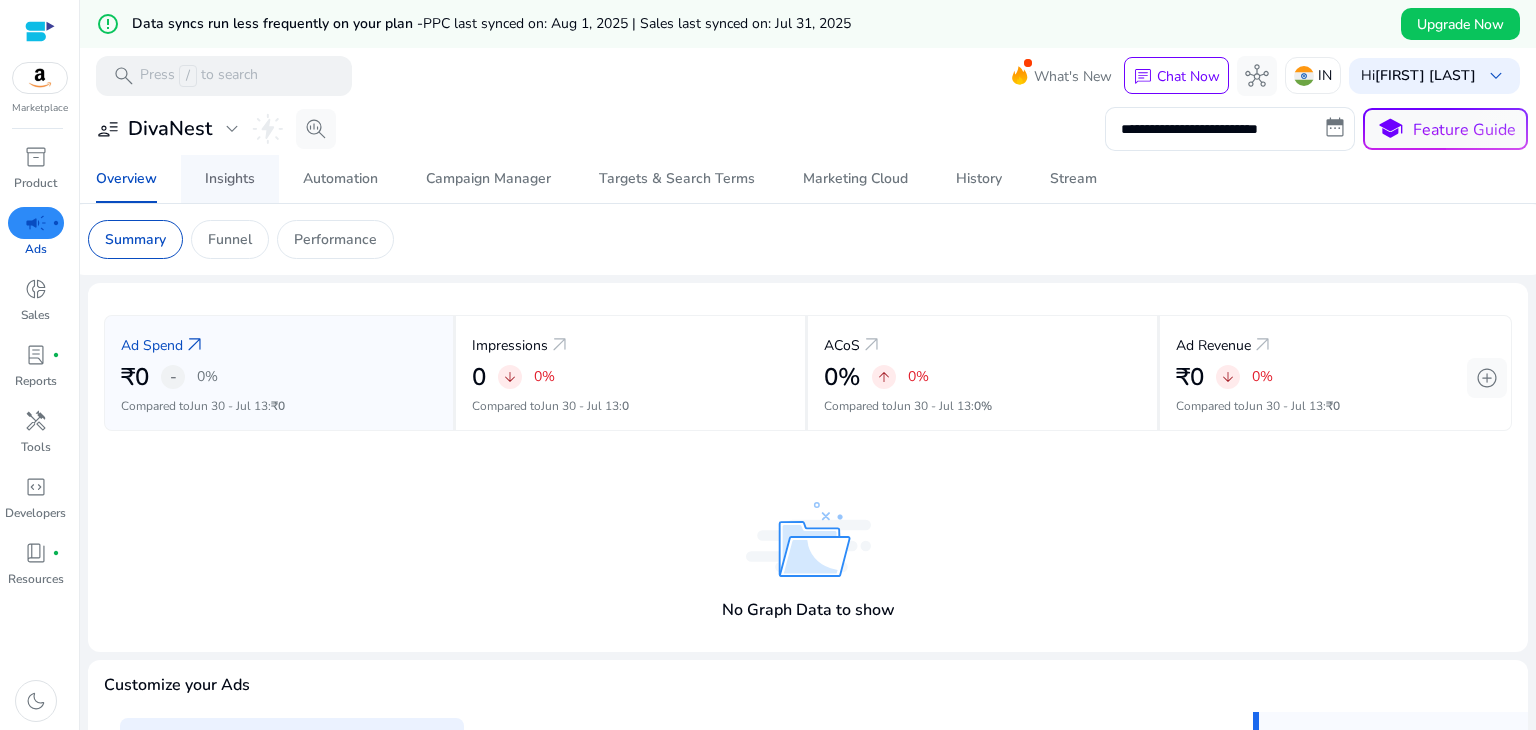 click on "Insights" at bounding box center [230, 179] 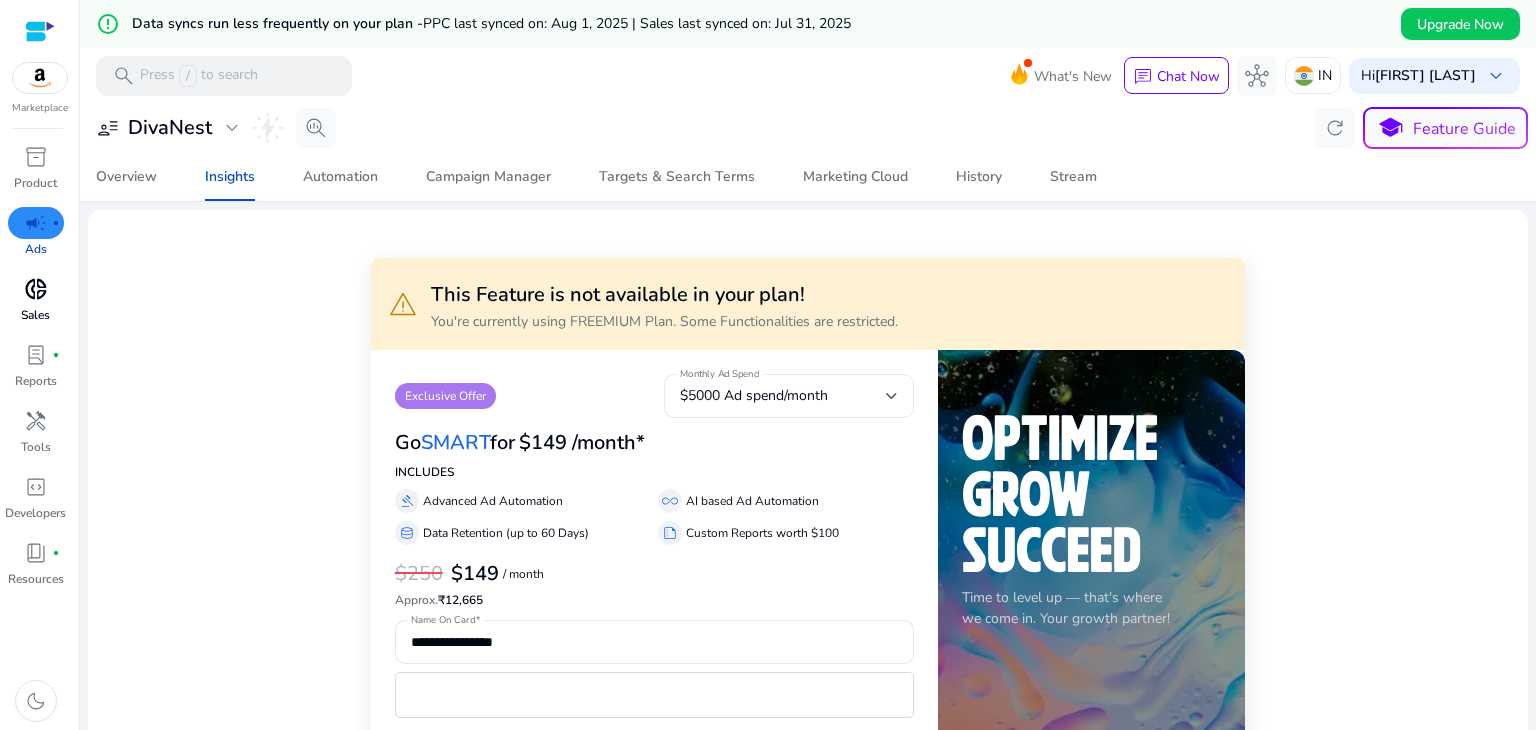 click on "donut_small" at bounding box center [36, 289] 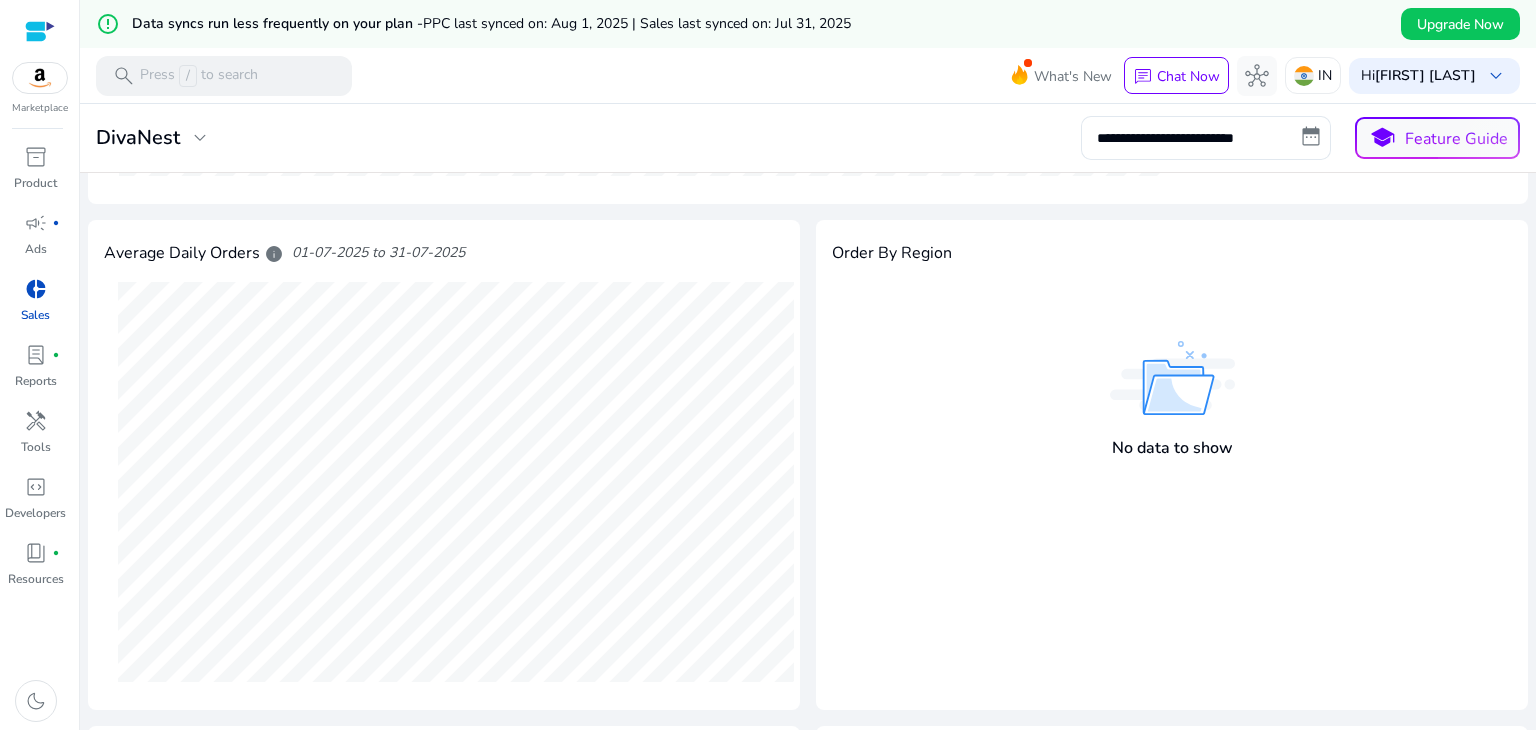scroll, scrollTop: 0, scrollLeft: 0, axis: both 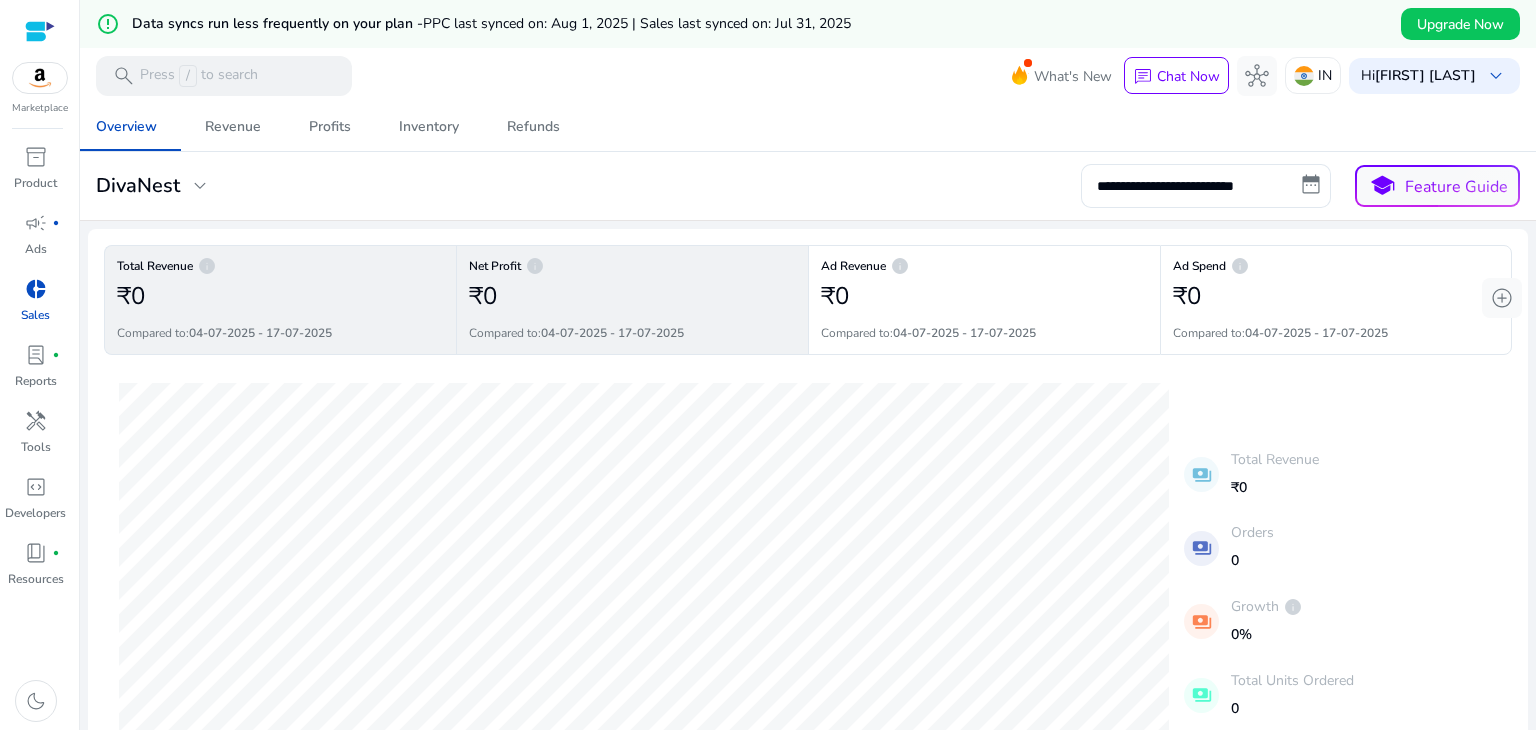 click on "Net Profit   info   ₹0  Compared to:  [DATE] - [DATE]" 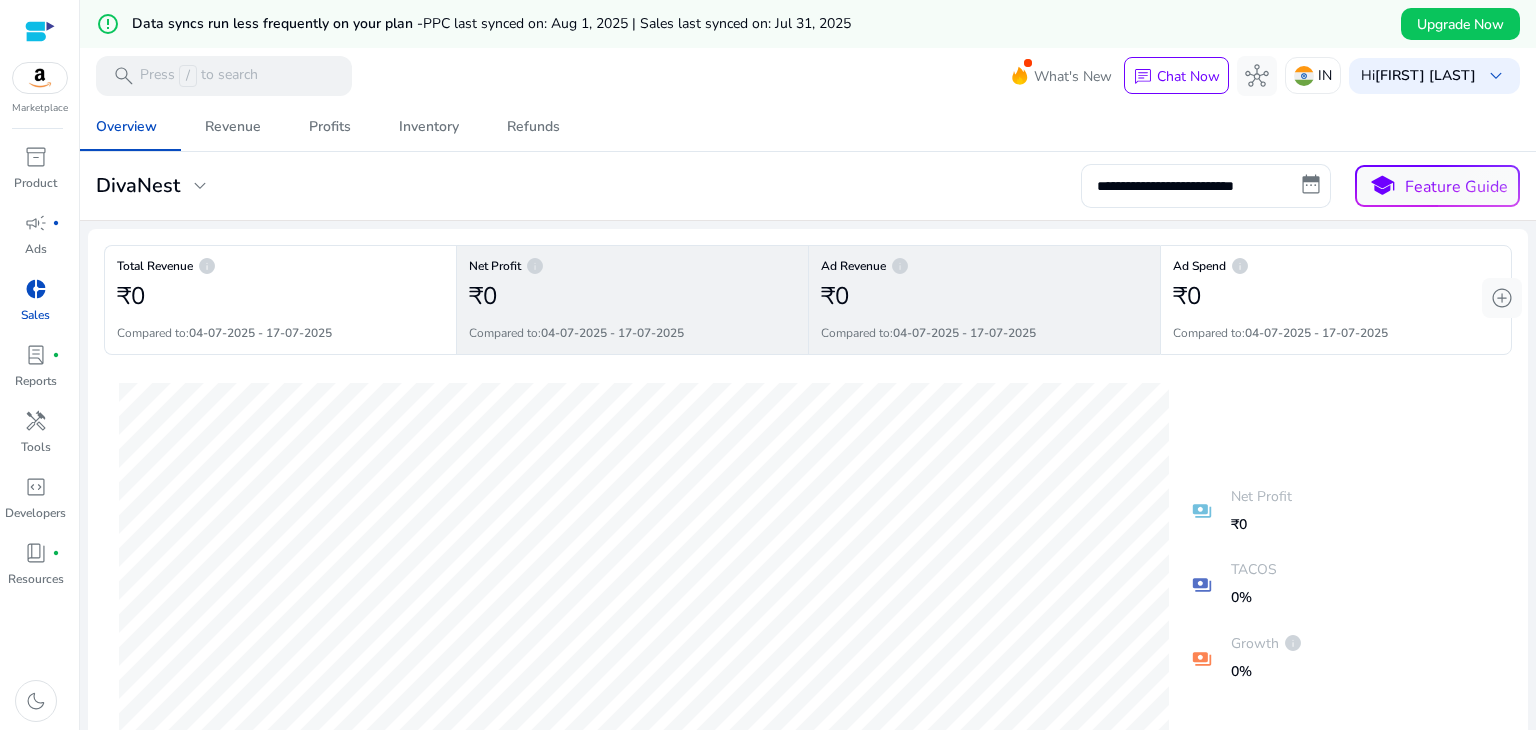 click on "Ad Revenue   info   ₹0  Compared to:  [DATE] - [DATE]" 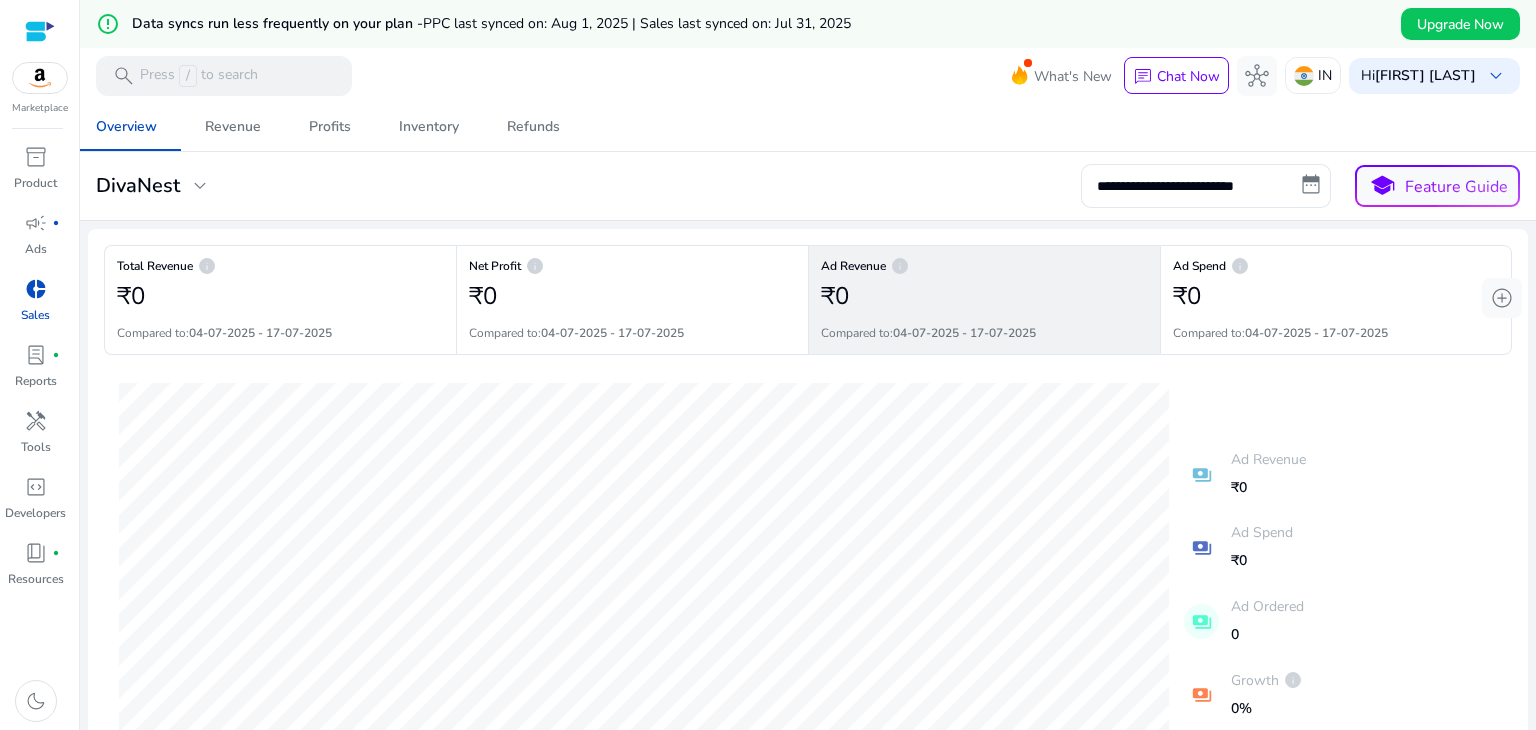click on "Ad Revenue   info   ₹0  Compared to:  [DATE] - [DATE]" 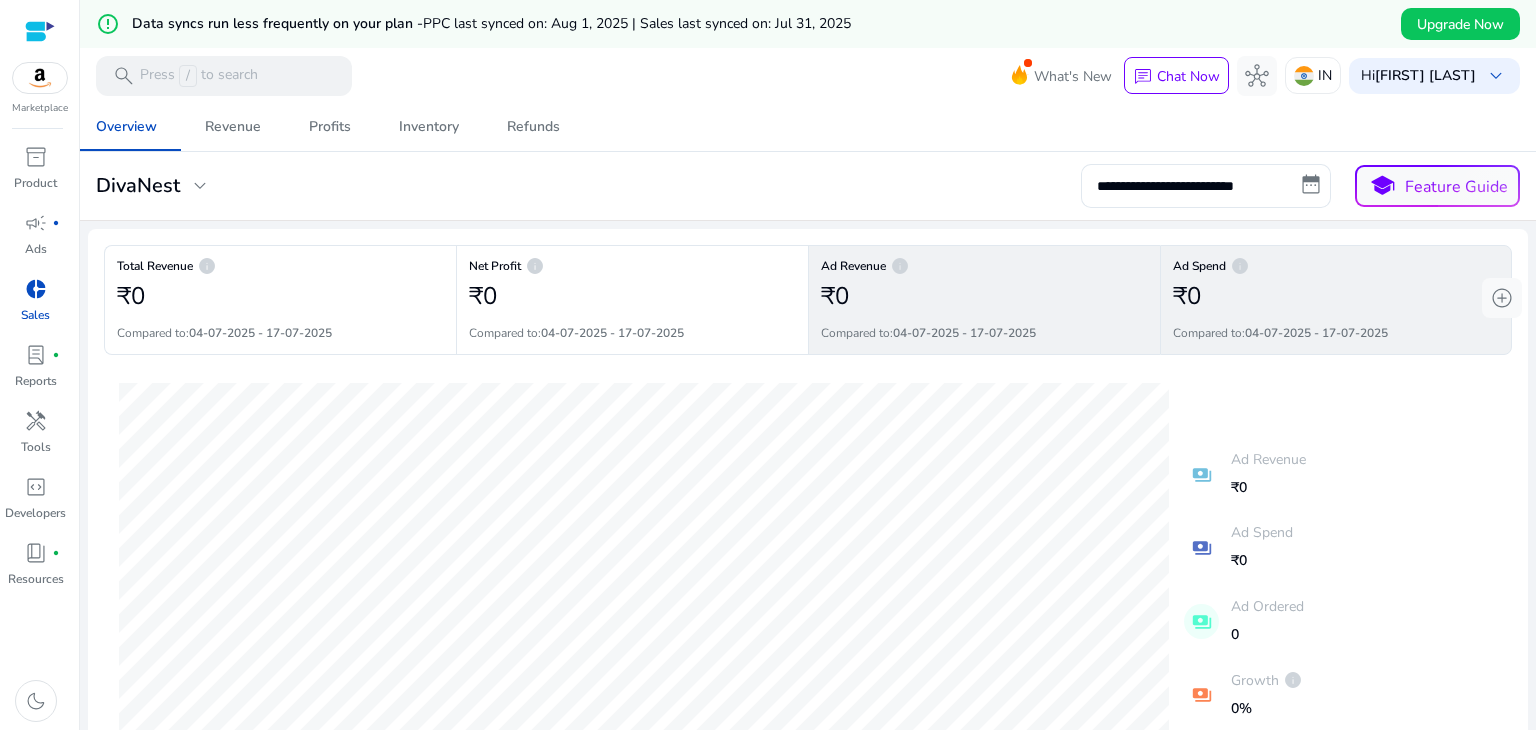 click on "₹0" 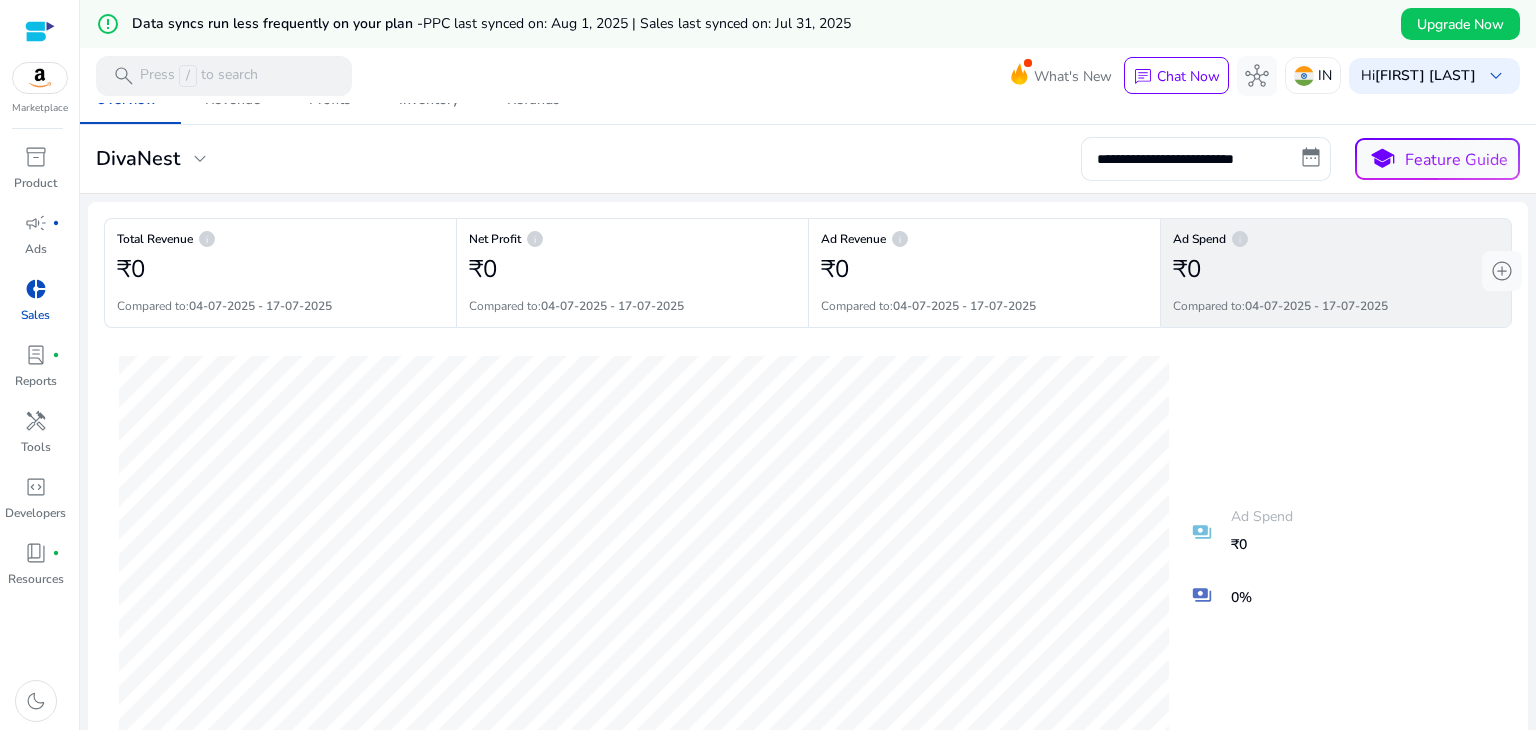 scroll, scrollTop: 0, scrollLeft: 0, axis: both 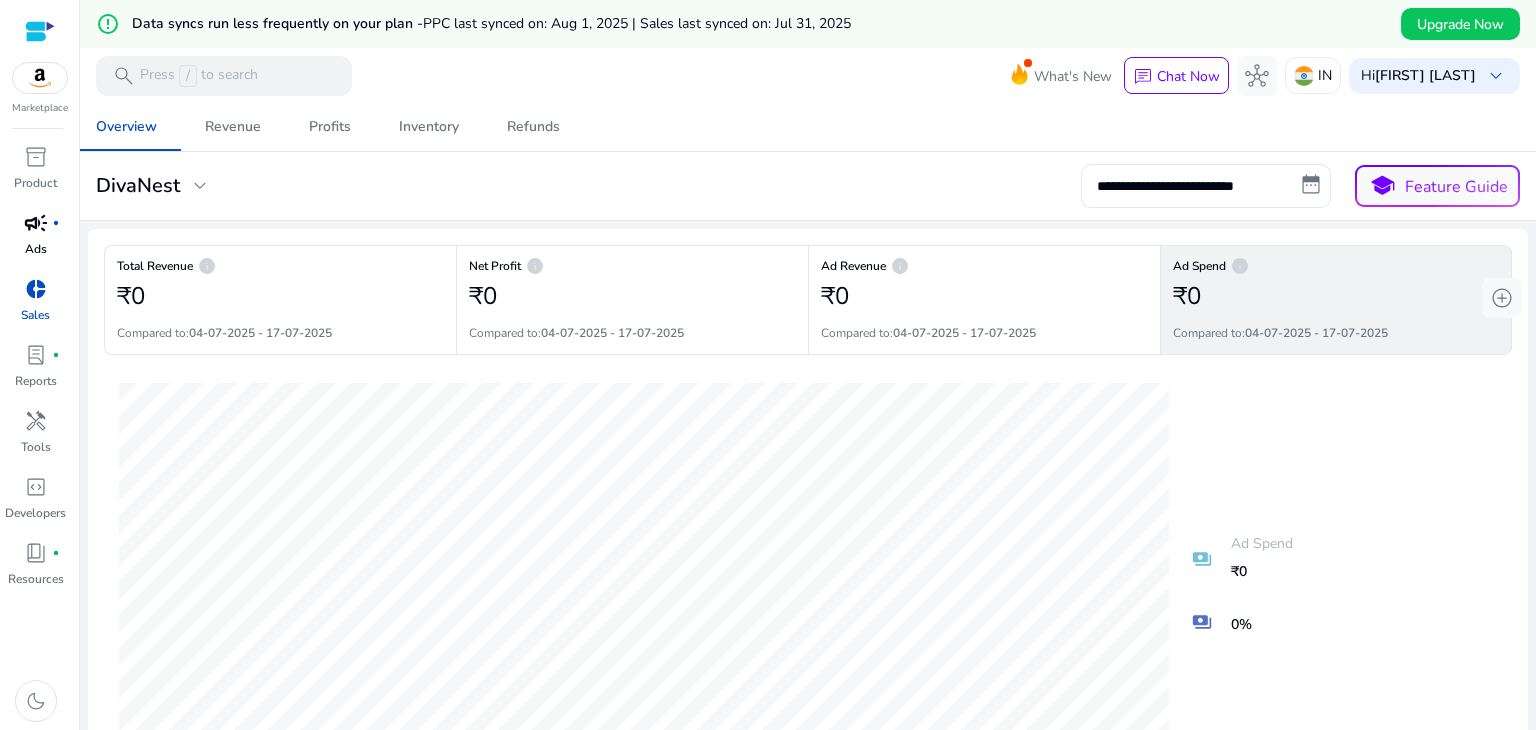 click on "campaign   fiber_manual_record" at bounding box center [36, 223] 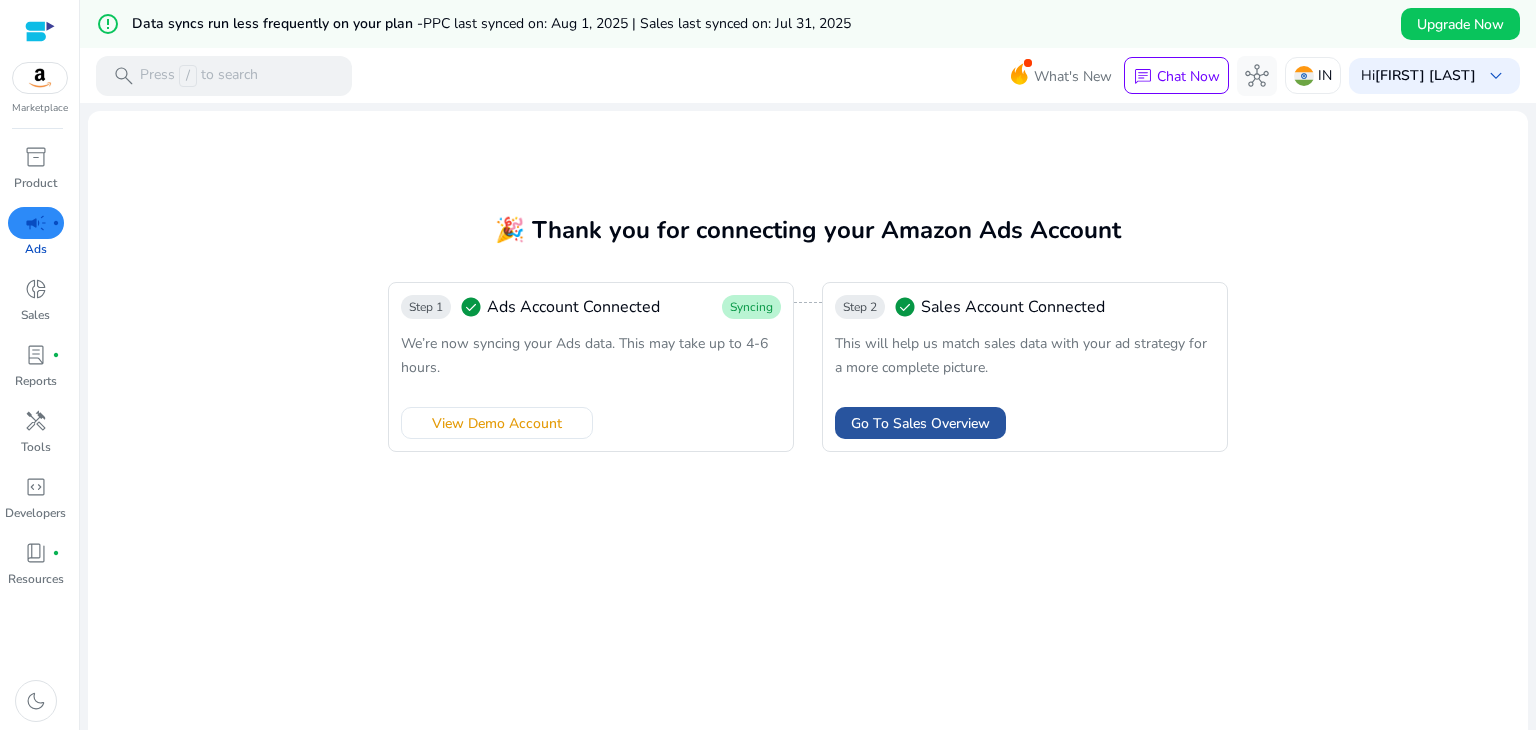 click on "Go To Sales Overview" 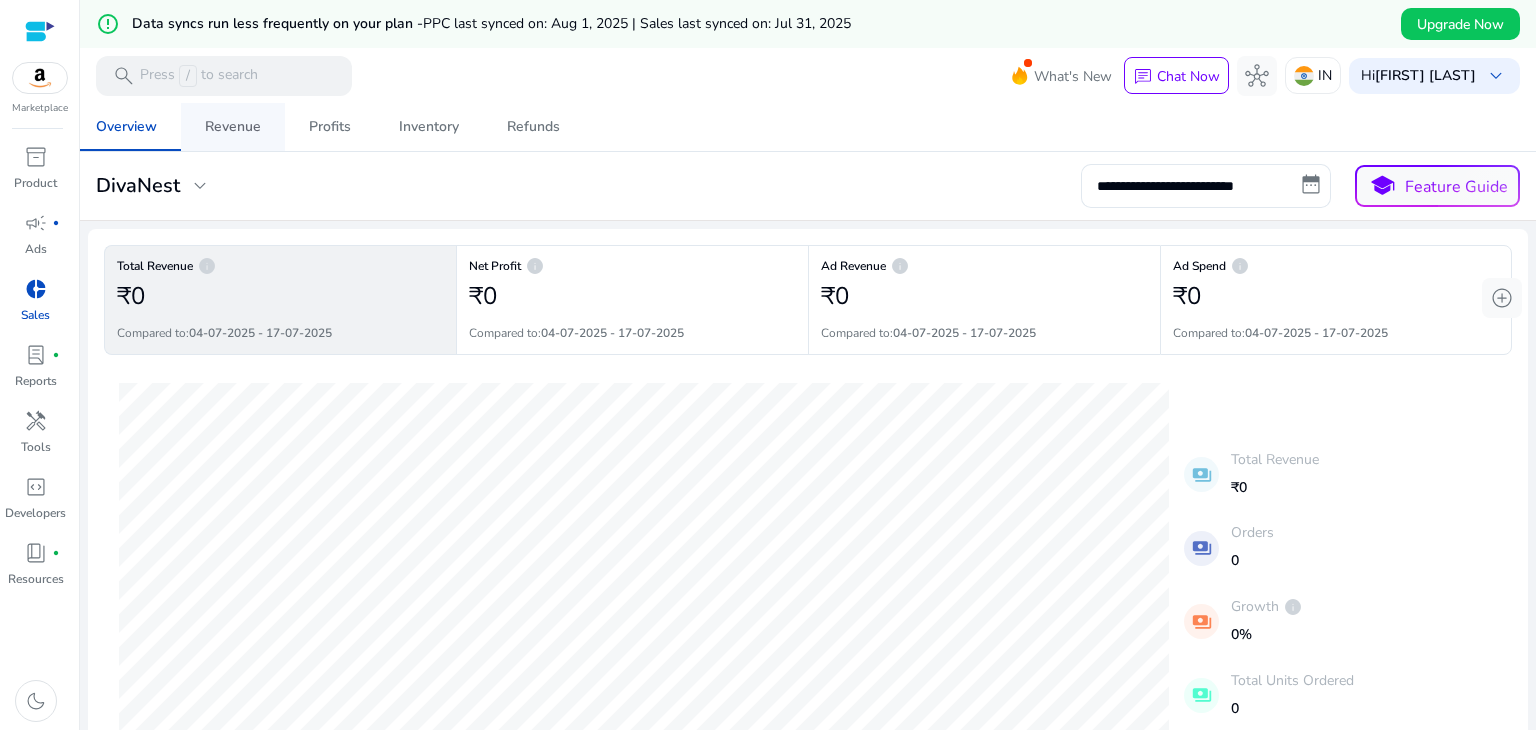click on "Revenue" at bounding box center [233, 127] 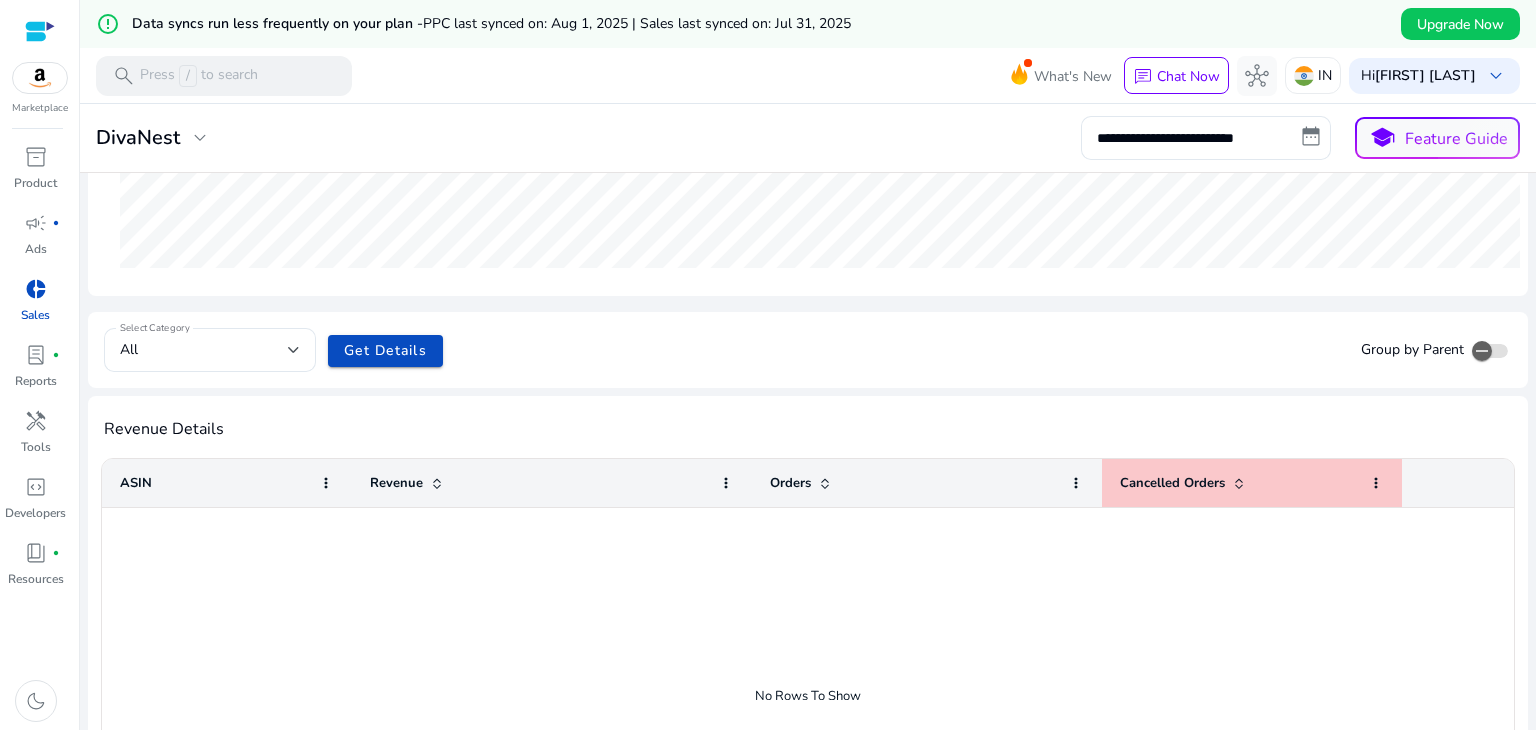 scroll, scrollTop: 0, scrollLeft: 0, axis: both 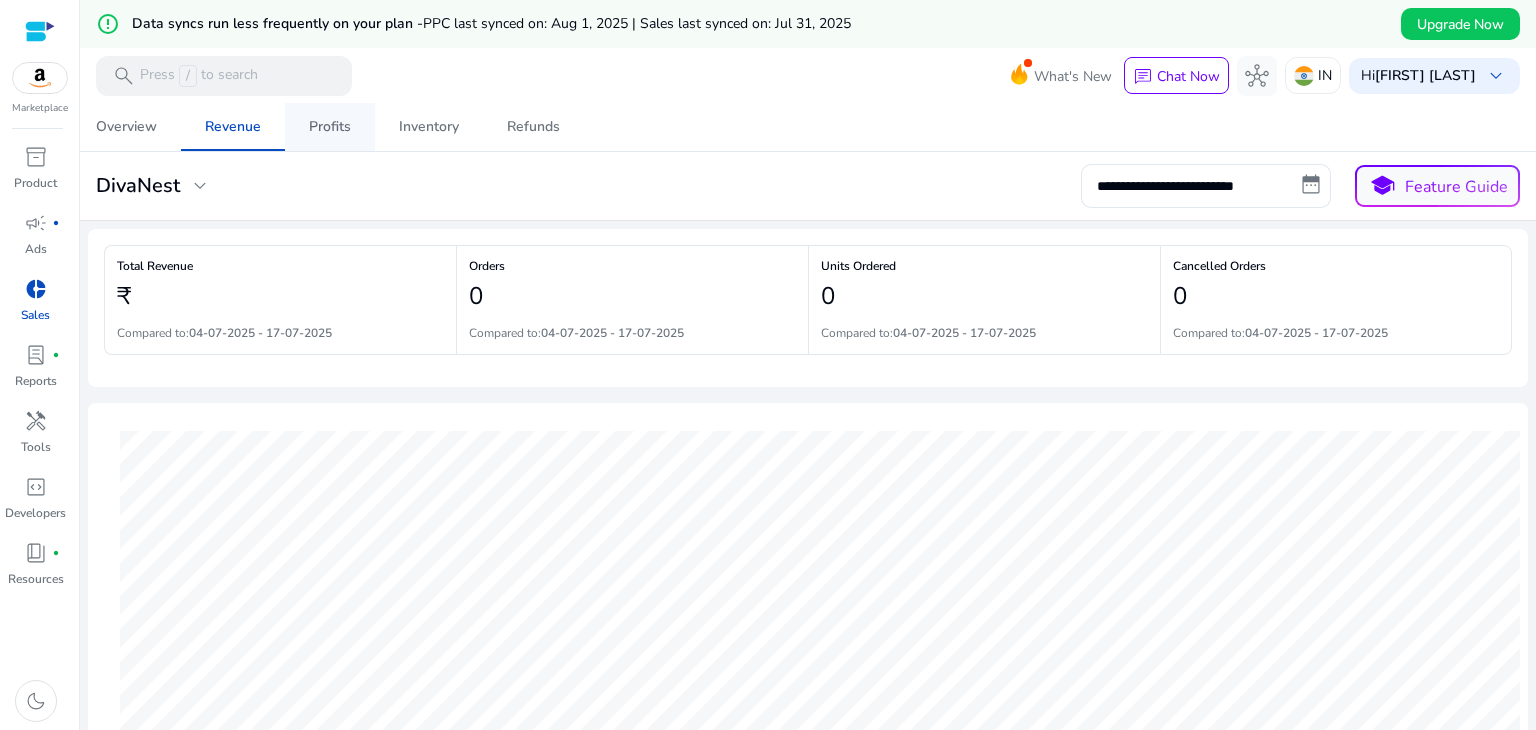 click on "Profits" at bounding box center (330, 127) 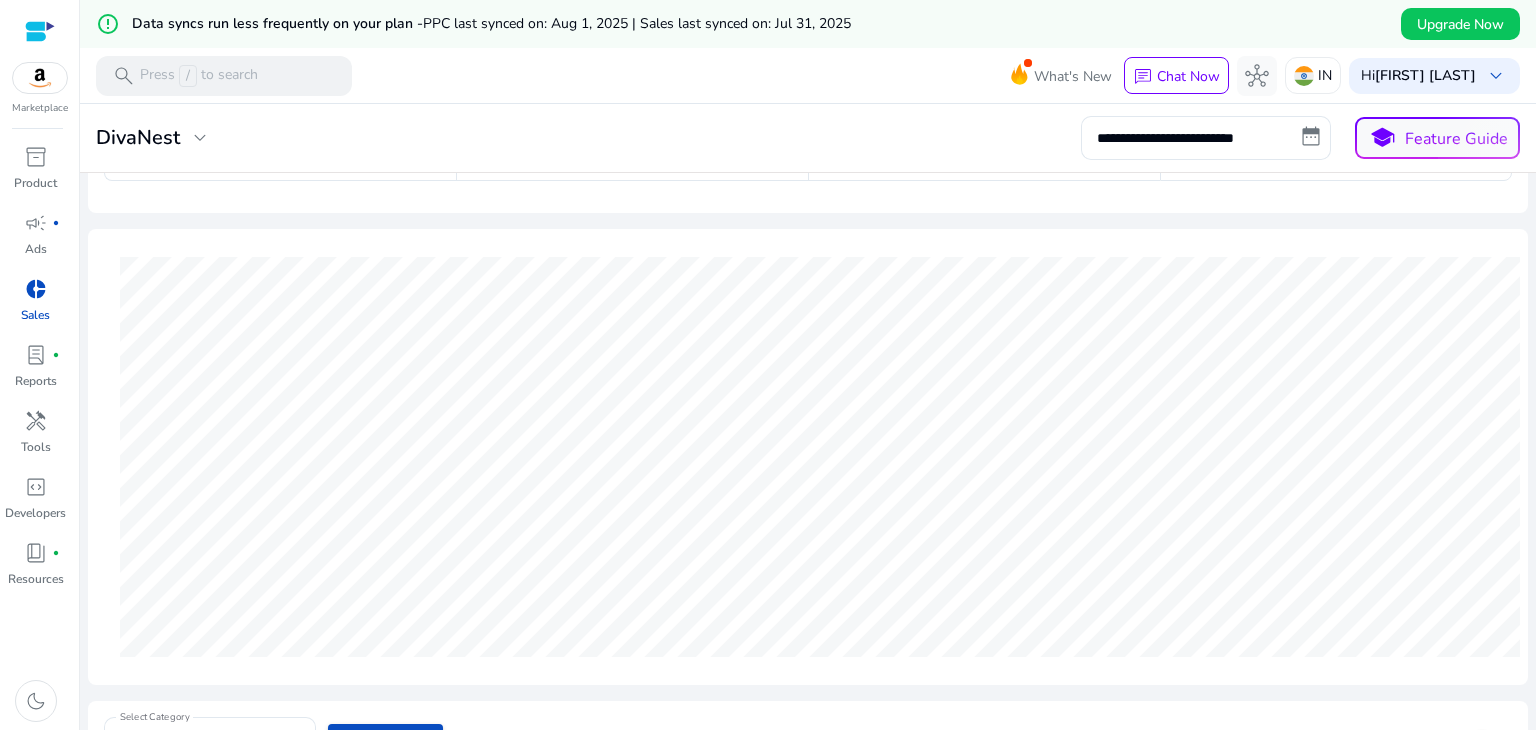 scroll, scrollTop: 0, scrollLeft: 0, axis: both 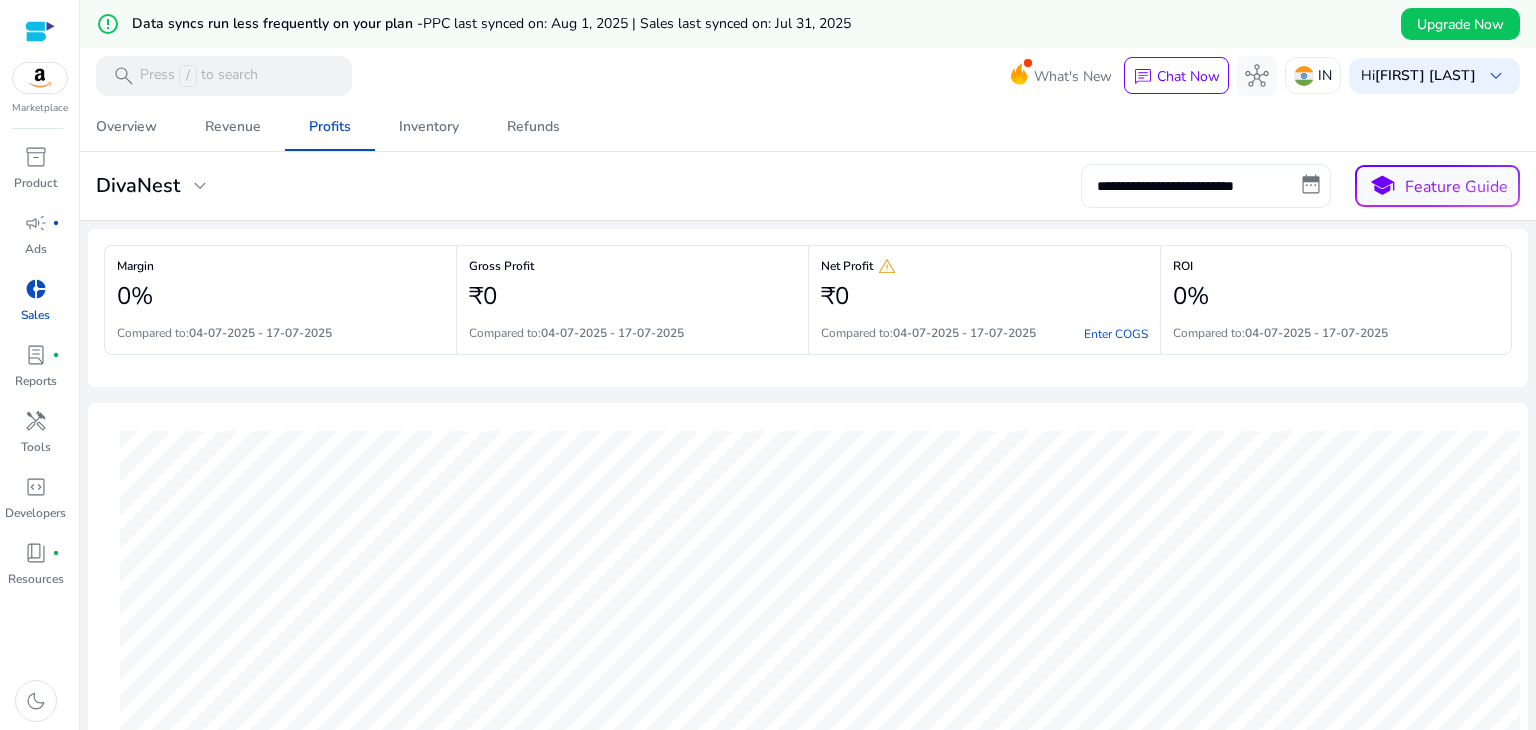 click on "**********" at bounding box center [1206, 186] 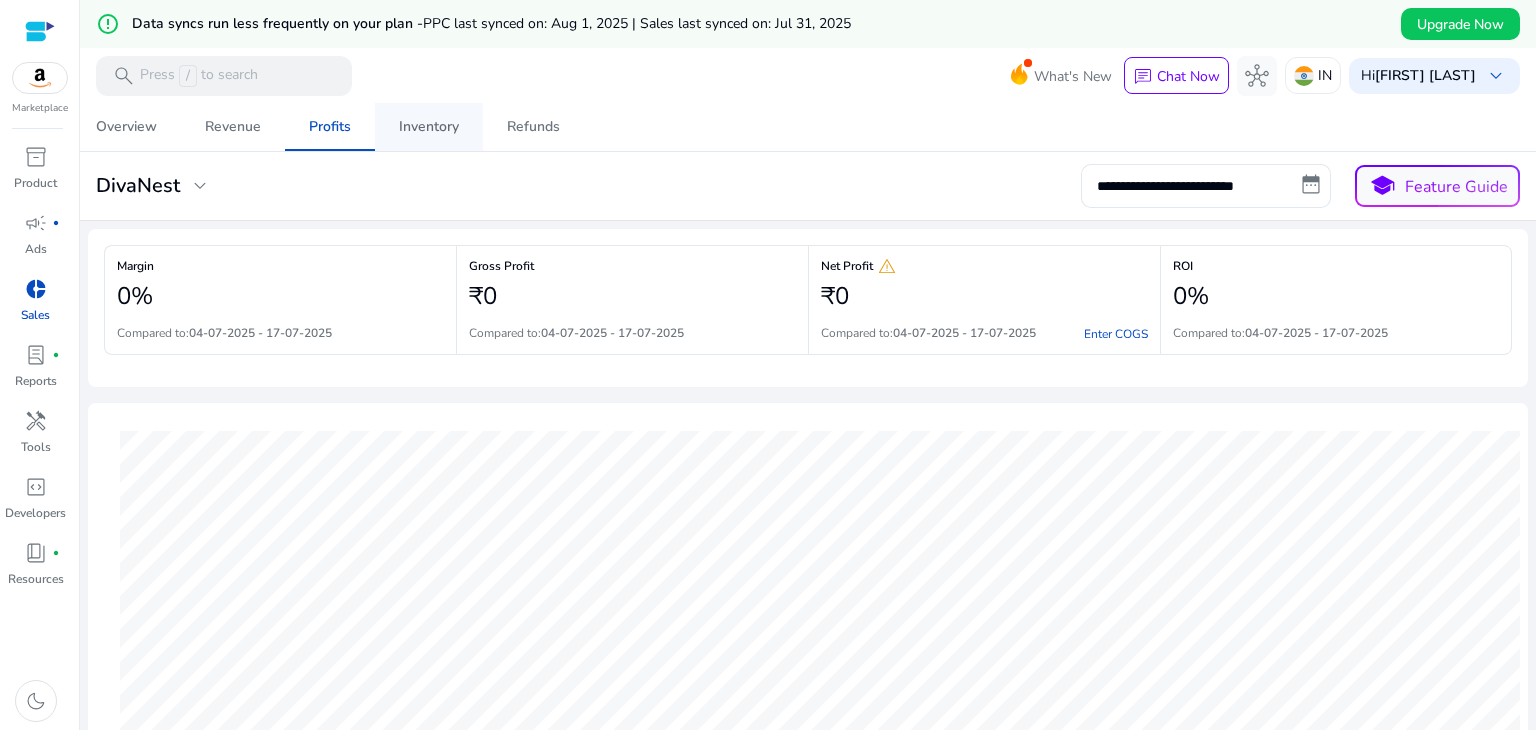 click on "Inventory" at bounding box center [429, 127] 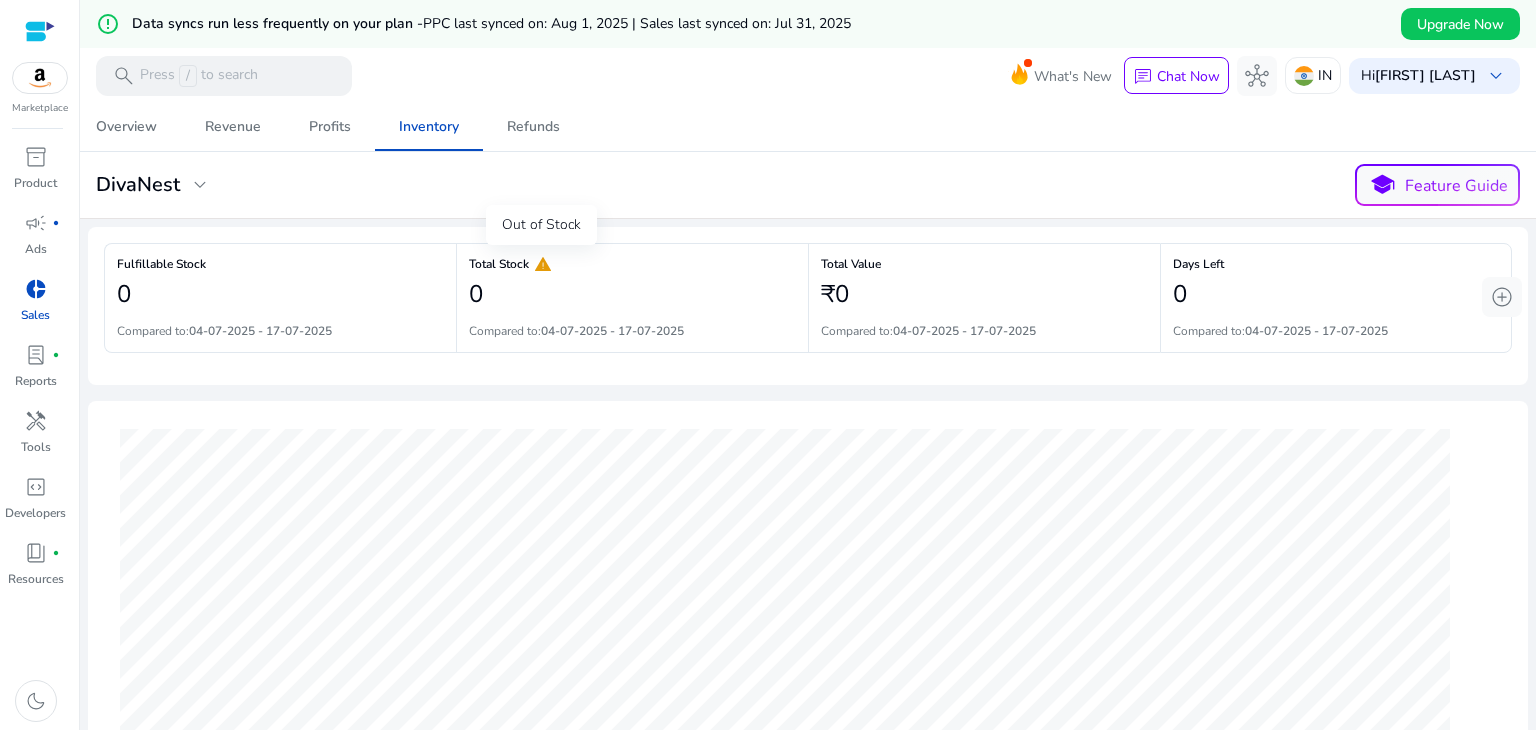 click on "warning" 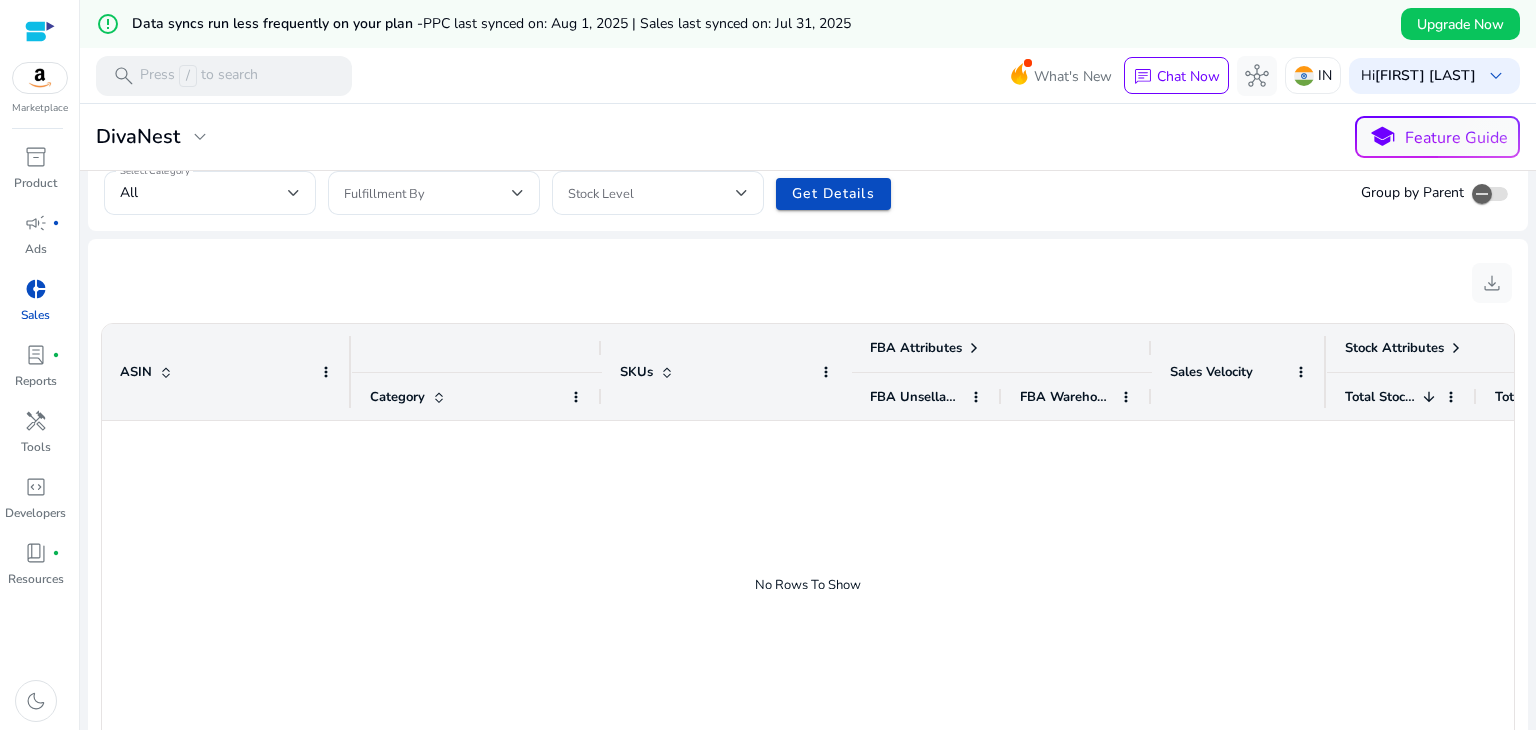 scroll, scrollTop: 814, scrollLeft: 0, axis: vertical 